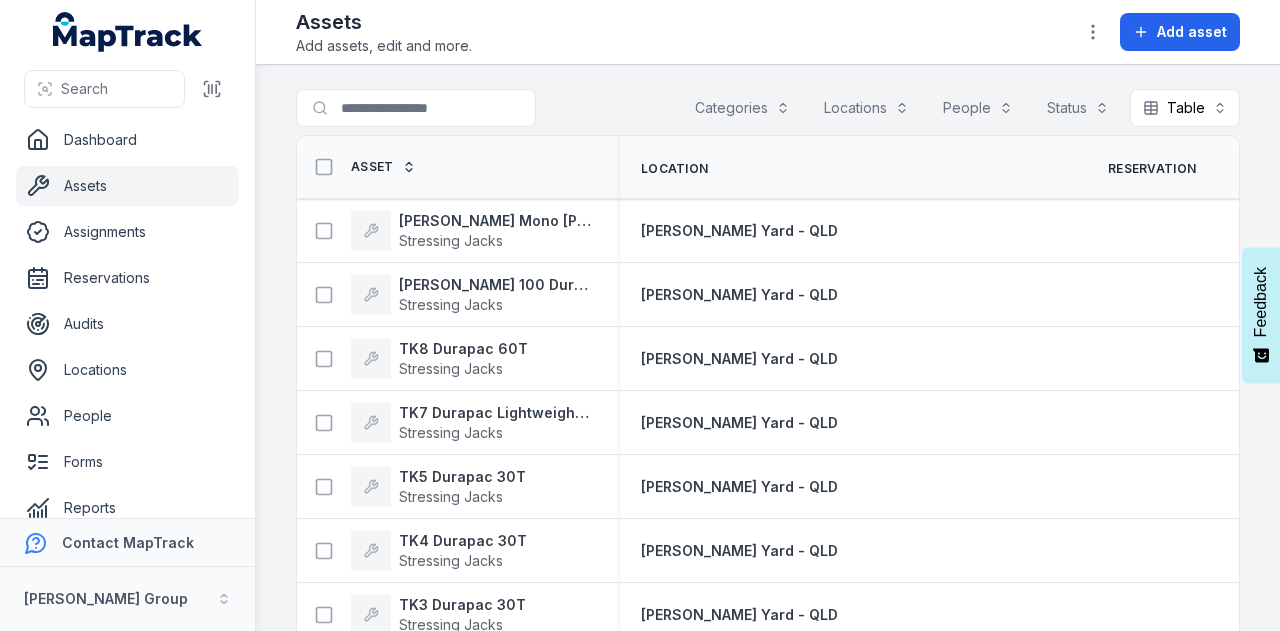 scroll, scrollTop: 0, scrollLeft: 0, axis: both 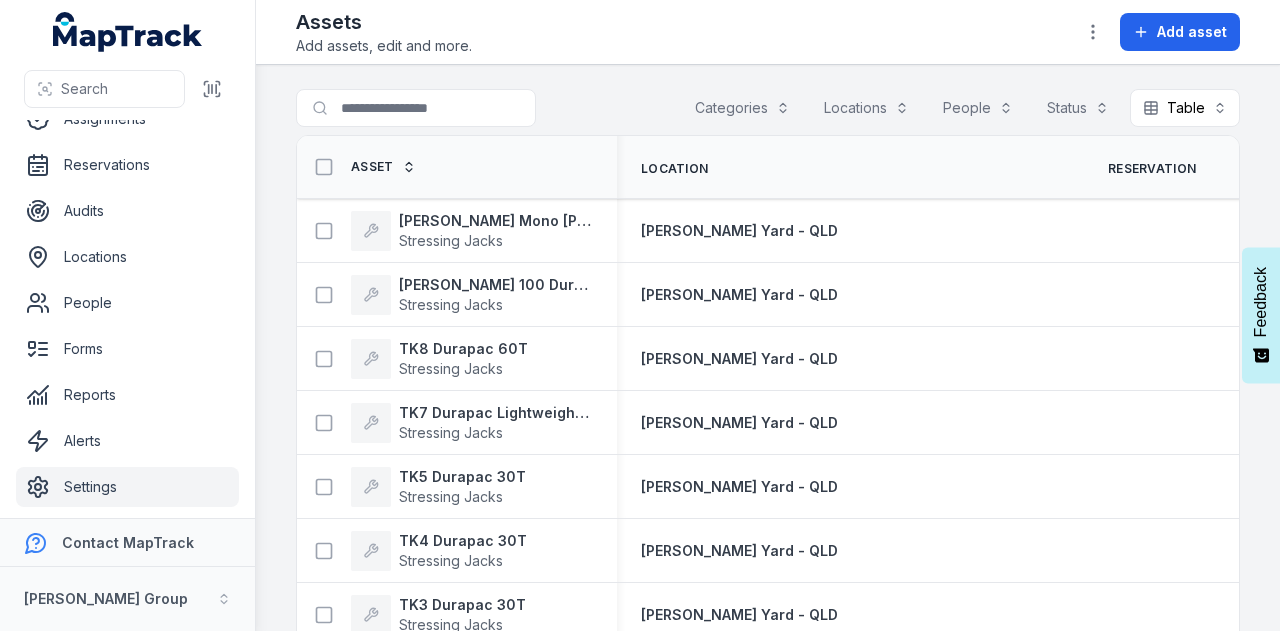 click on "Settings" at bounding box center (127, 487) 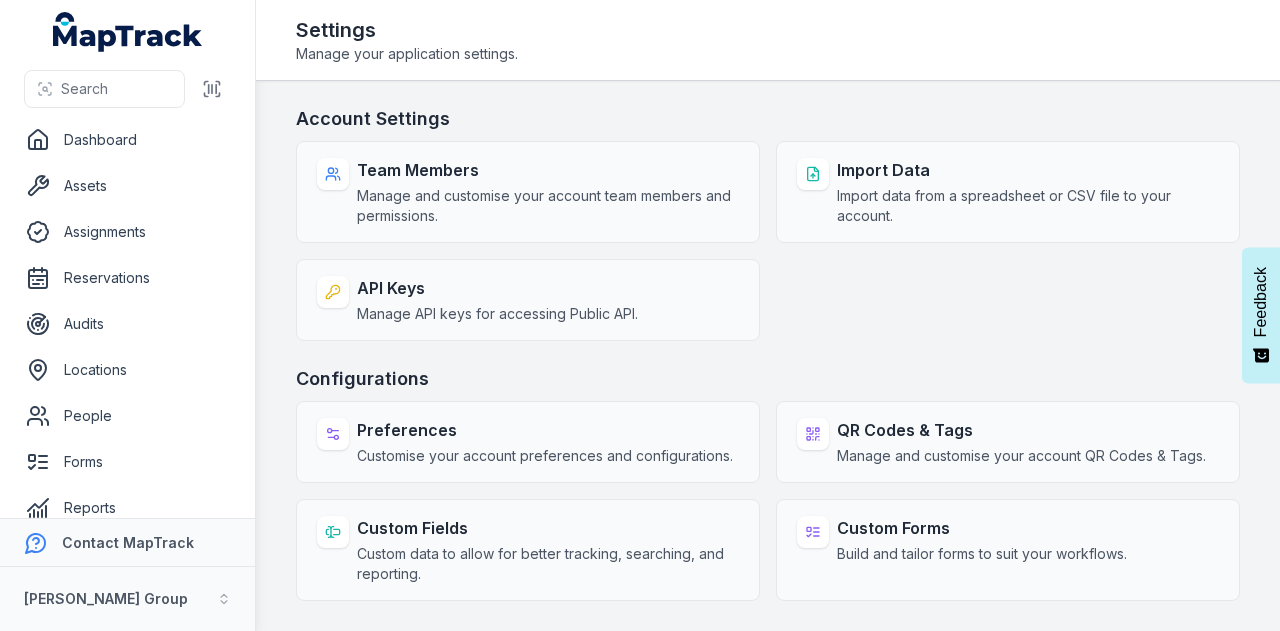 scroll, scrollTop: 0, scrollLeft: 0, axis: both 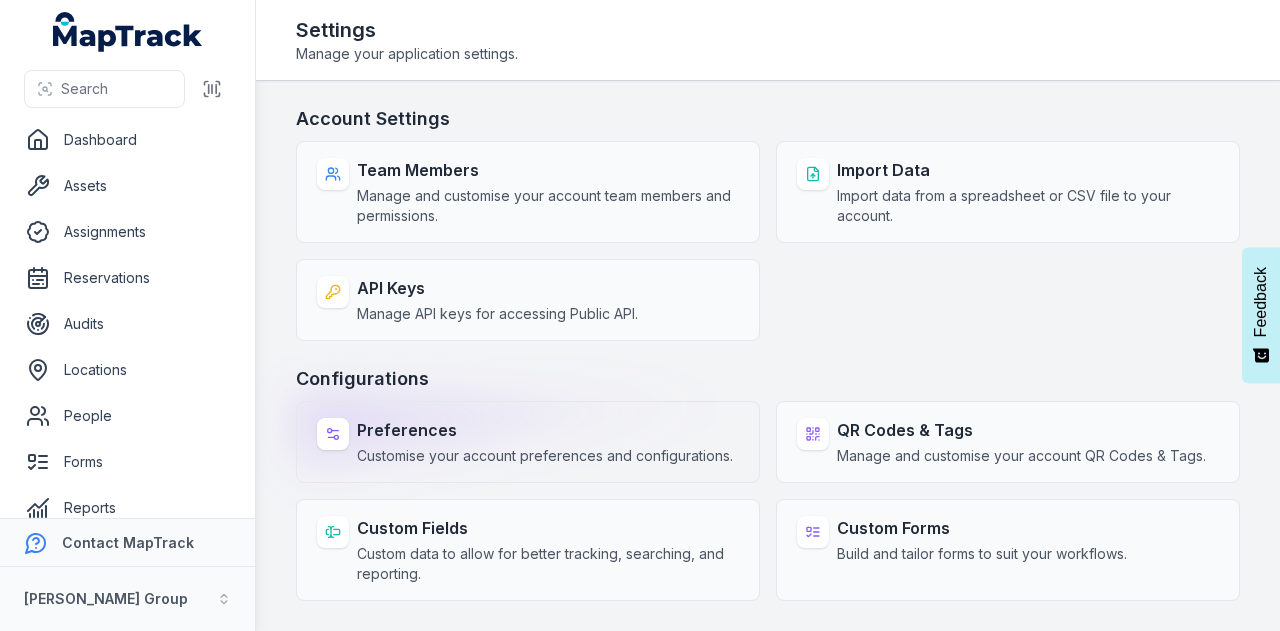 click on "Preferences" at bounding box center [545, 430] 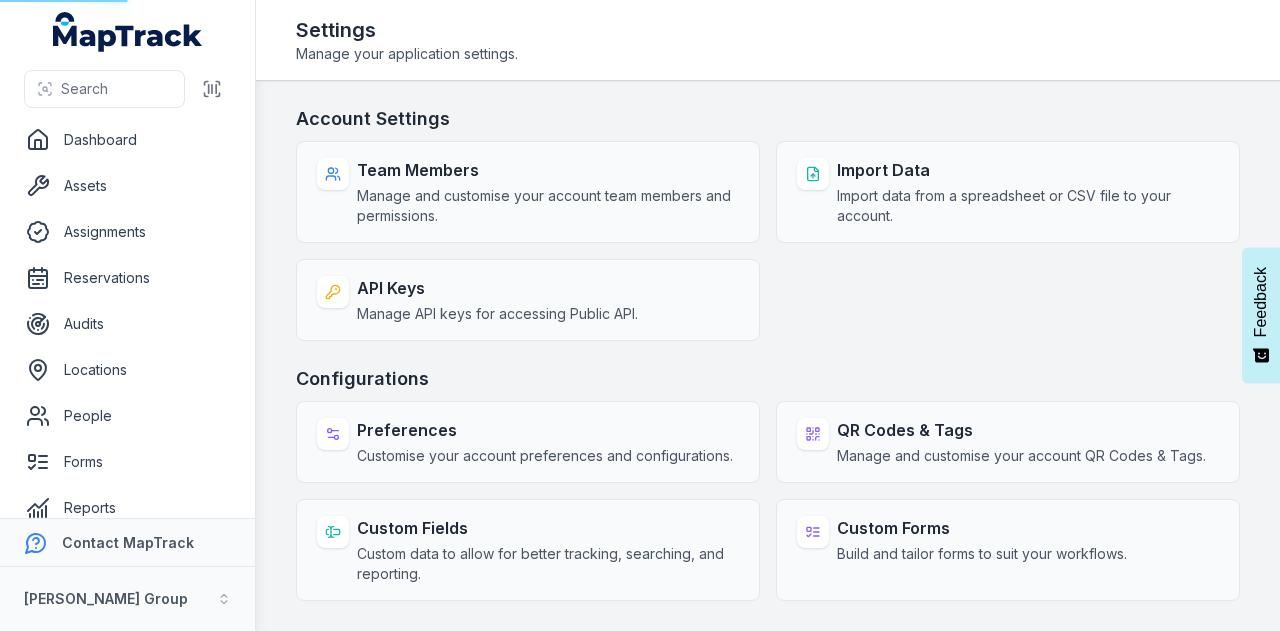 select on "***" 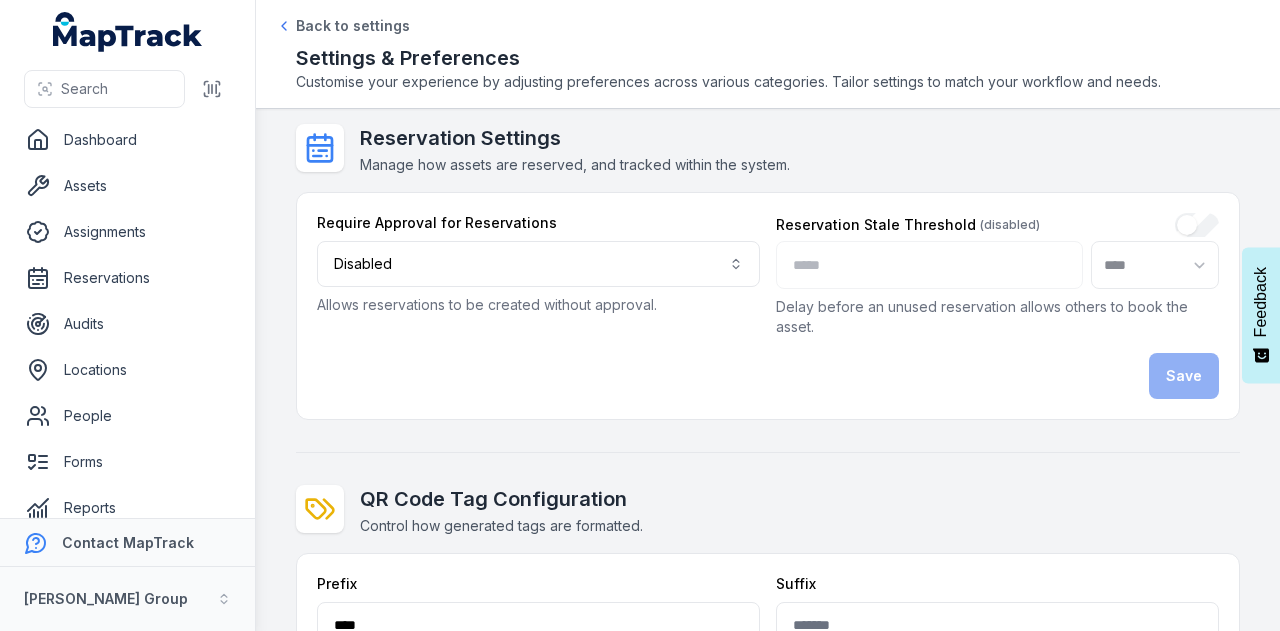 scroll, scrollTop: 186, scrollLeft: 0, axis: vertical 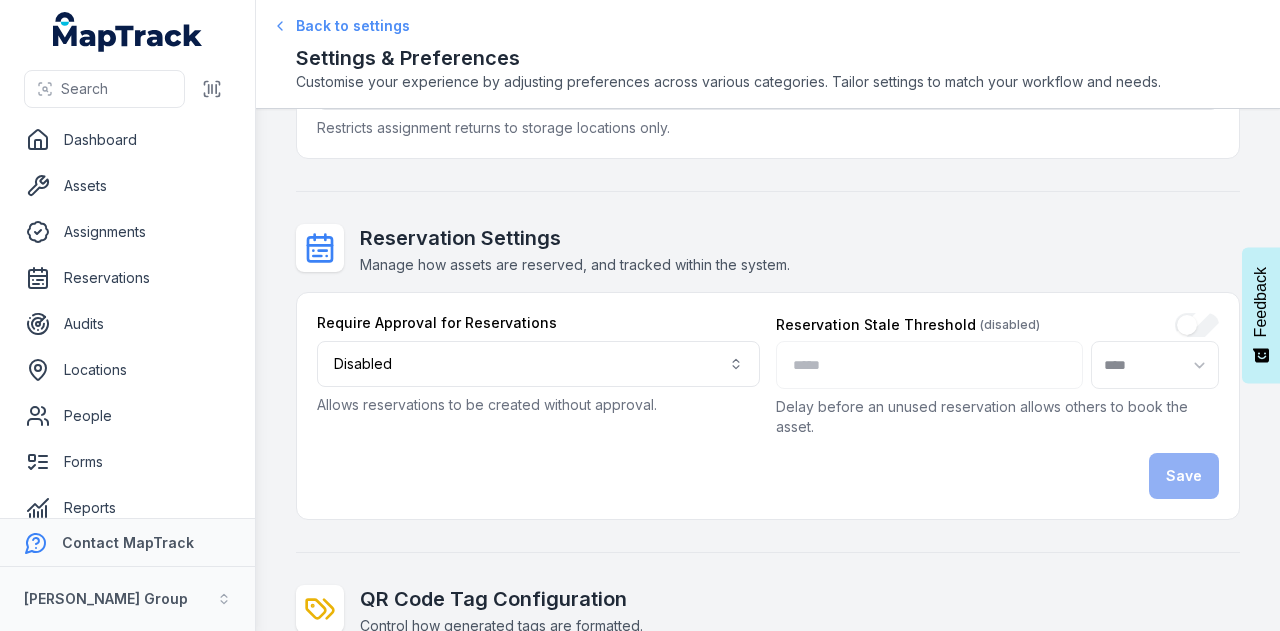 click on "Back to settings" at bounding box center (353, 26) 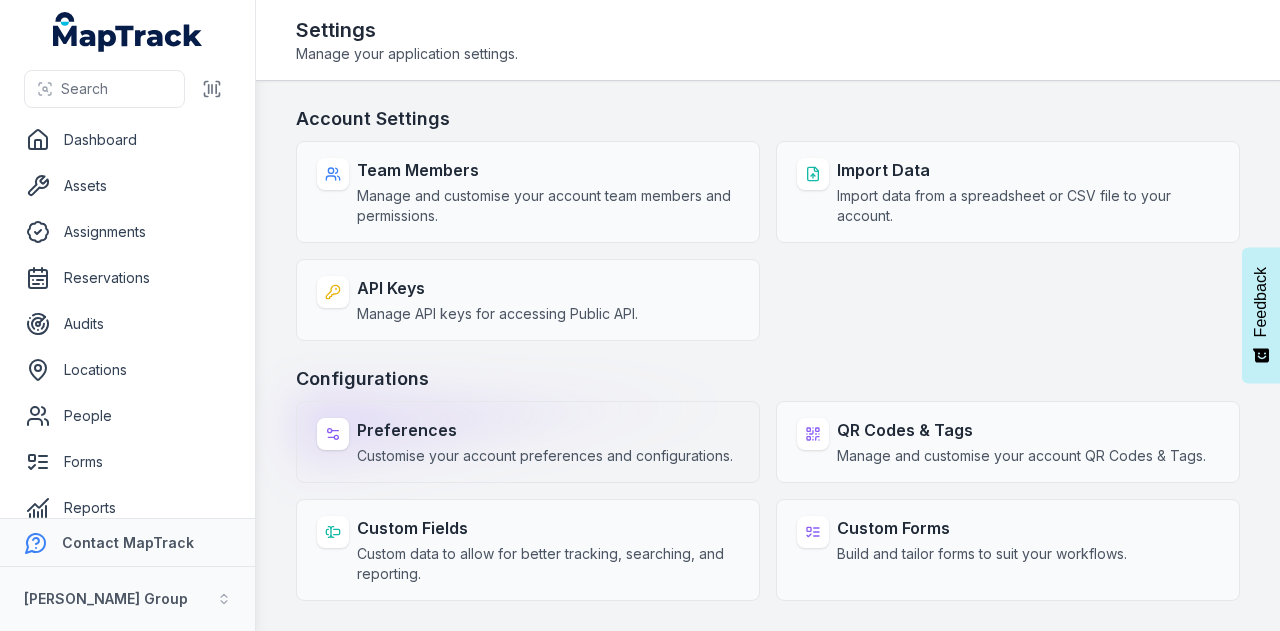 click on "Preferences Customise your account preferences and configurations." at bounding box center (545, 442) 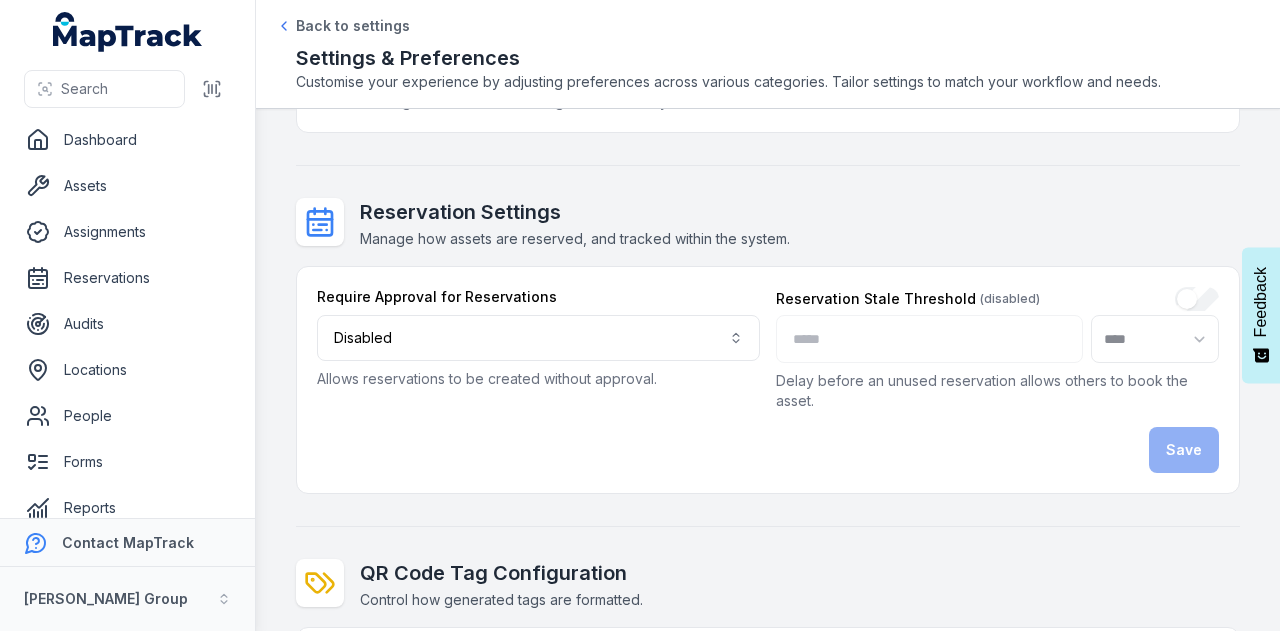 scroll, scrollTop: 0, scrollLeft: 0, axis: both 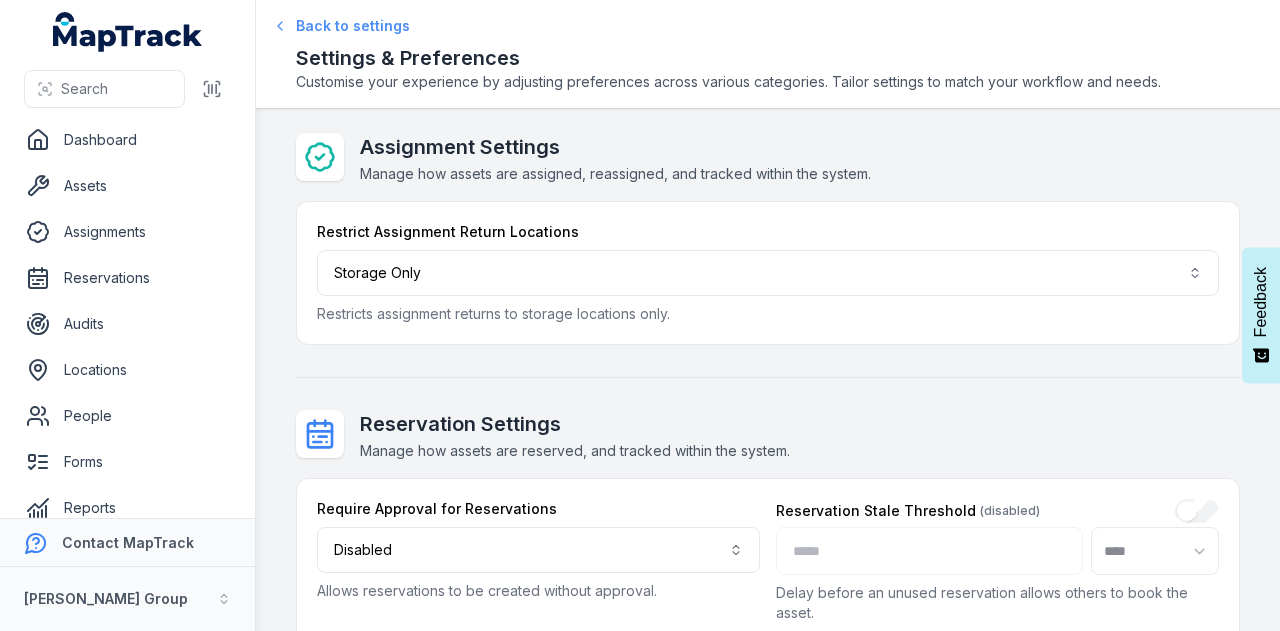 click on "Back to settings" at bounding box center (353, 26) 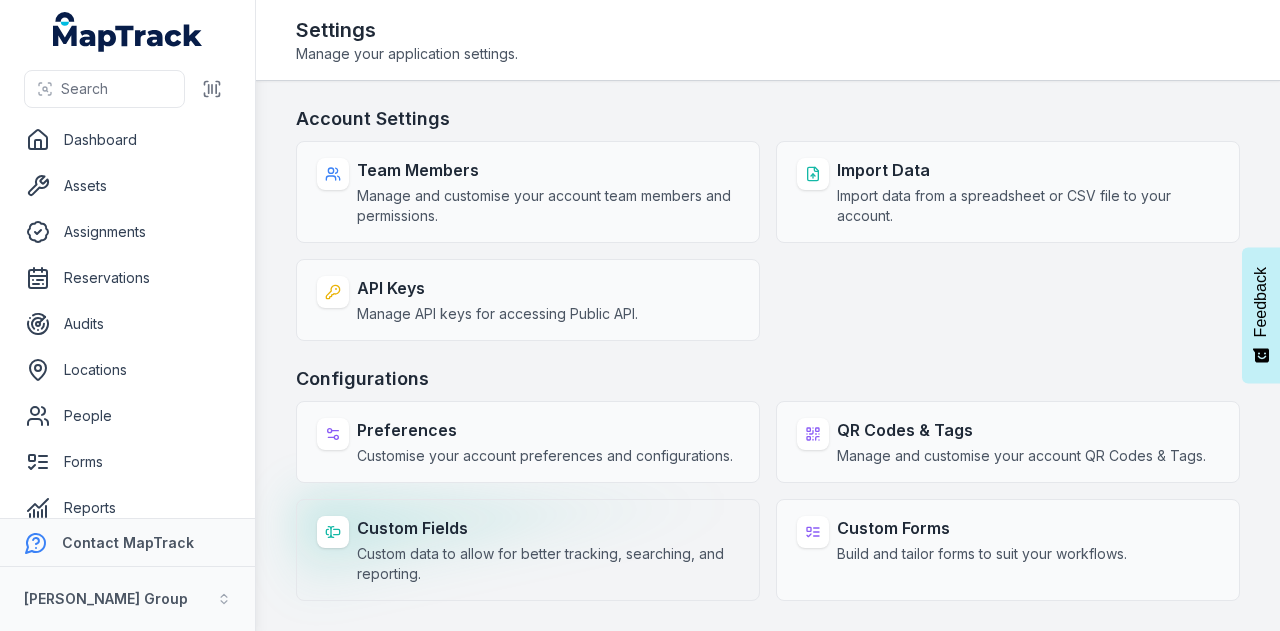 click on "Custom data to allow for better tracking, searching, and reporting." at bounding box center (548, 564) 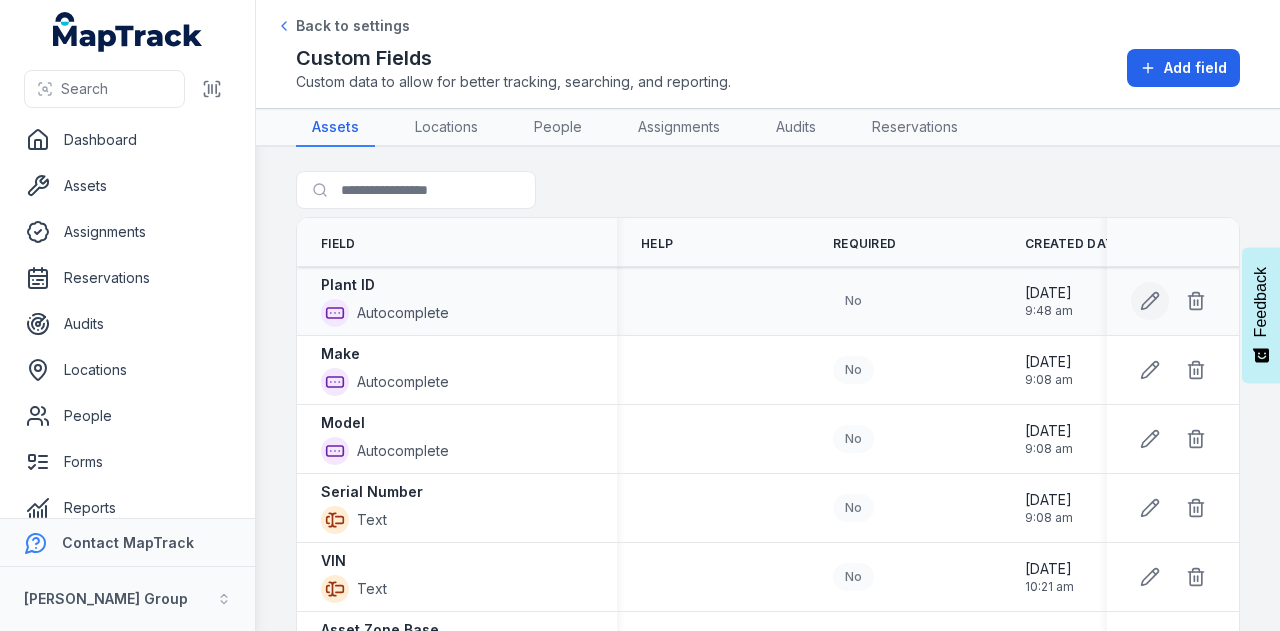 click at bounding box center (1150, 301) 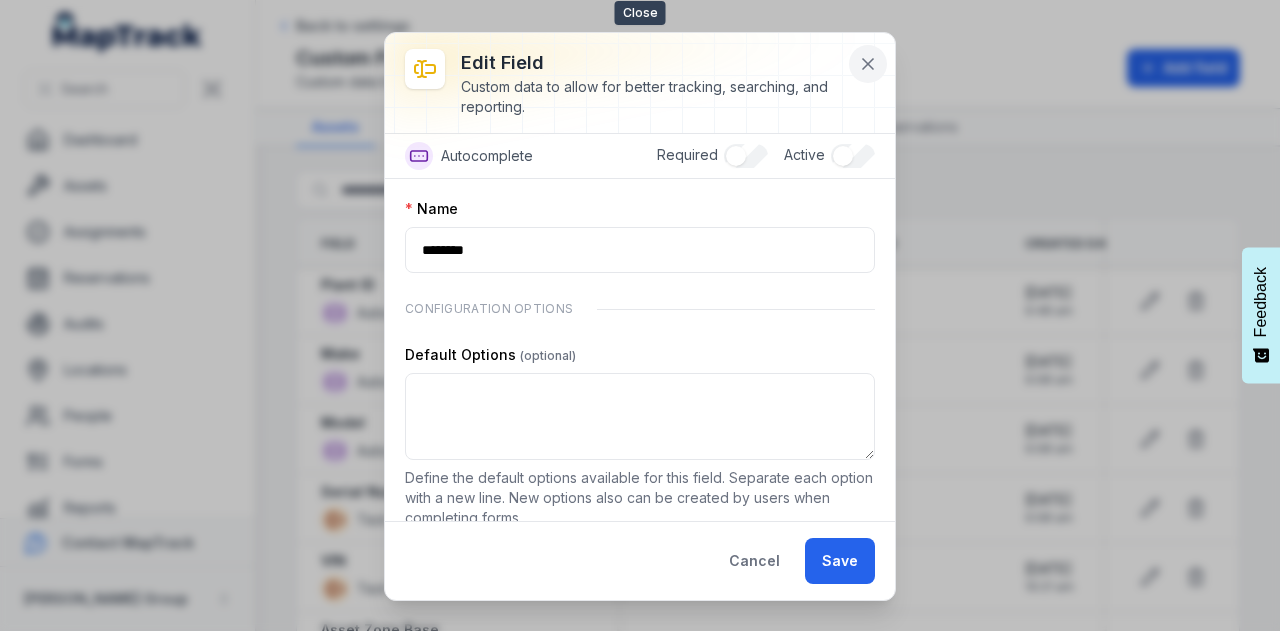 click 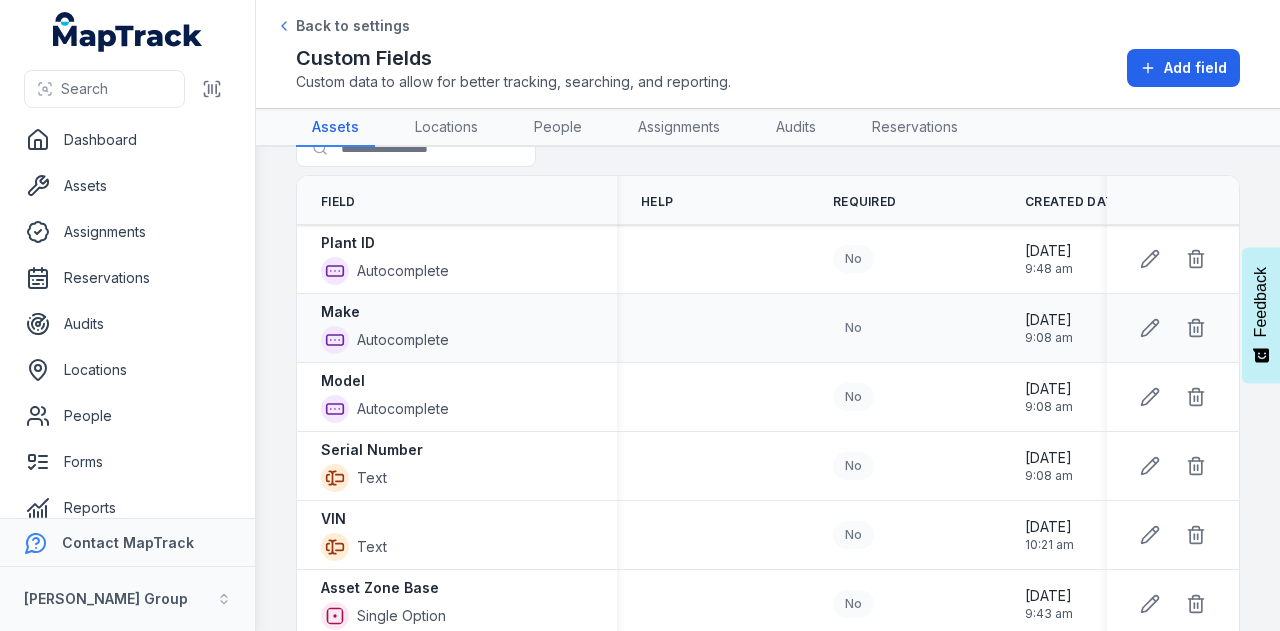 scroll, scrollTop: 0, scrollLeft: 0, axis: both 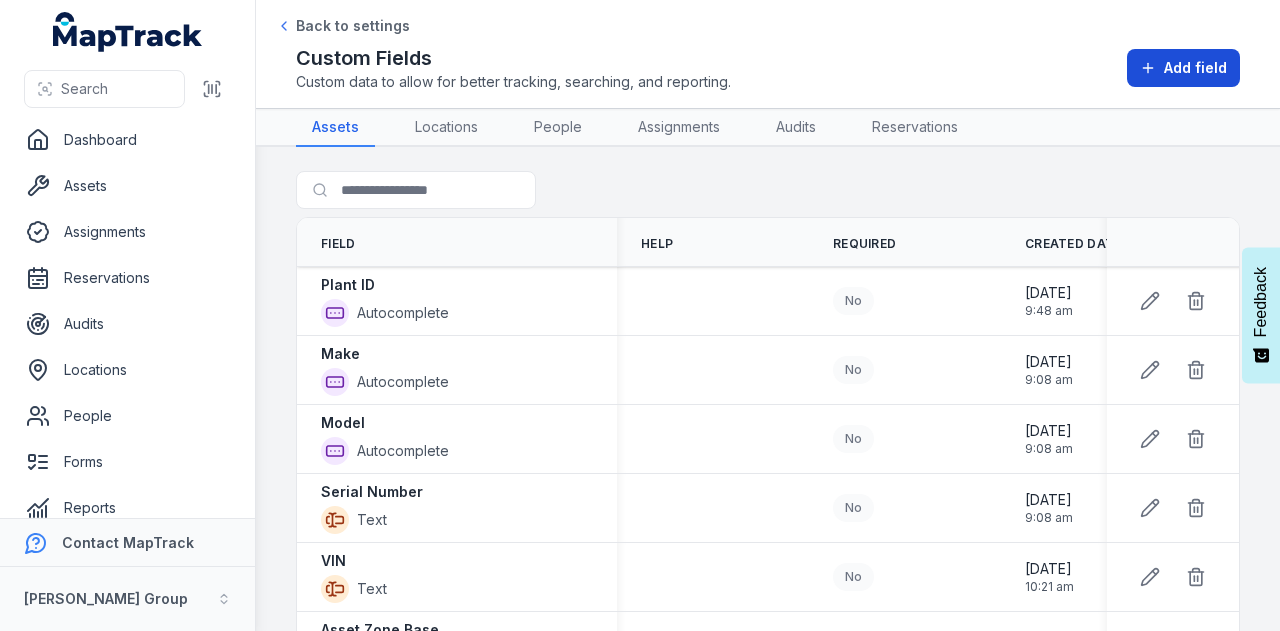 click on "Add field" at bounding box center [1195, 68] 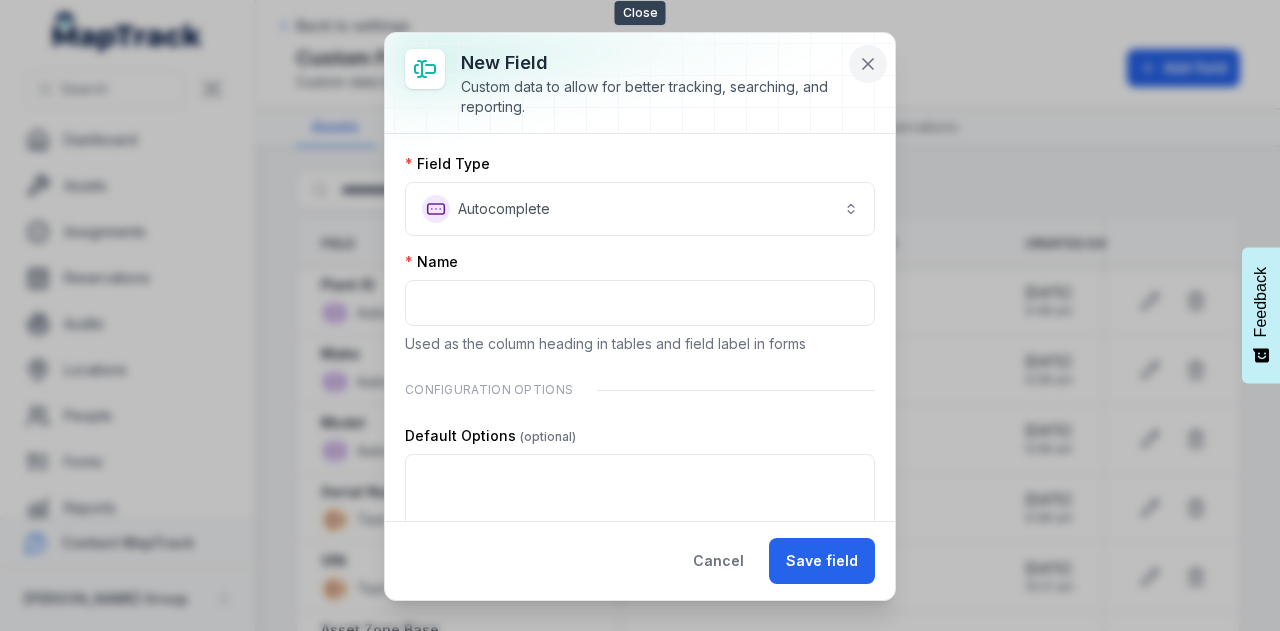 click 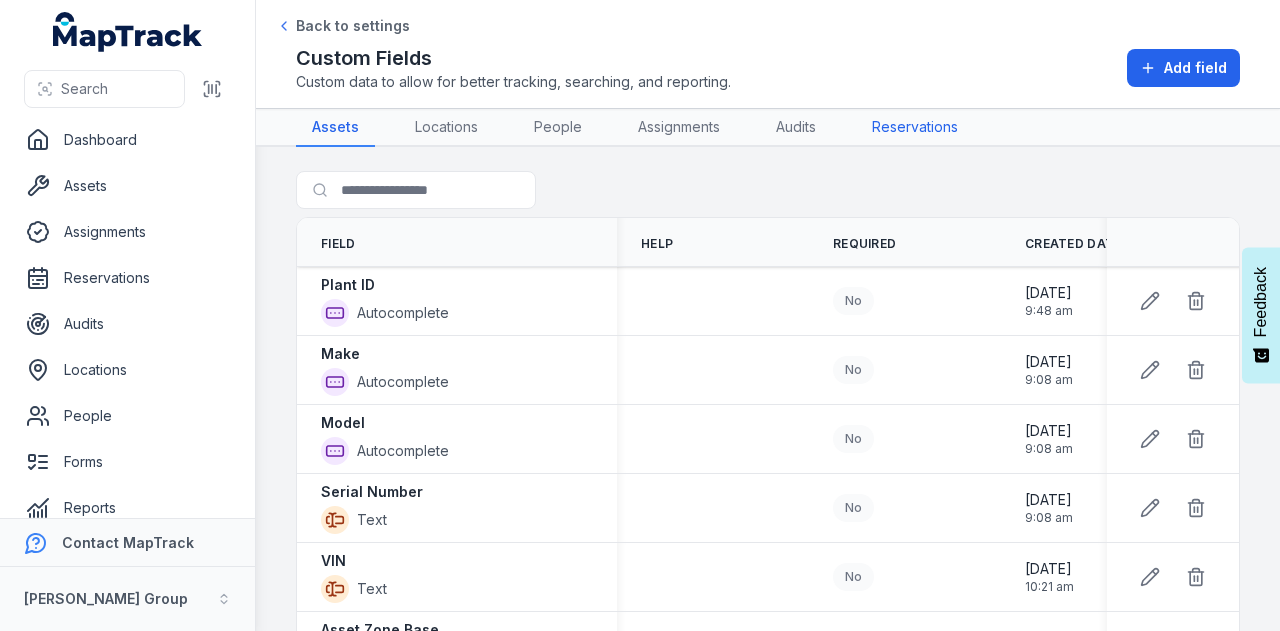 click on "Reservations" at bounding box center (915, 128) 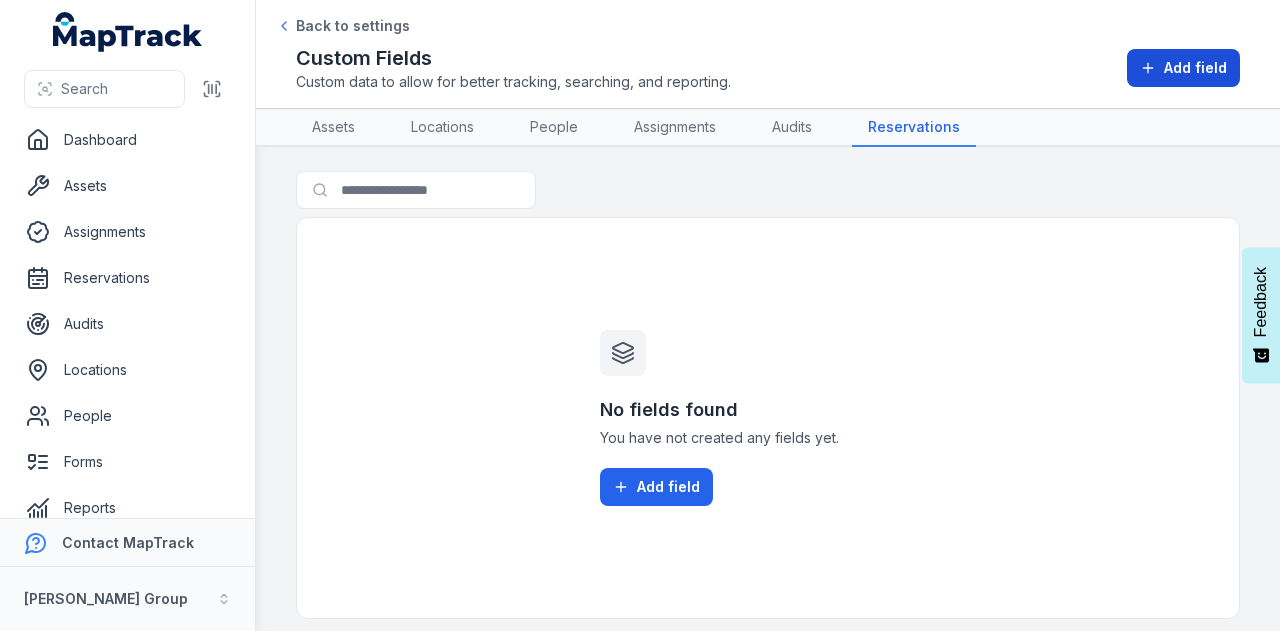 click on "Add field" at bounding box center (1183, 68) 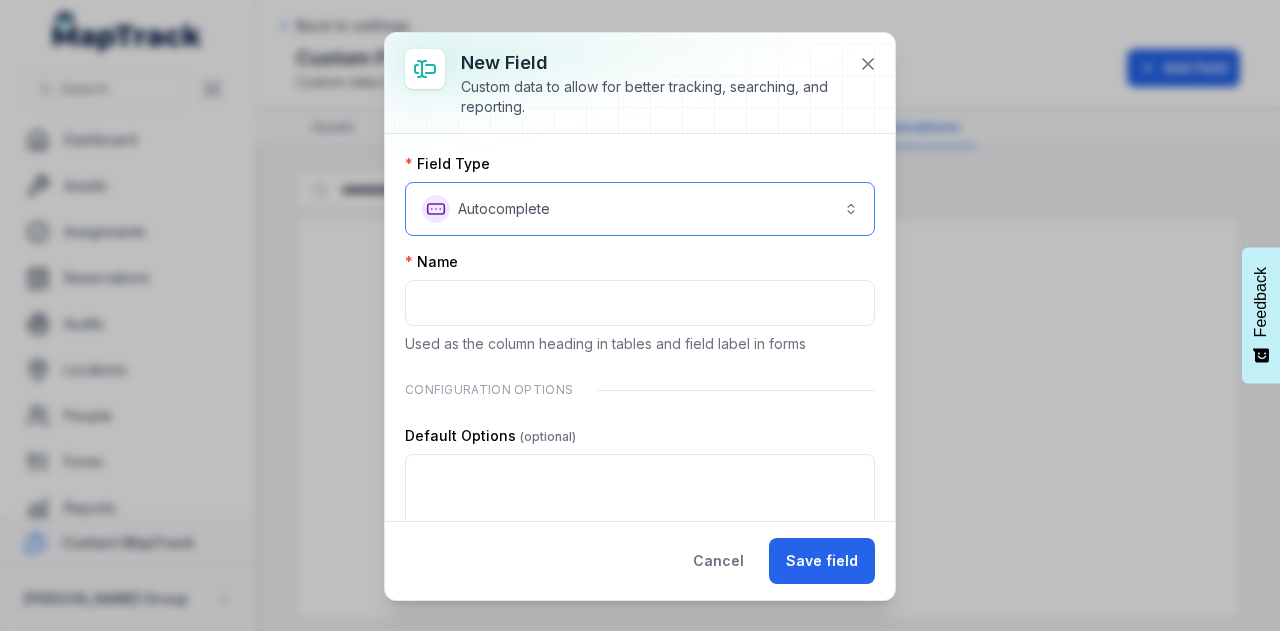 click on "**********" at bounding box center [640, 209] 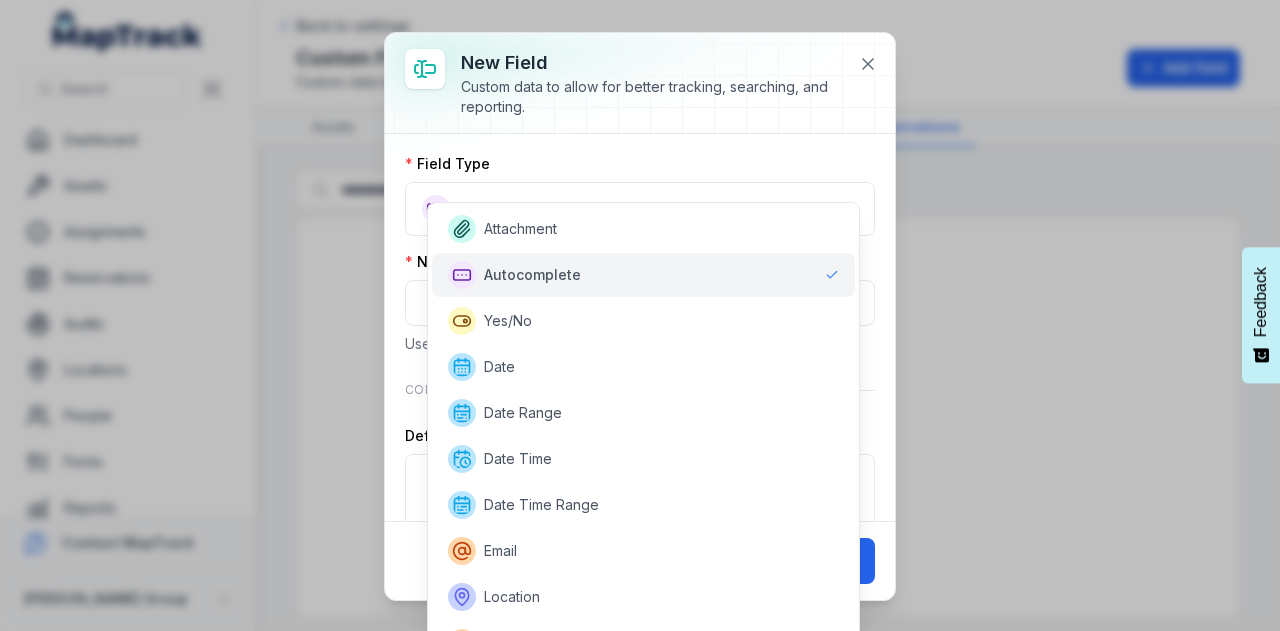 scroll, scrollTop: 100, scrollLeft: 0, axis: vertical 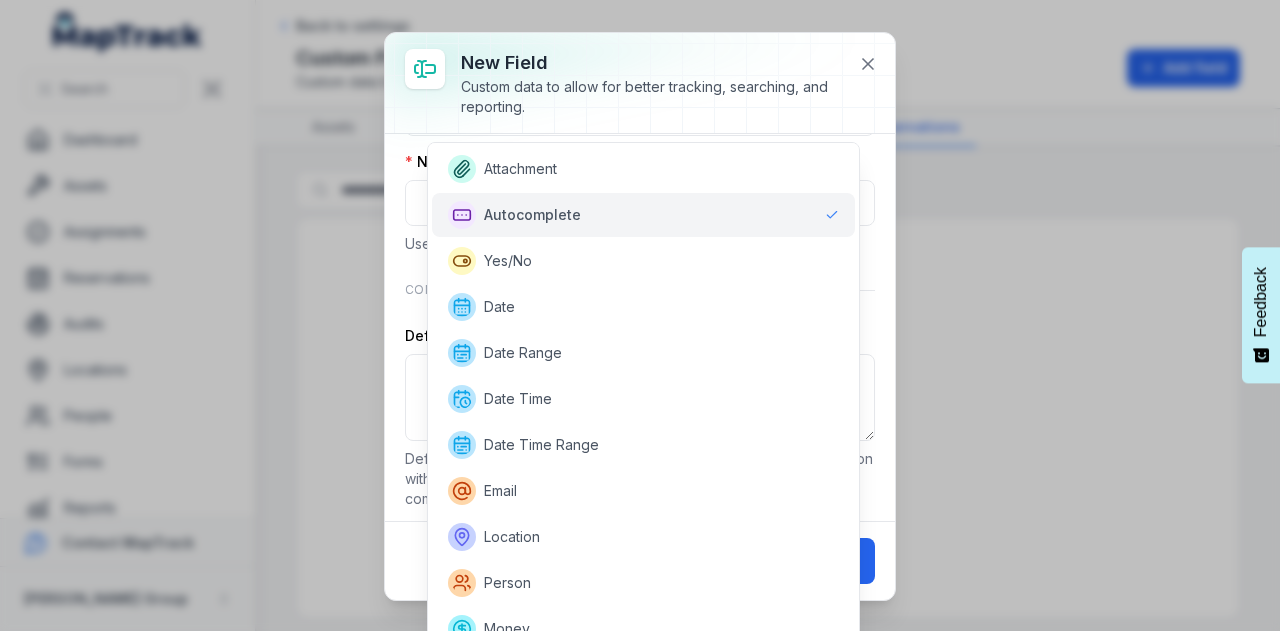 click on "**********" at bounding box center (640, 316) 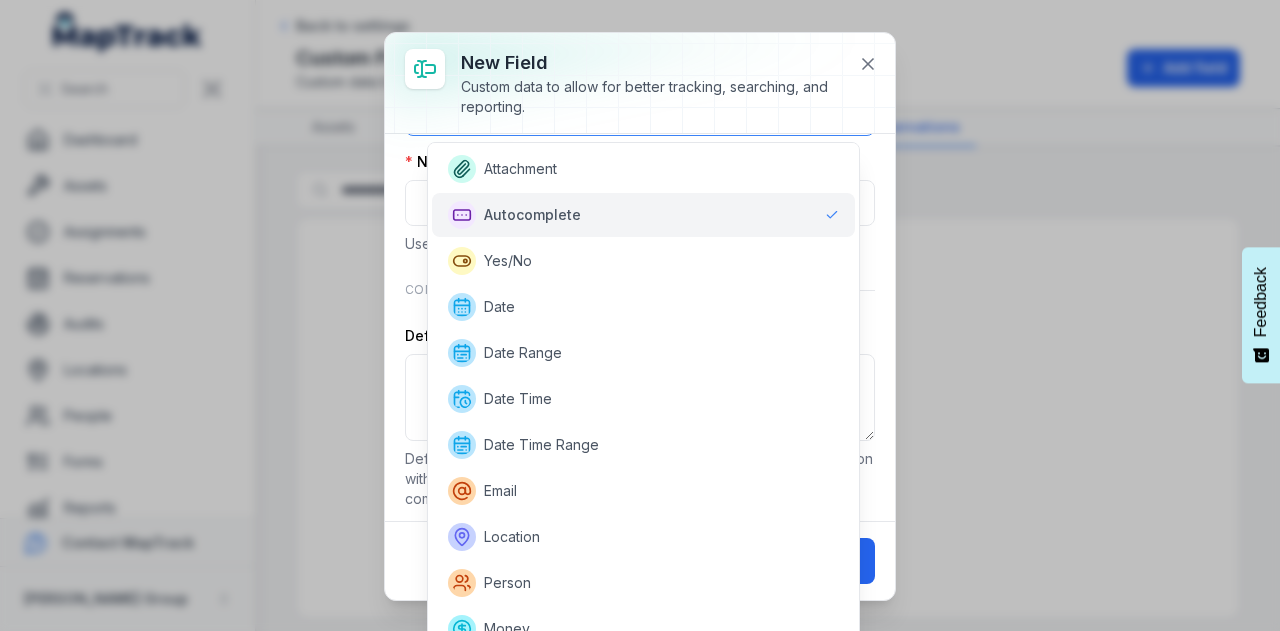 scroll, scrollTop: 48, scrollLeft: 0, axis: vertical 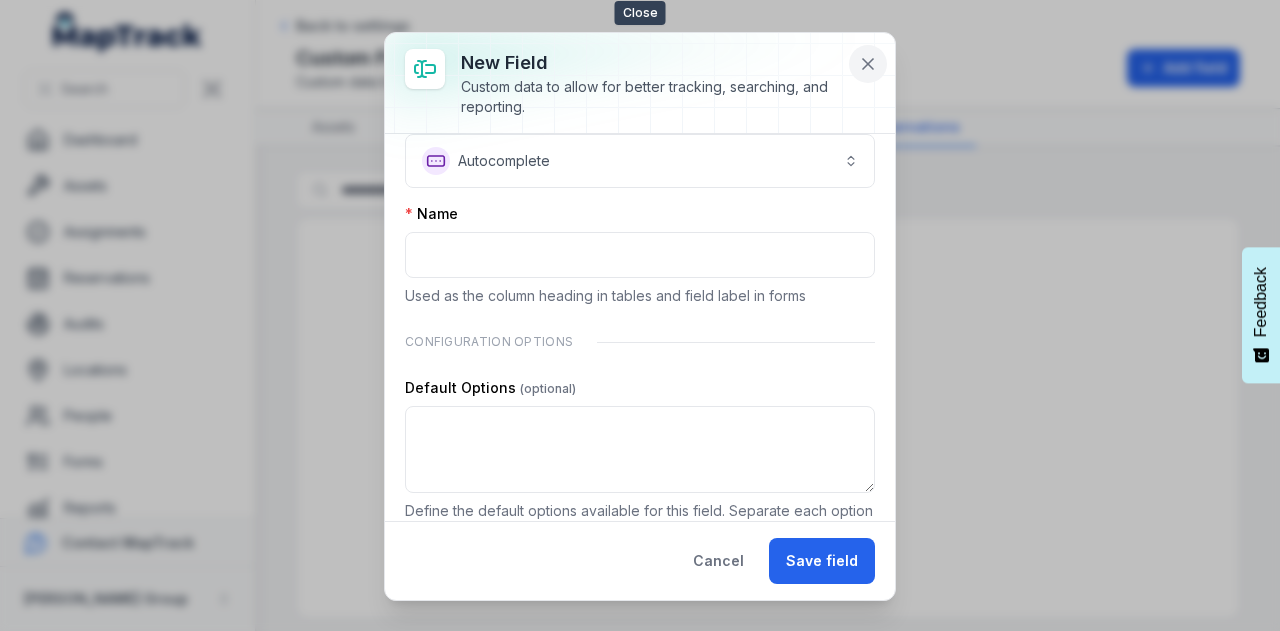 click 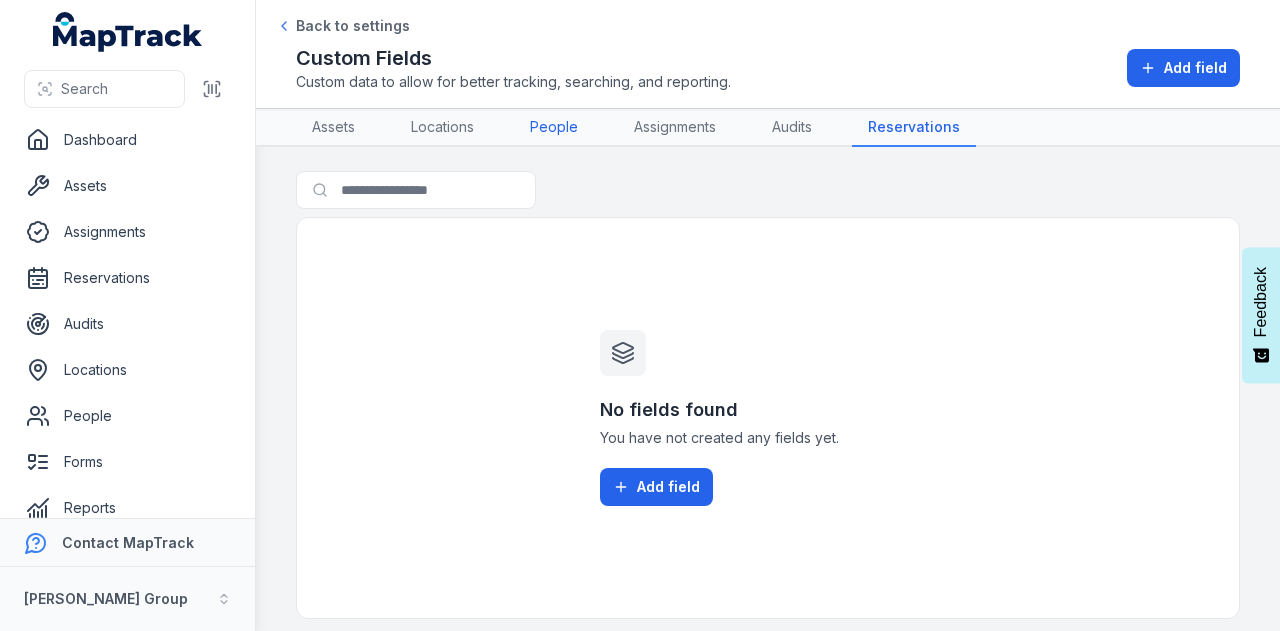 click on "People" at bounding box center (554, 128) 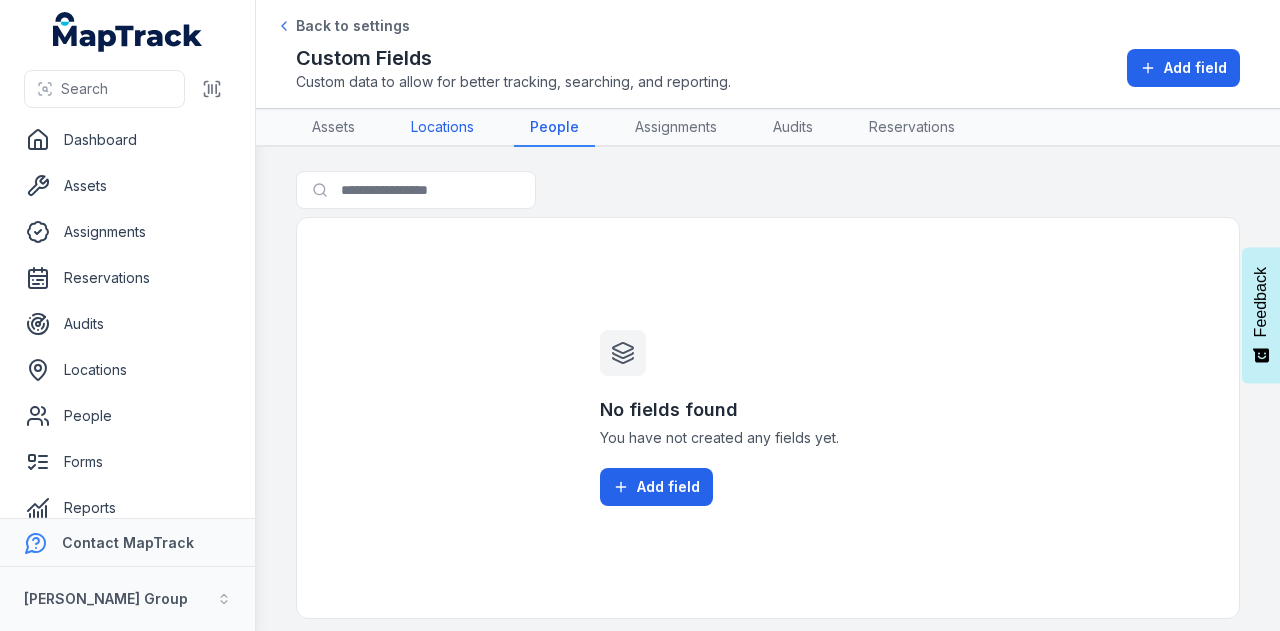 click on "Locations" at bounding box center [442, 128] 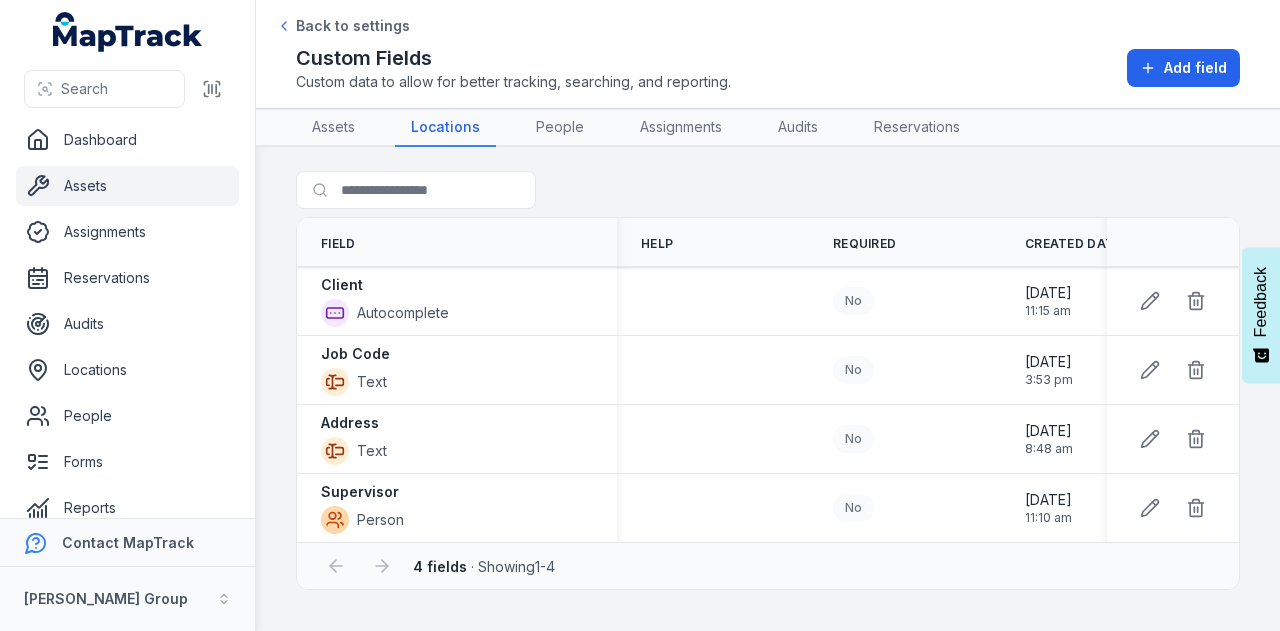 click on "Assets" at bounding box center [127, 186] 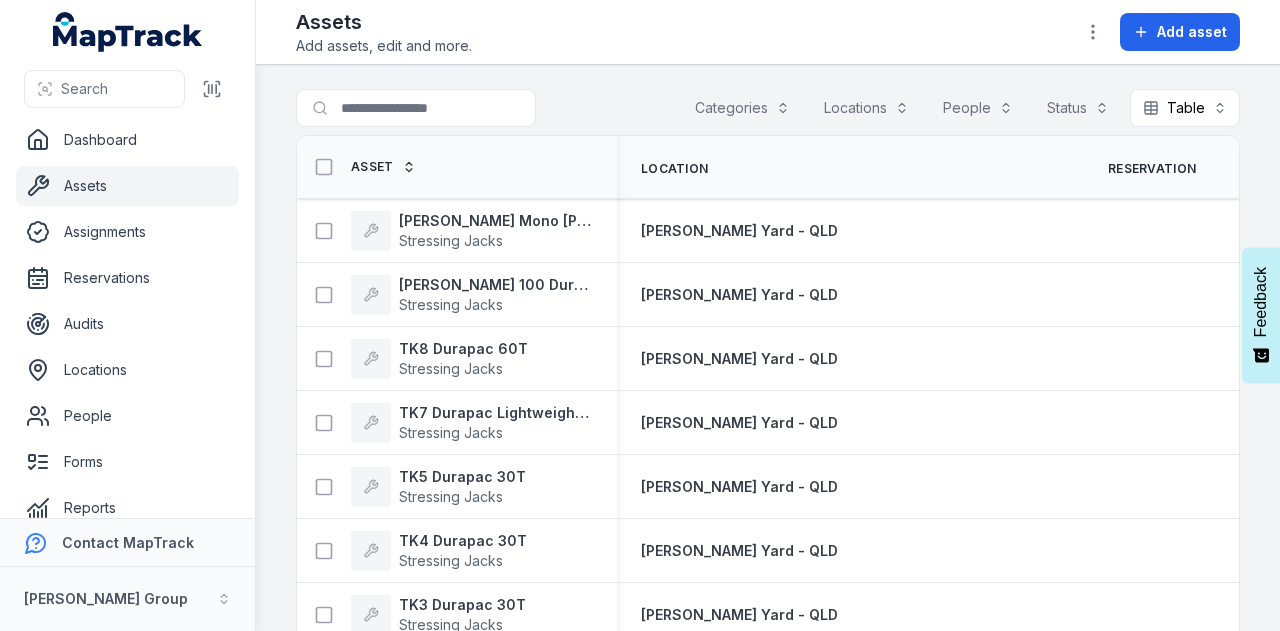 scroll, scrollTop: 0, scrollLeft: 0, axis: both 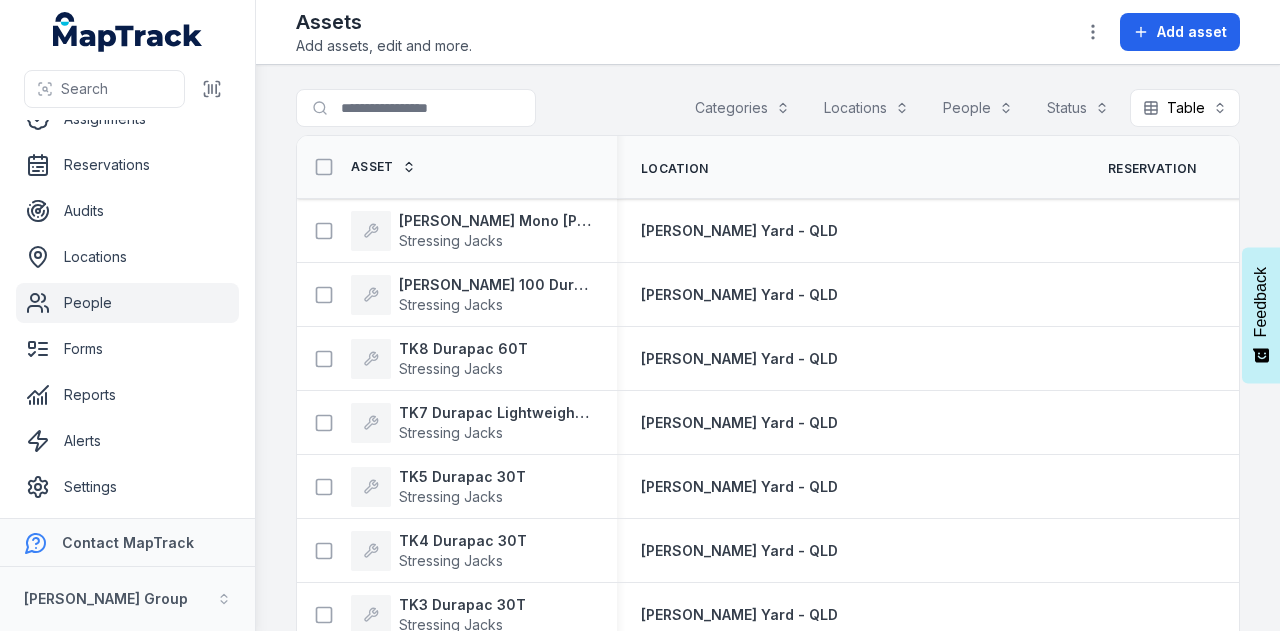click on "People" at bounding box center [127, 303] 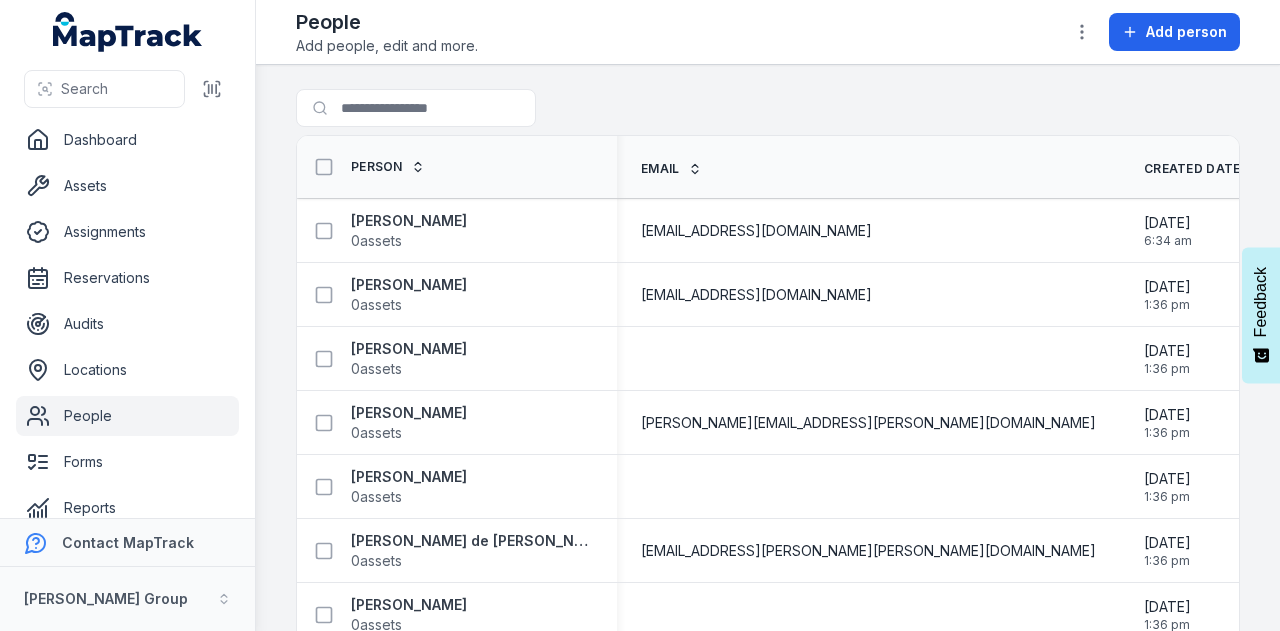 scroll, scrollTop: 0, scrollLeft: 0, axis: both 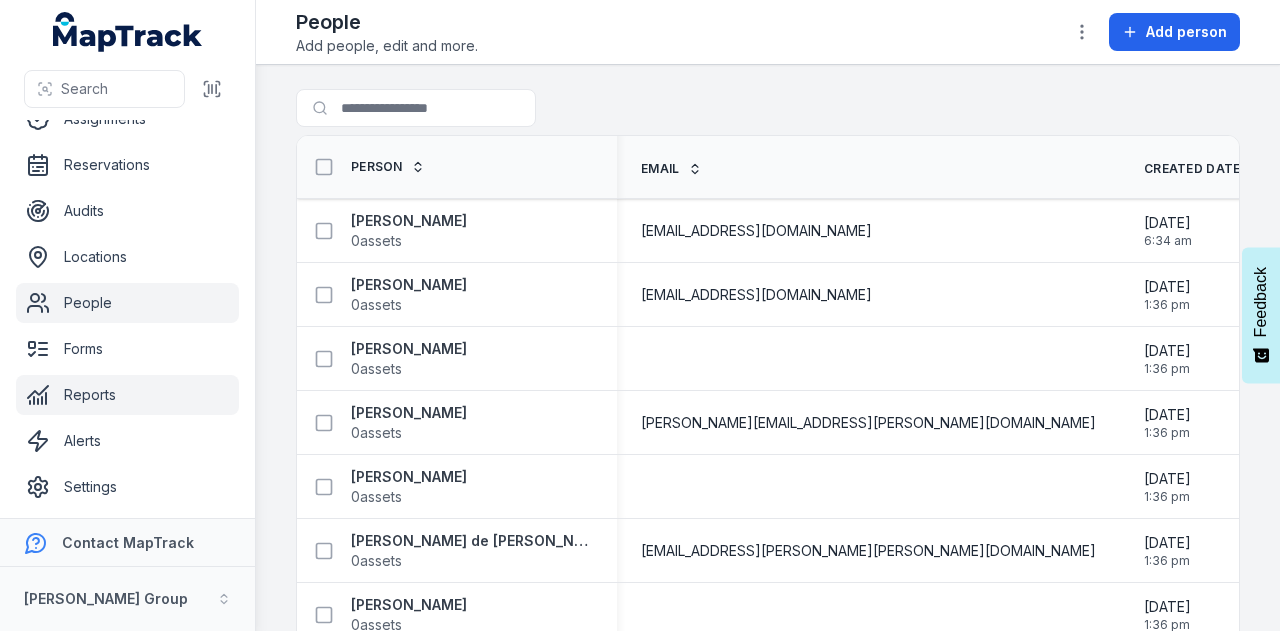 click on "Reports" at bounding box center (127, 395) 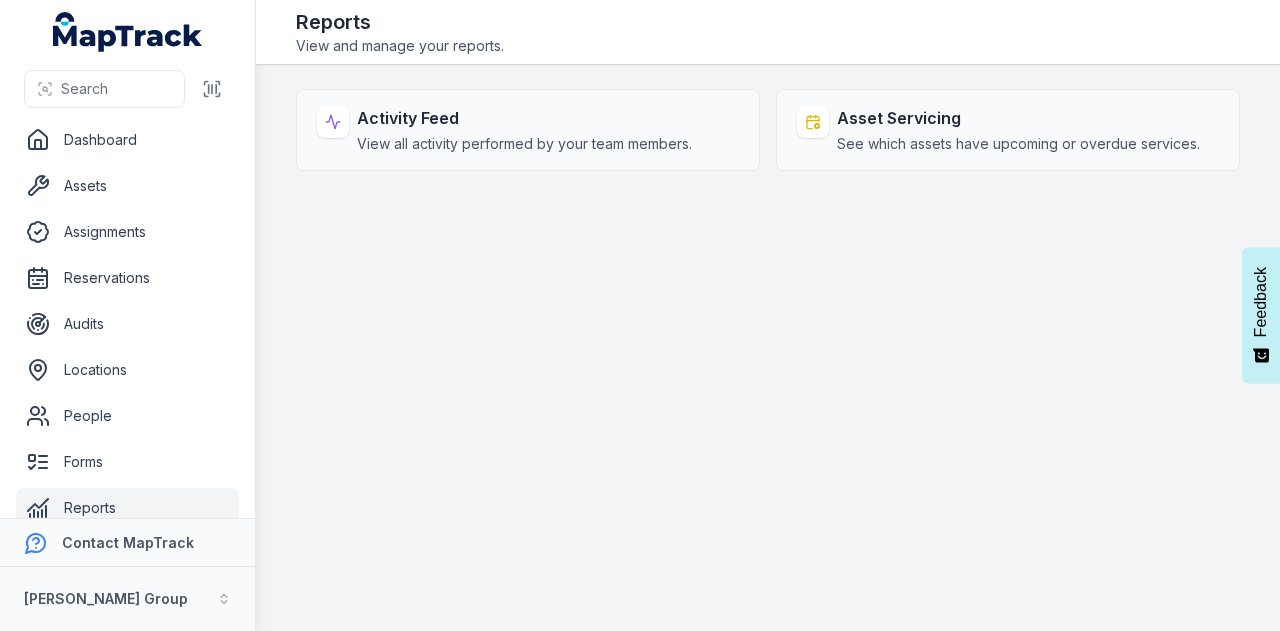 scroll, scrollTop: 0, scrollLeft: 0, axis: both 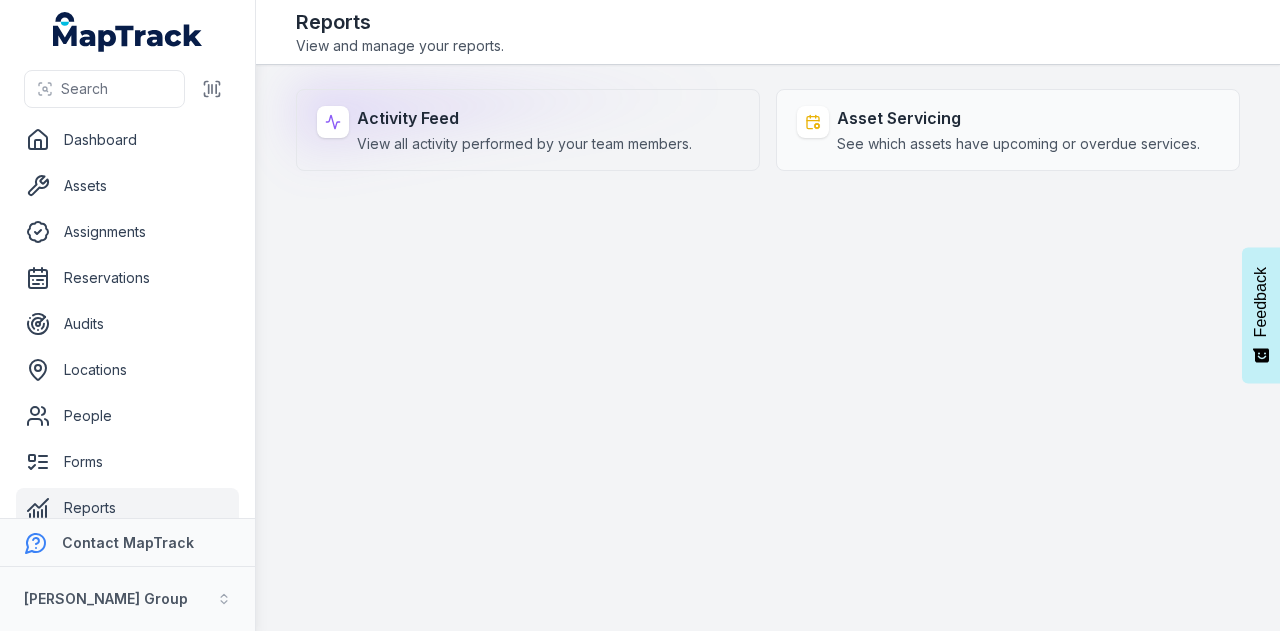 click on "Activity Feed" at bounding box center (524, 118) 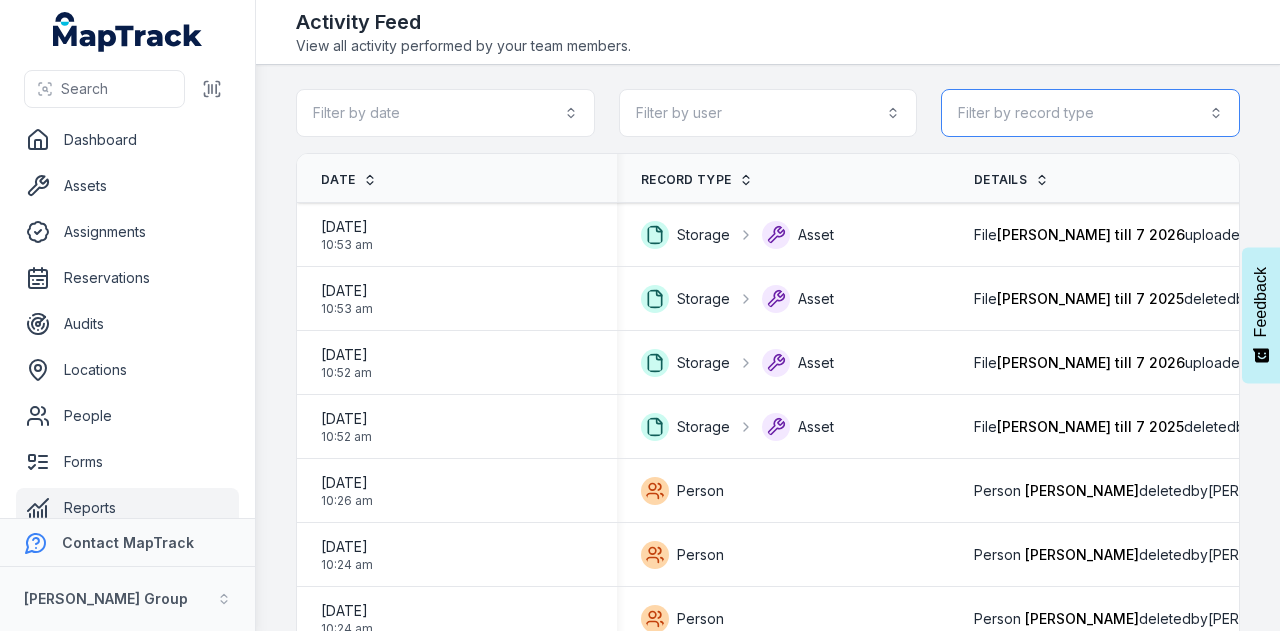 click on "Filter by record type" at bounding box center [1090, 113] 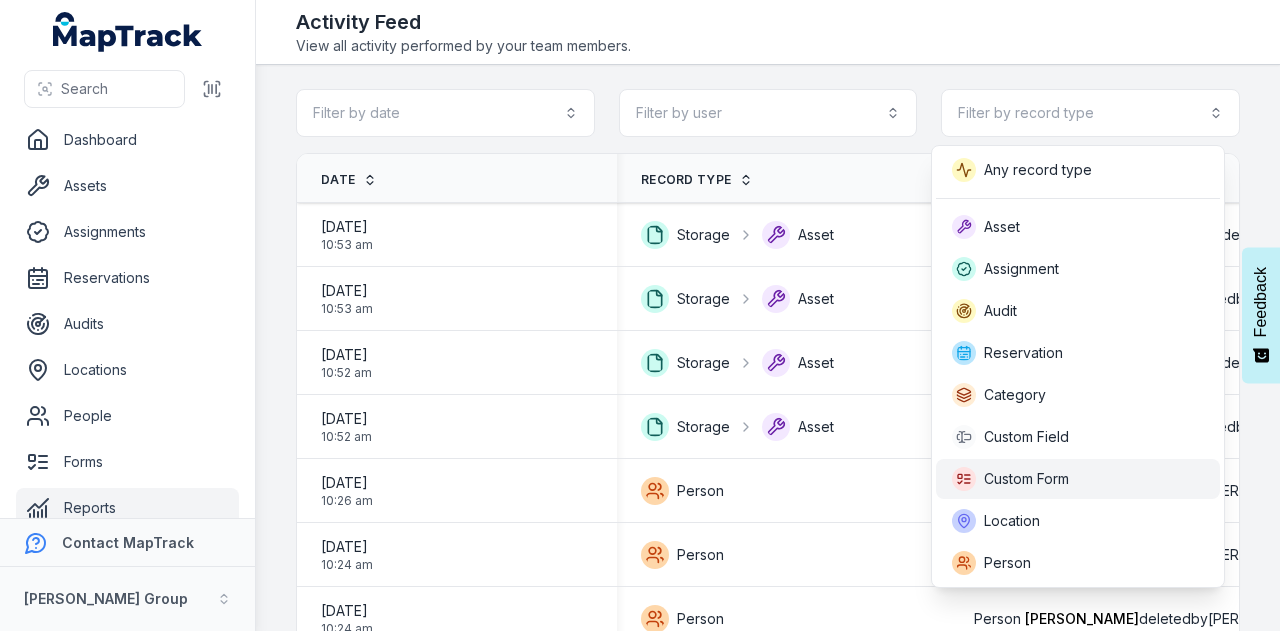 click on "Custom Form" at bounding box center [1078, 479] 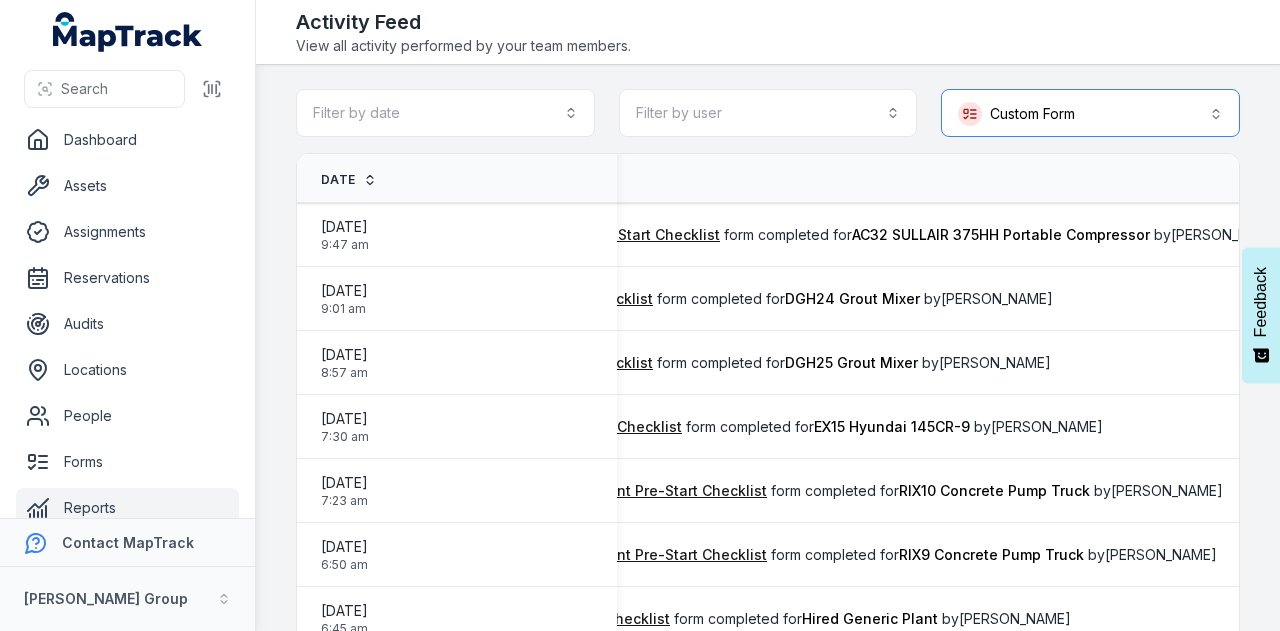 scroll, scrollTop: 0, scrollLeft: 515, axis: horizontal 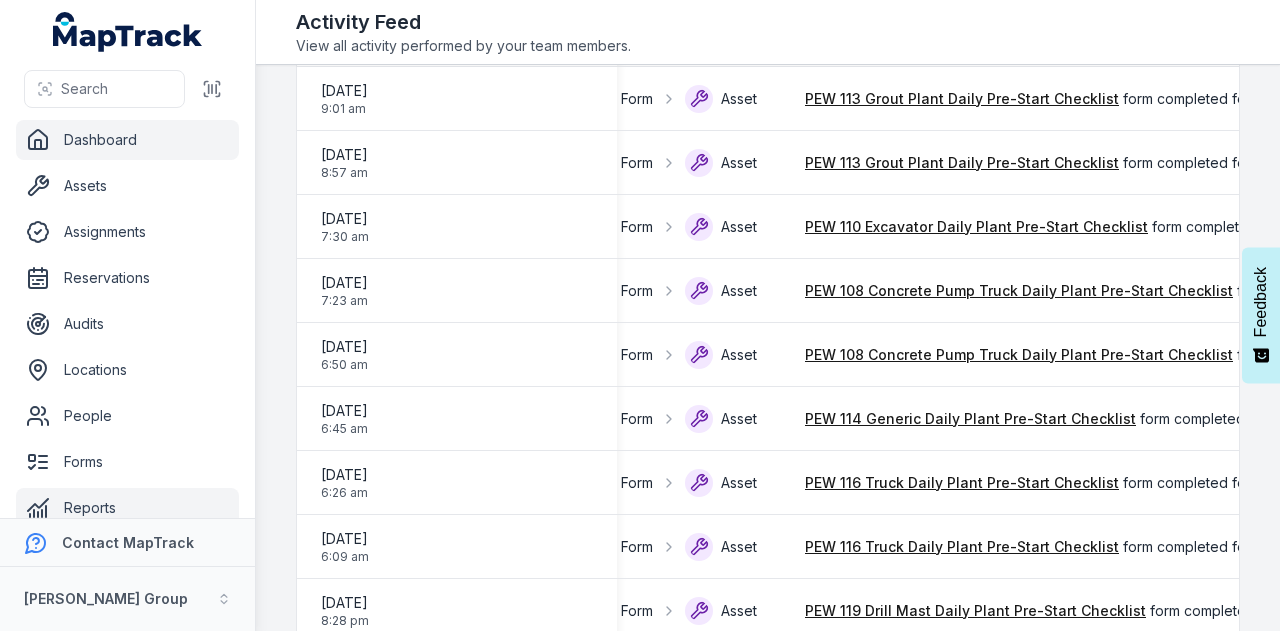 click on "Dashboard" at bounding box center [127, 140] 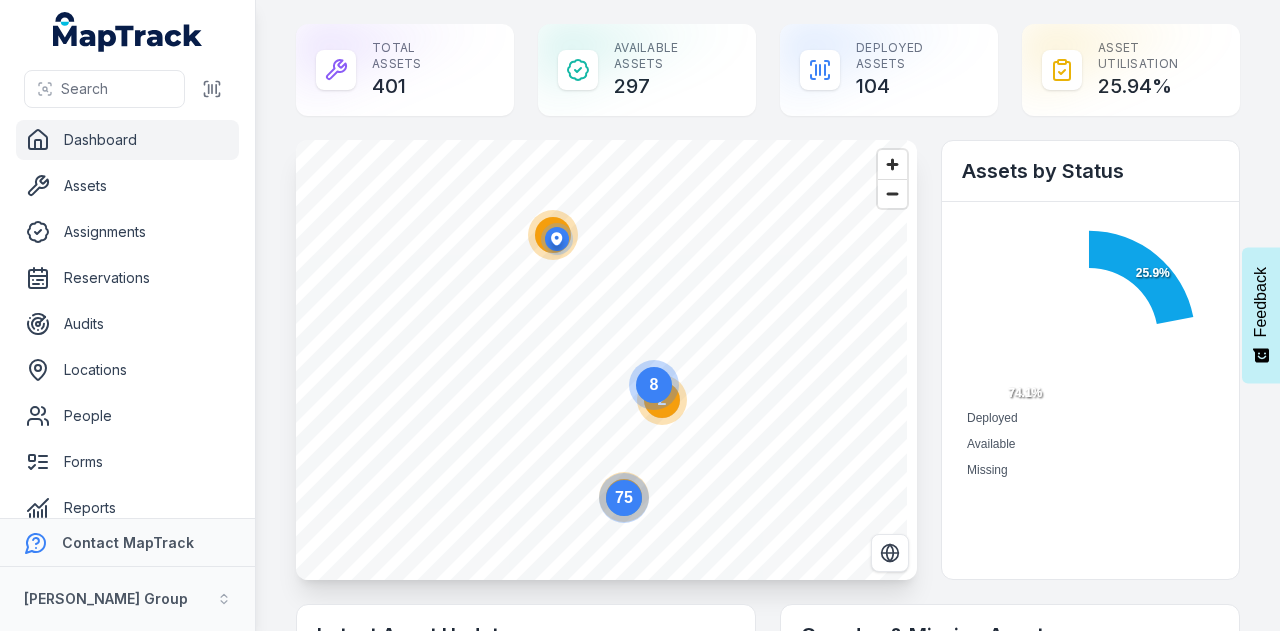 scroll, scrollTop: 0, scrollLeft: 0, axis: both 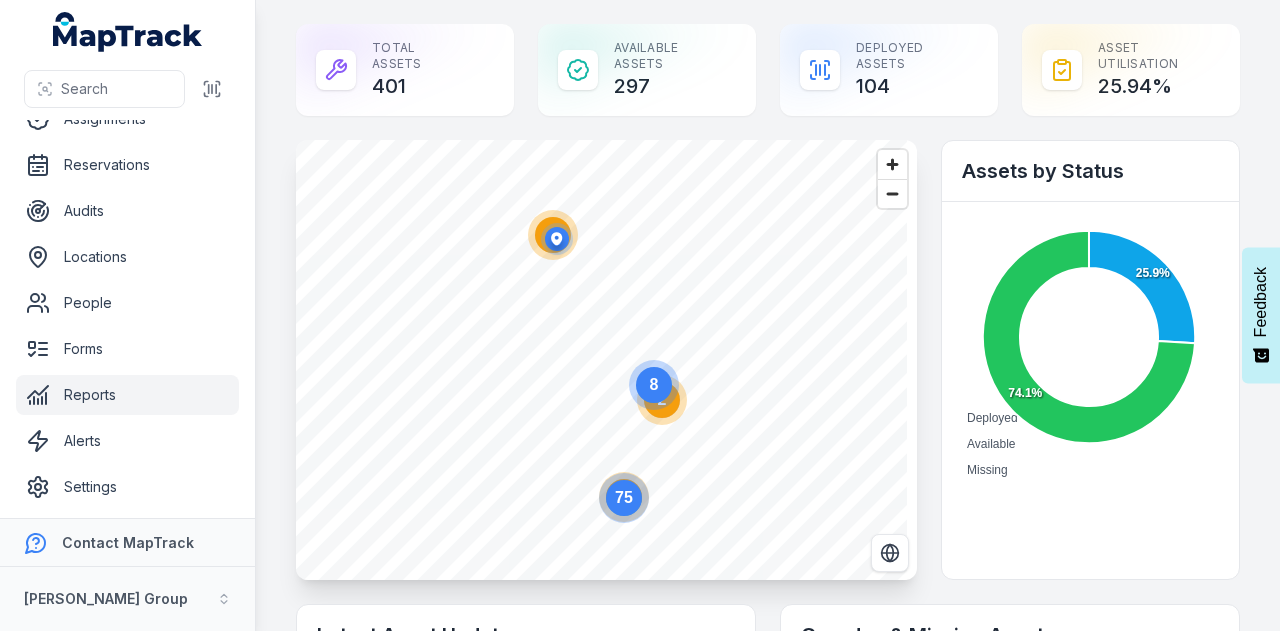 click on "Reports" at bounding box center [127, 395] 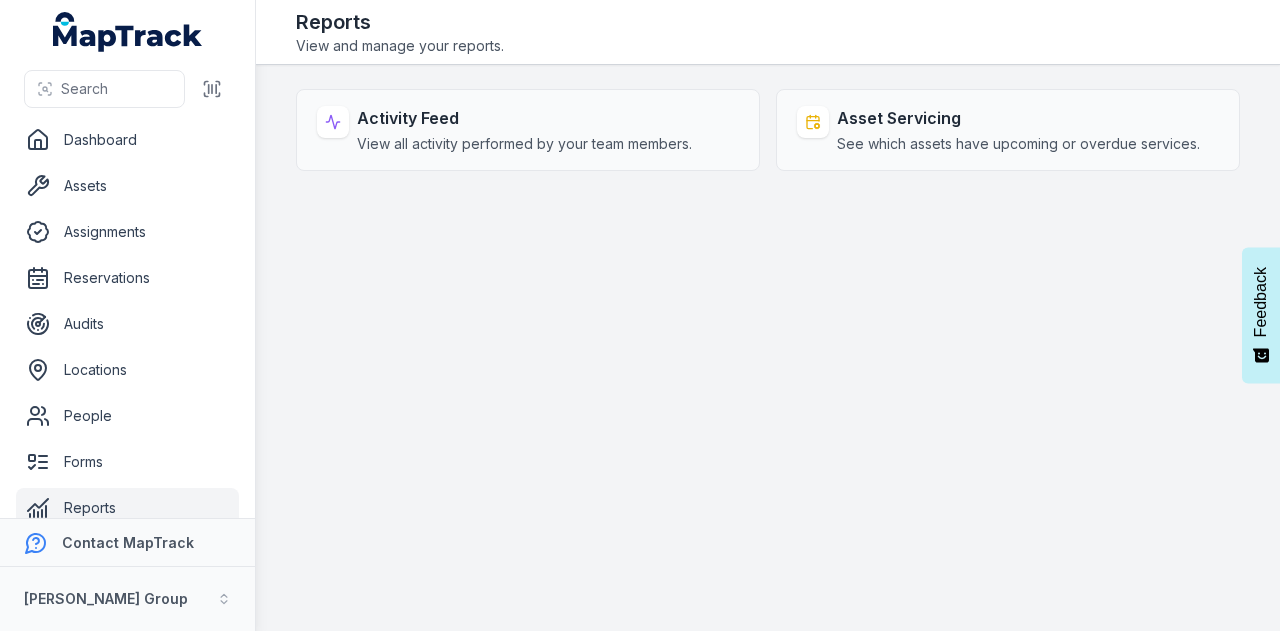 scroll, scrollTop: 0, scrollLeft: 0, axis: both 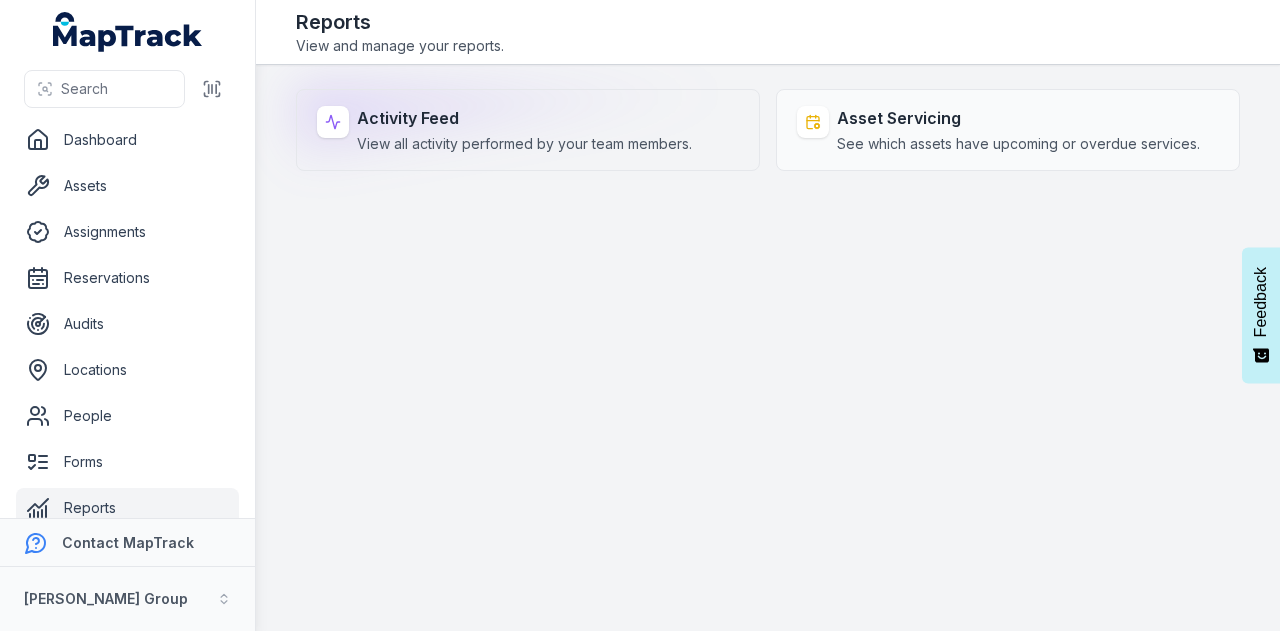 click on "Activity Feed" at bounding box center [524, 118] 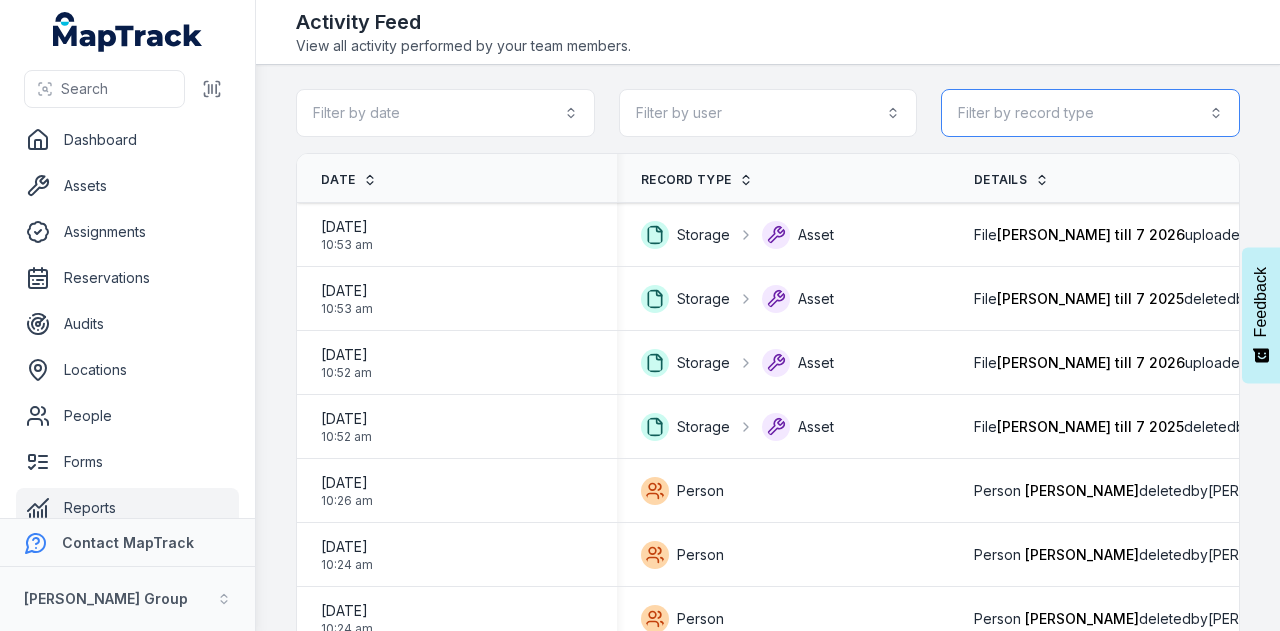 click on "Filter by record type" at bounding box center [1090, 113] 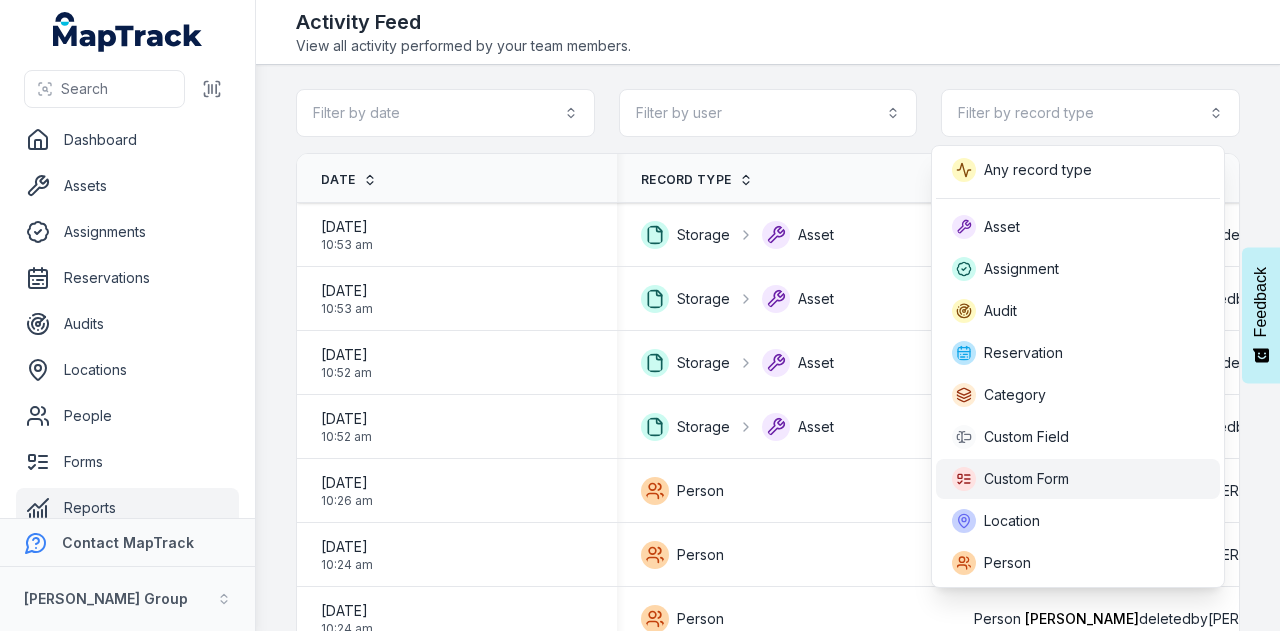 click on "Custom Form" at bounding box center [1078, 479] 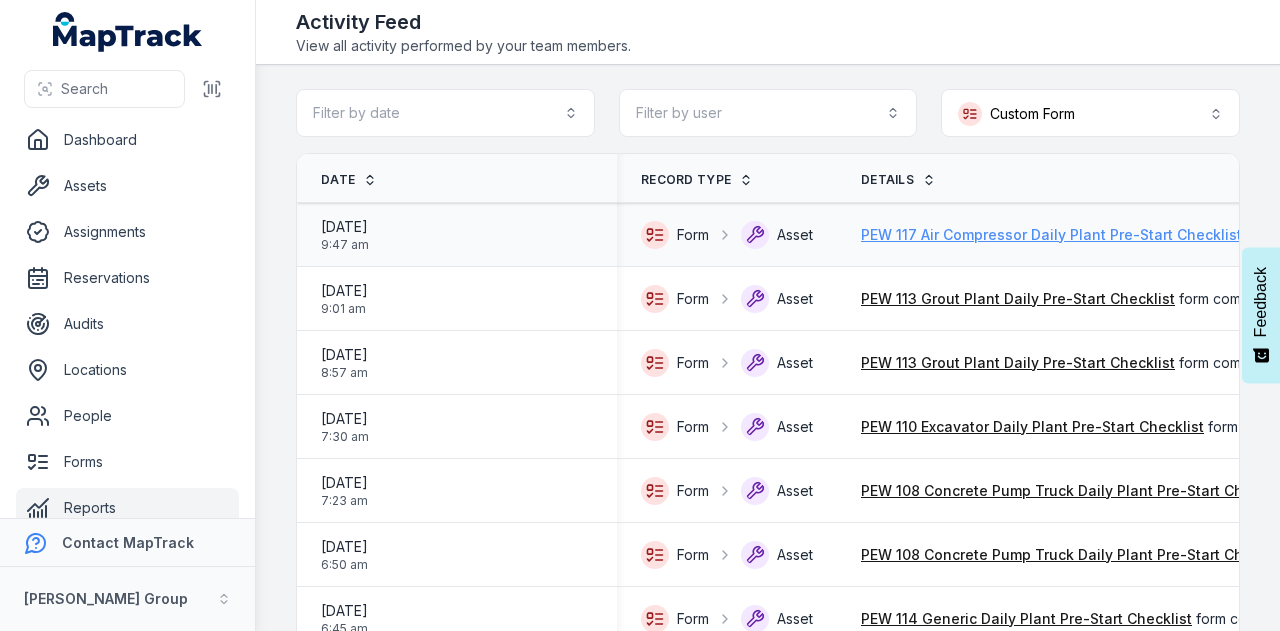 click on "PEW 117 Air Compressor Daily Plant Pre-Start Checklist" at bounding box center [1051, 235] 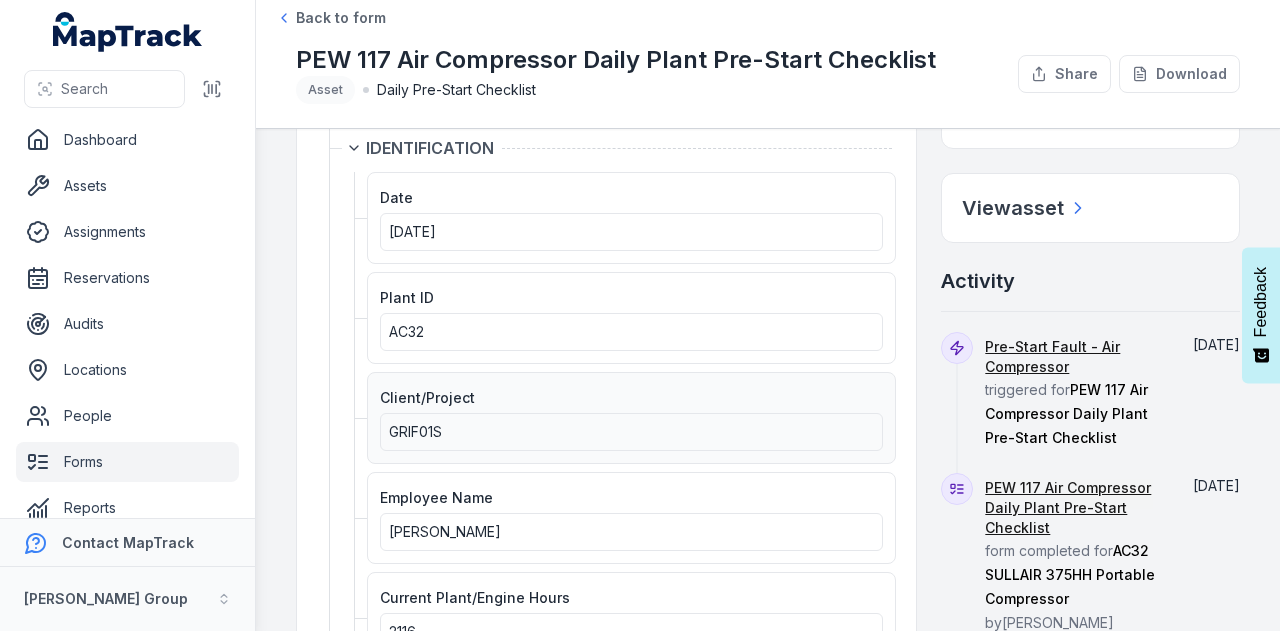 scroll, scrollTop: 200, scrollLeft: 0, axis: vertical 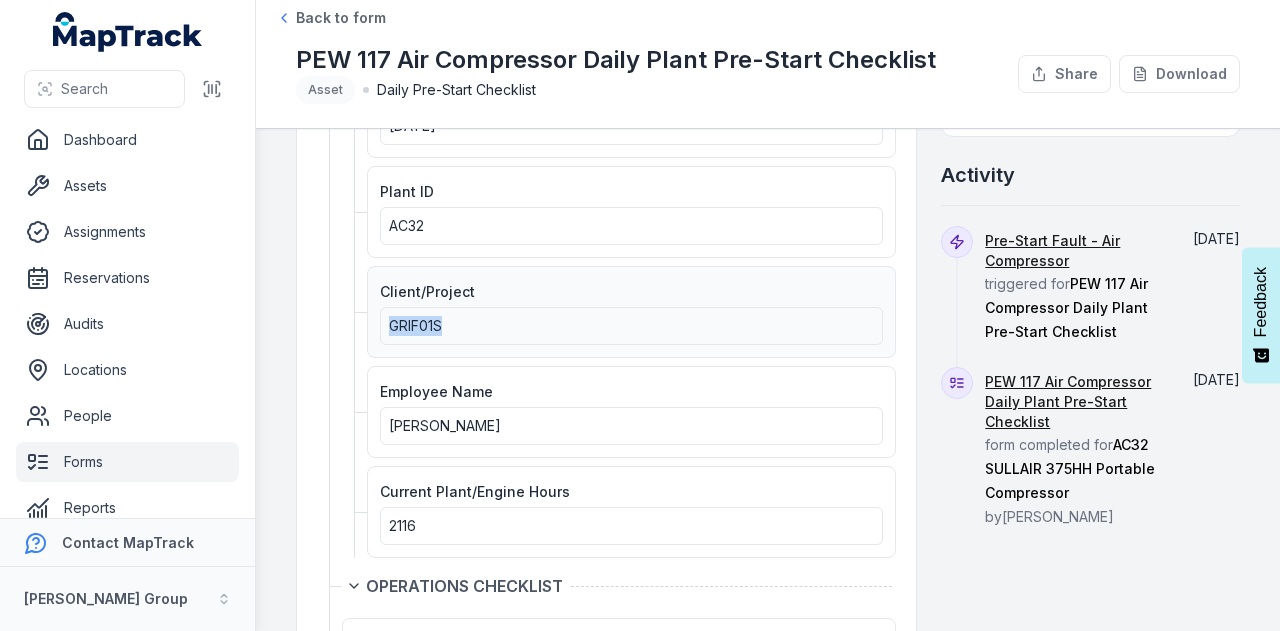drag, startPoint x: 498, startPoint y: 319, endPoint x: 392, endPoint y: 329, distance: 106.47065 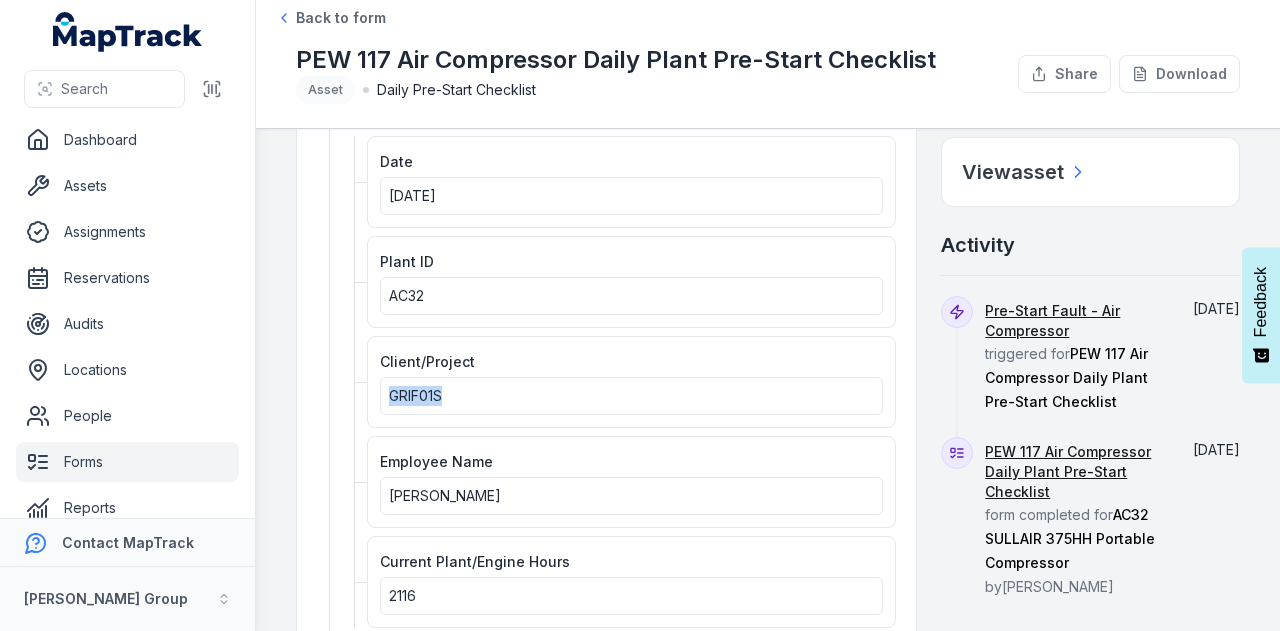 scroll, scrollTop: 100, scrollLeft: 0, axis: vertical 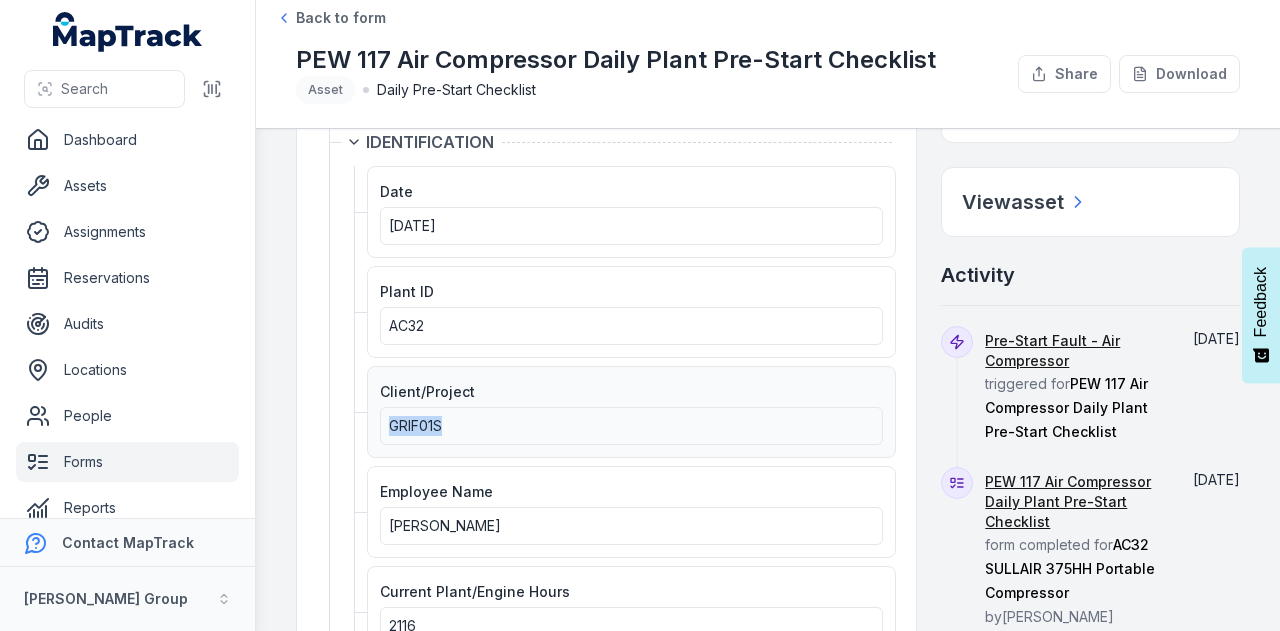 copy on "GRIF01S" 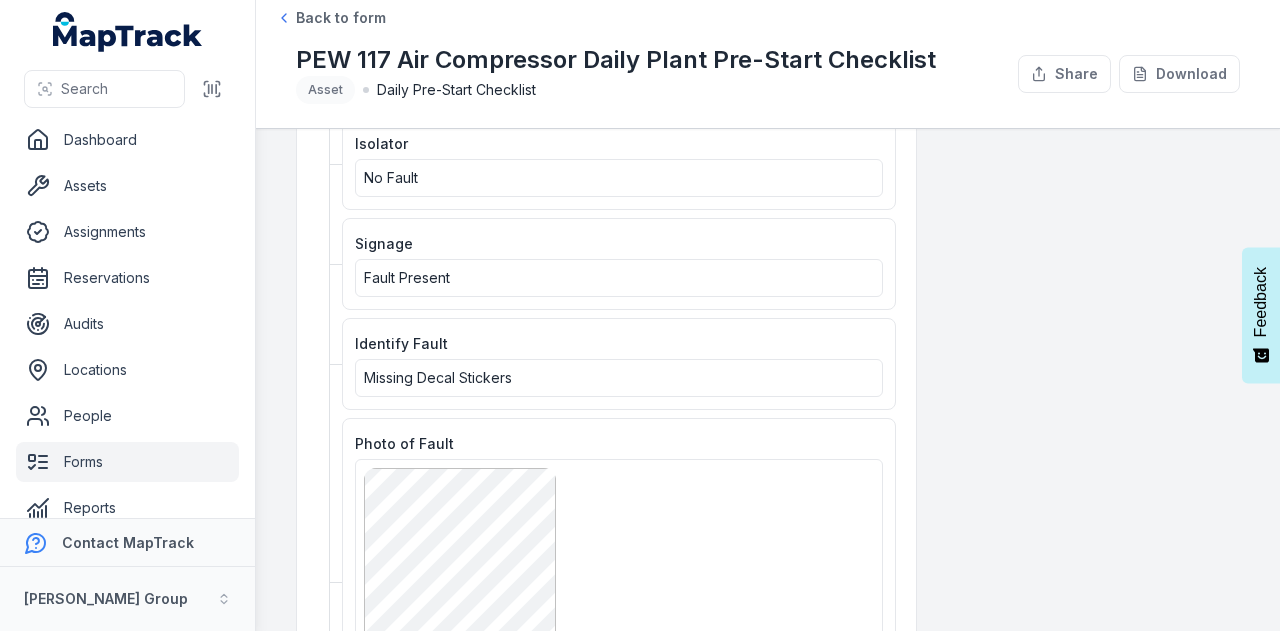 scroll, scrollTop: 1400, scrollLeft: 0, axis: vertical 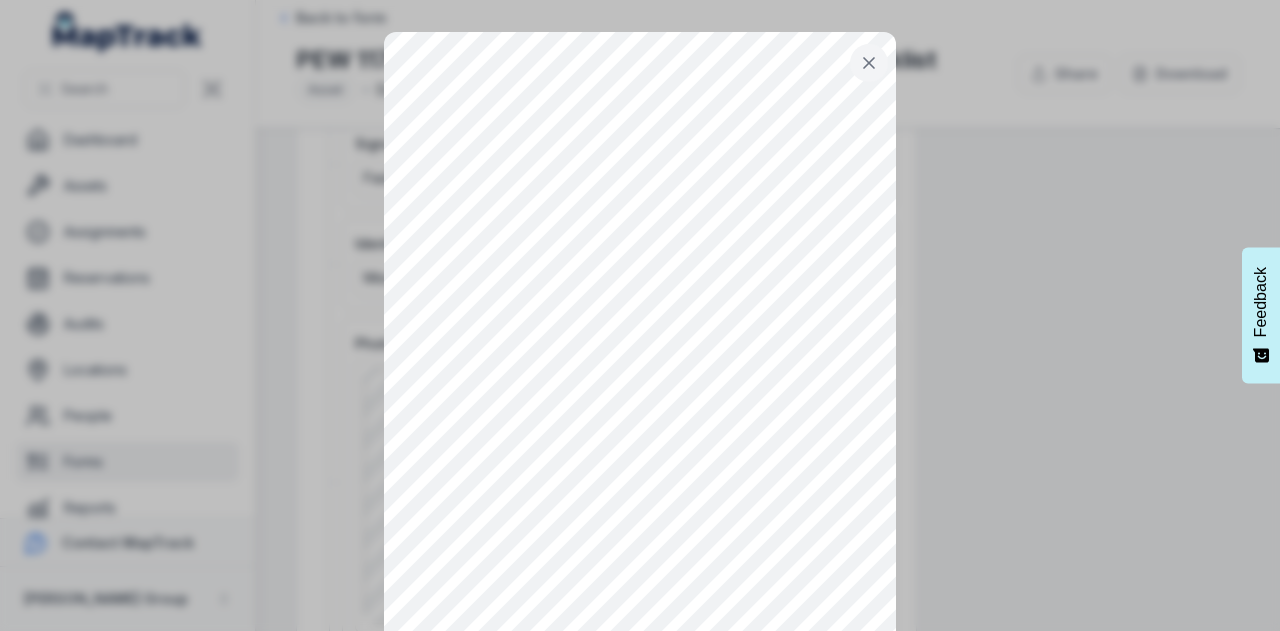 click 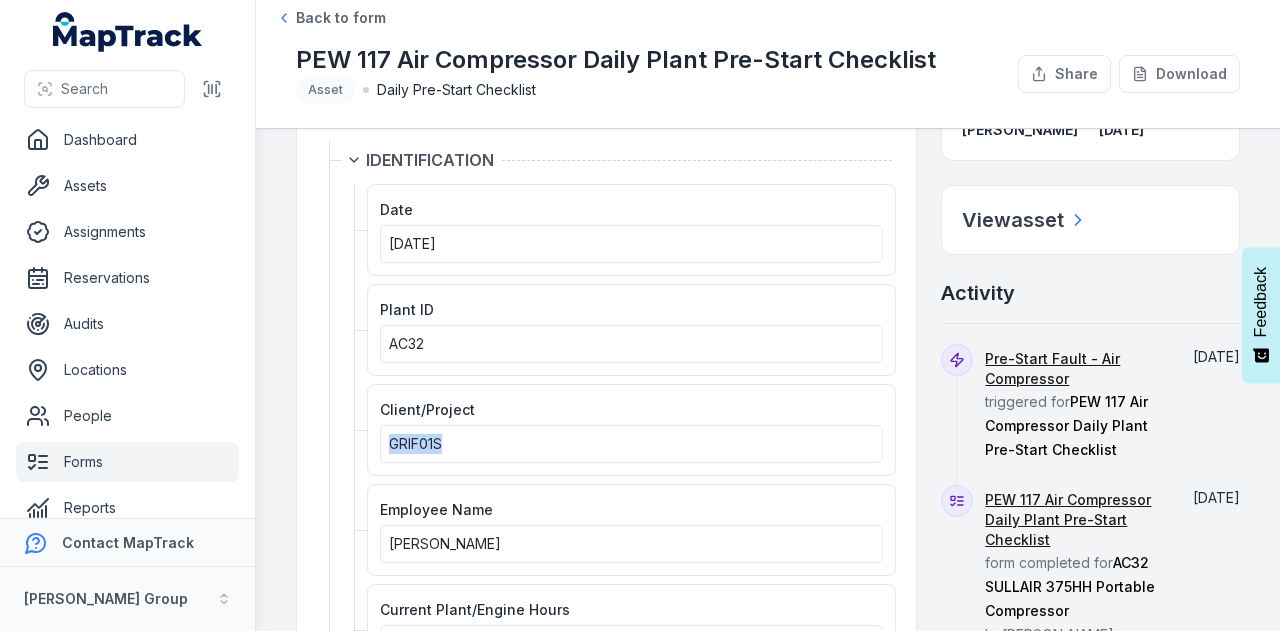 scroll, scrollTop: 0, scrollLeft: 0, axis: both 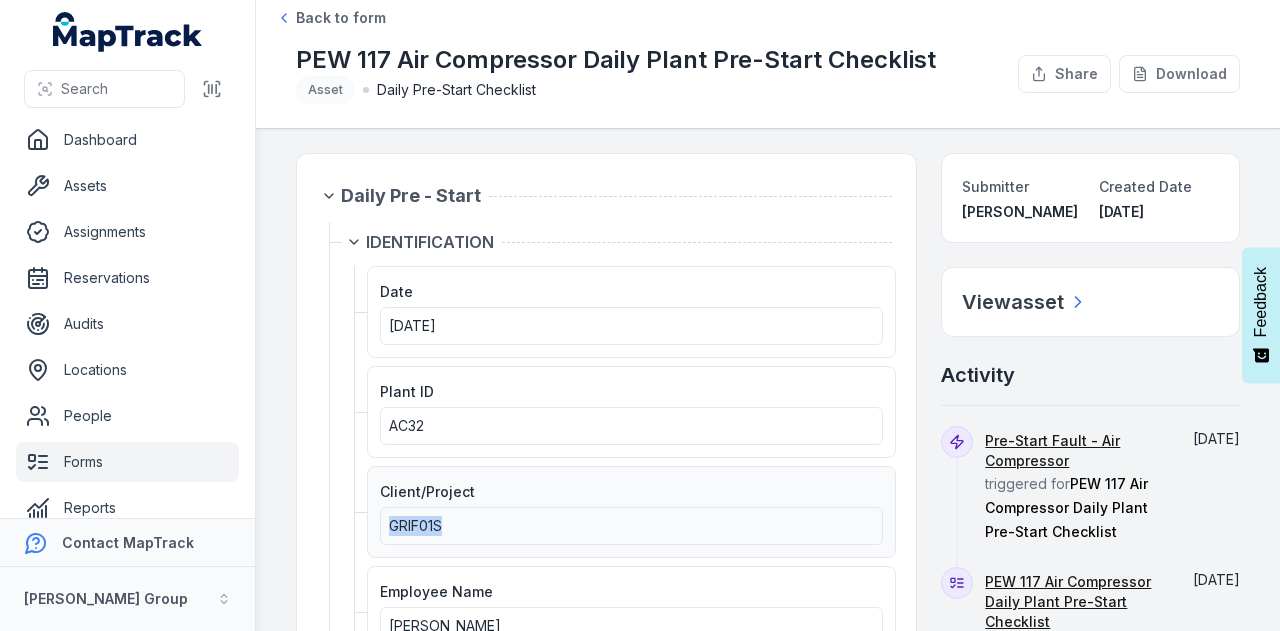 copy on "GRIF01S" 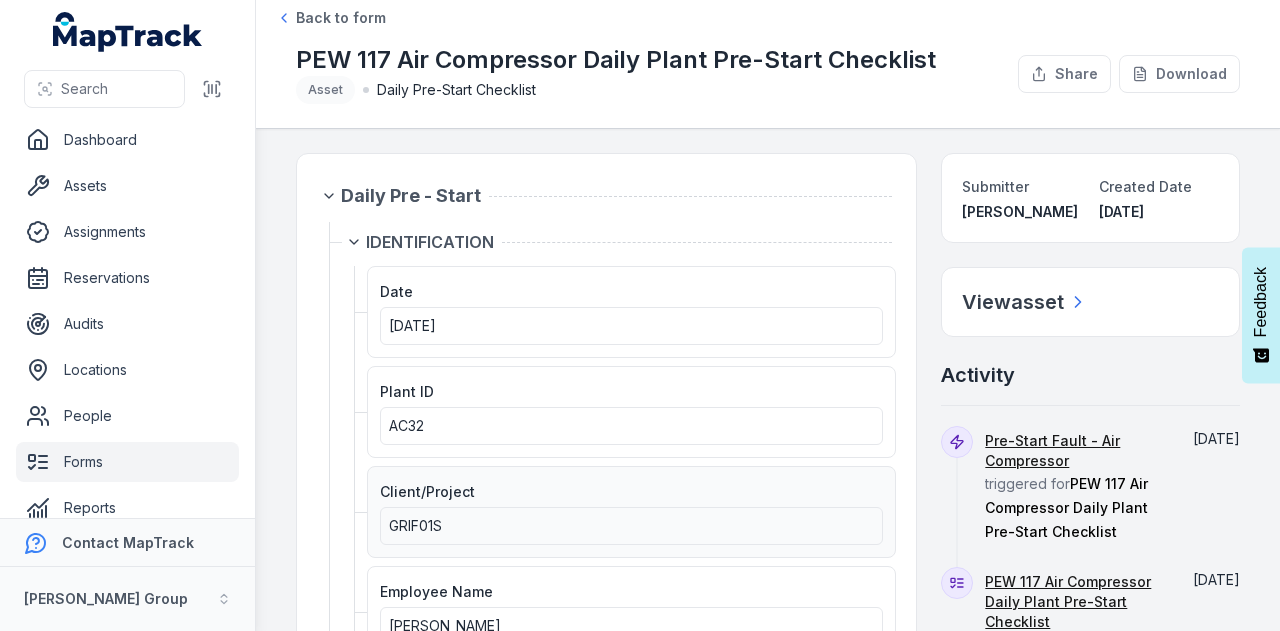 click on "Client/Project GRIF01S" at bounding box center (631, 512) 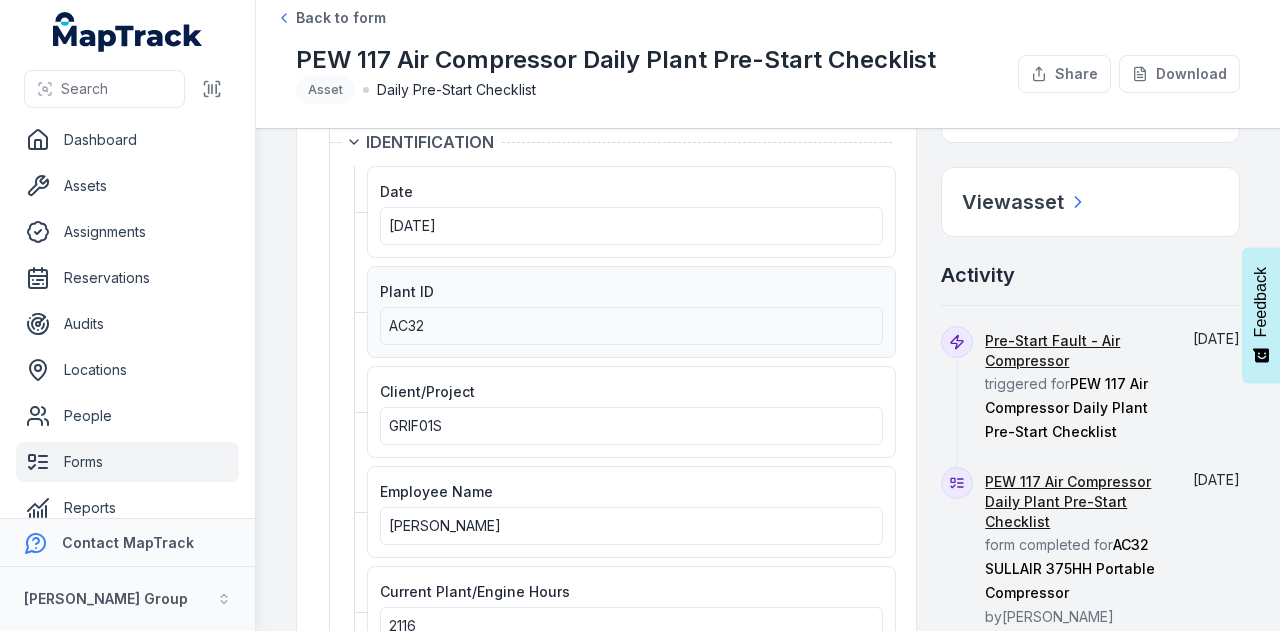scroll, scrollTop: 100, scrollLeft: 0, axis: vertical 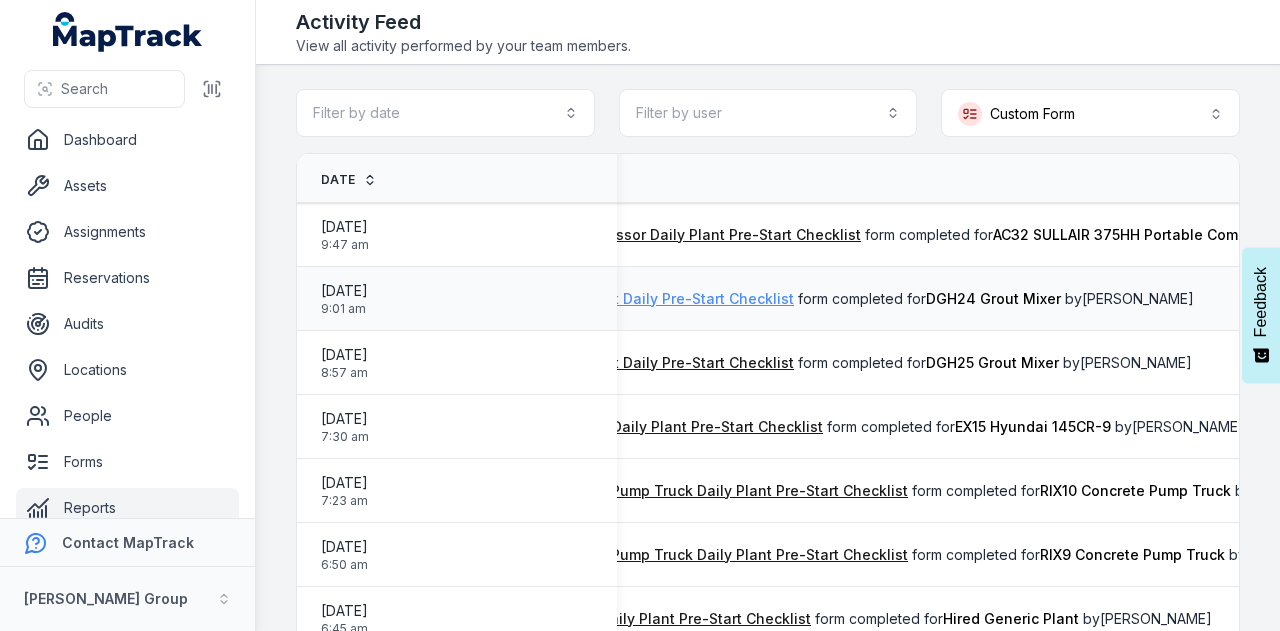 click on "PEW 113 Grout Plant Daily Pre-Start  Checklist" at bounding box center [637, 299] 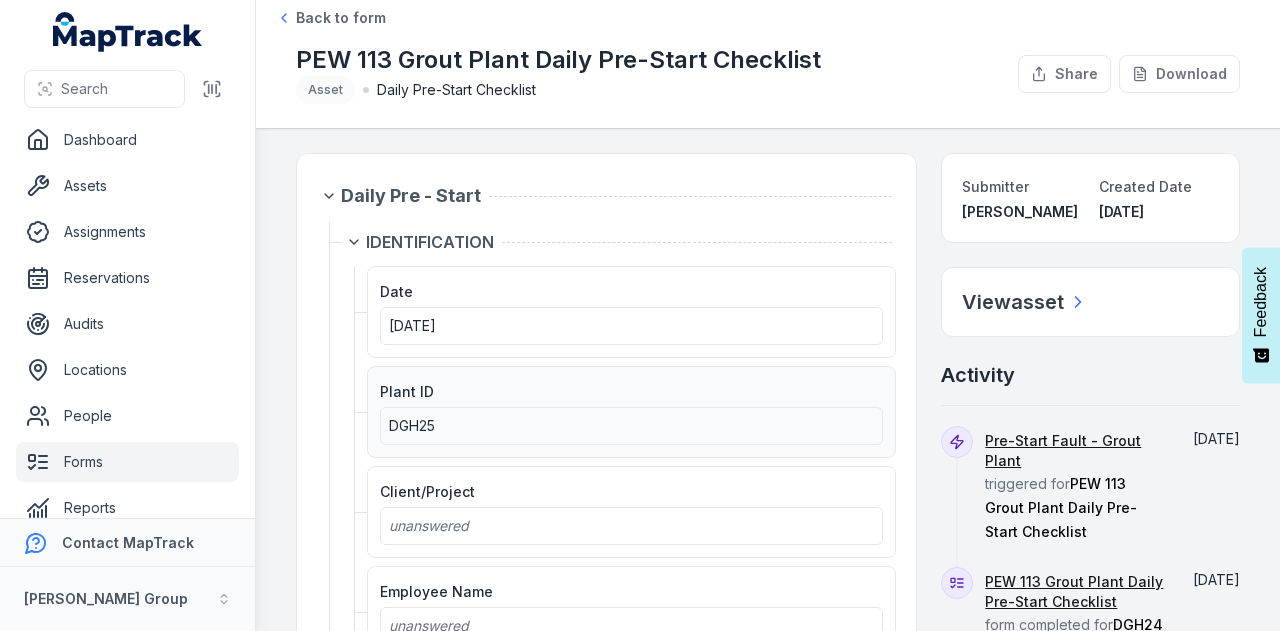 scroll, scrollTop: 200, scrollLeft: 0, axis: vertical 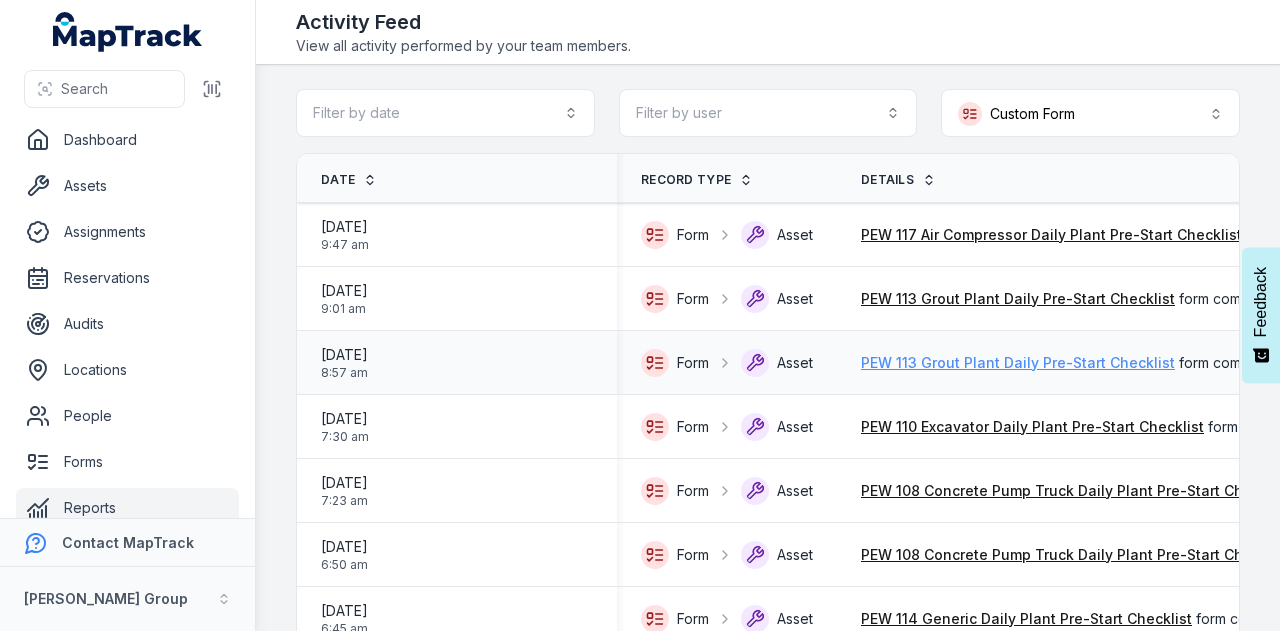 click on "PEW 113 Grout Plant Daily Pre-Start  Checklist" at bounding box center (1018, 363) 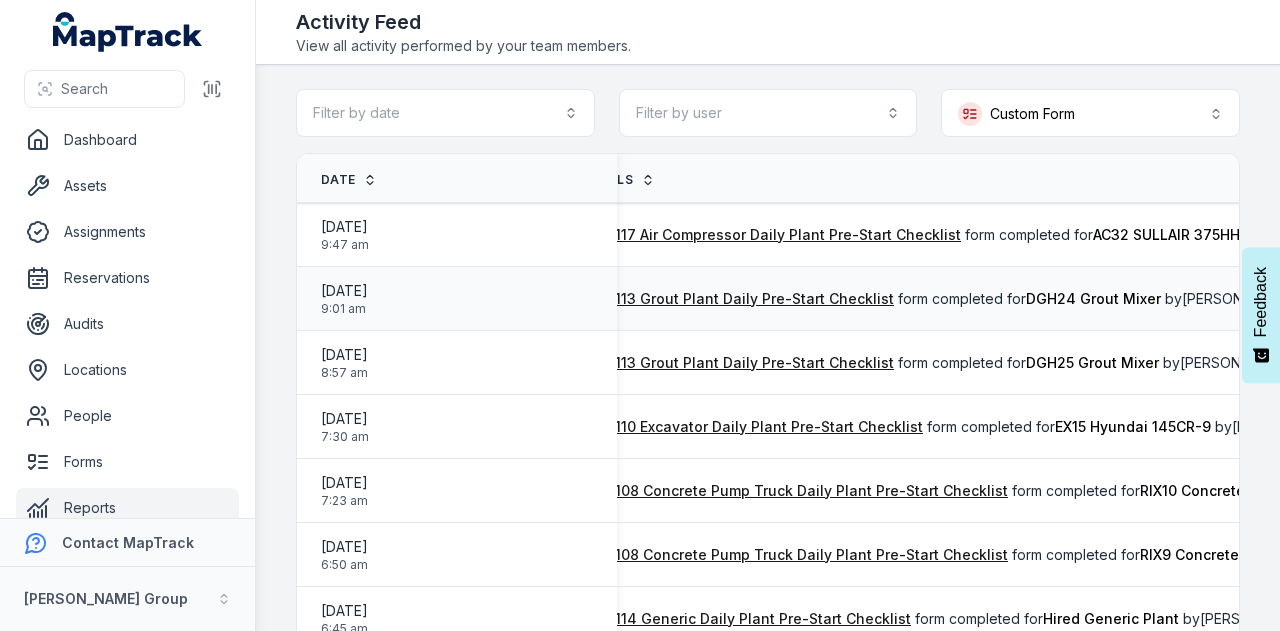 scroll, scrollTop: 0, scrollLeft: 282, axis: horizontal 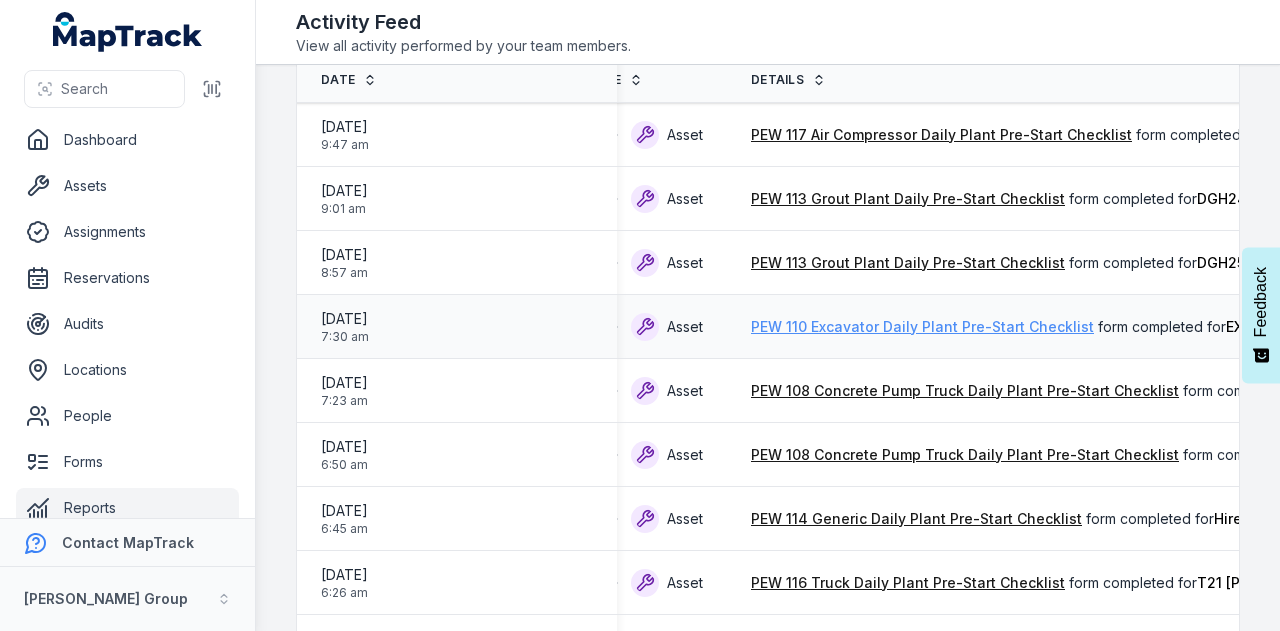 click on "PEW 110 Excavator Daily Plant Pre-Start Checklist" at bounding box center [922, 327] 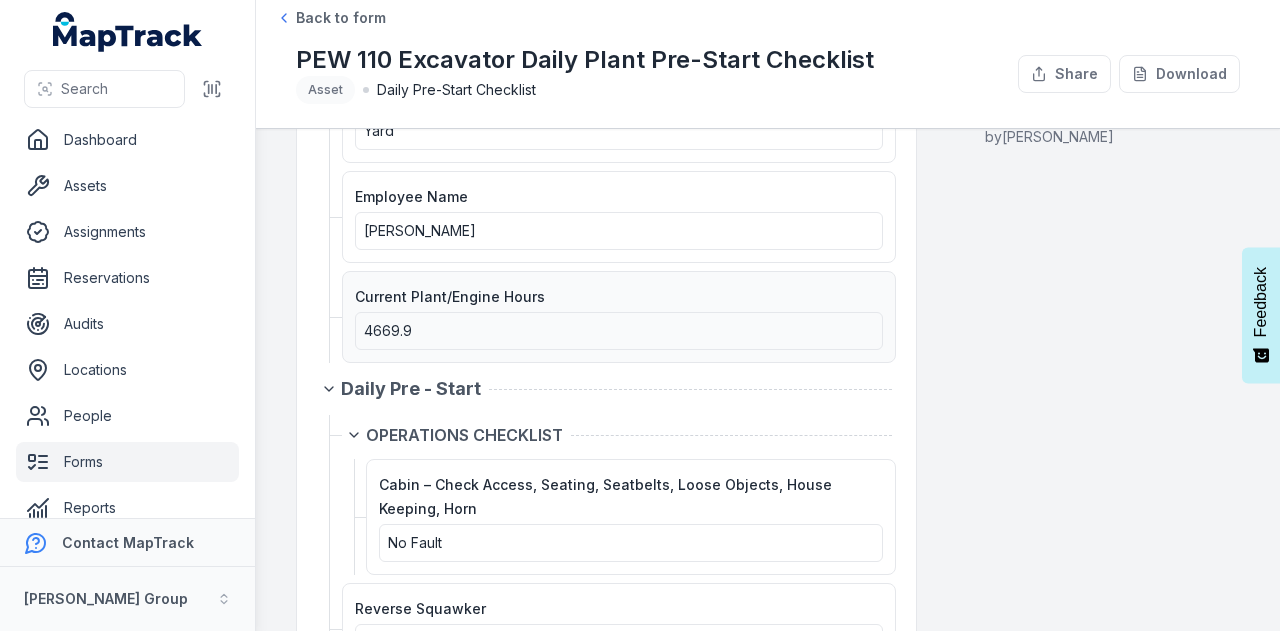 scroll, scrollTop: 400, scrollLeft: 0, axis: vertical 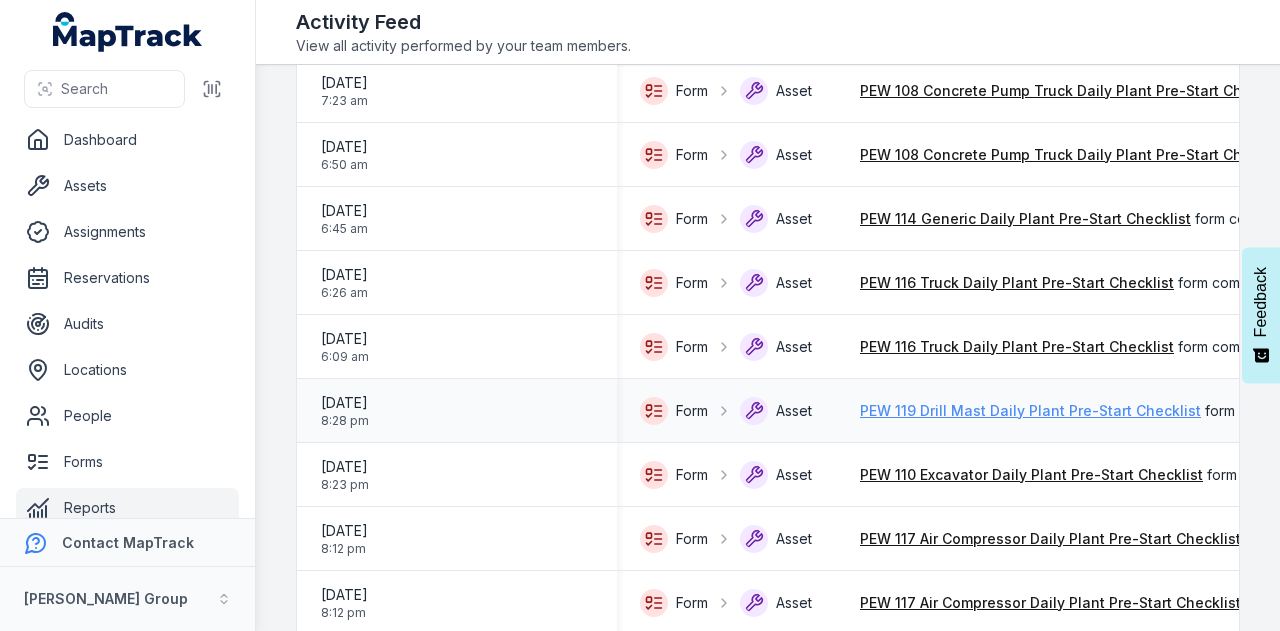 click on "PEW 119 Drill Mast Daily Plant Pre-Start Checklist" at bounding box center [1030, 411] 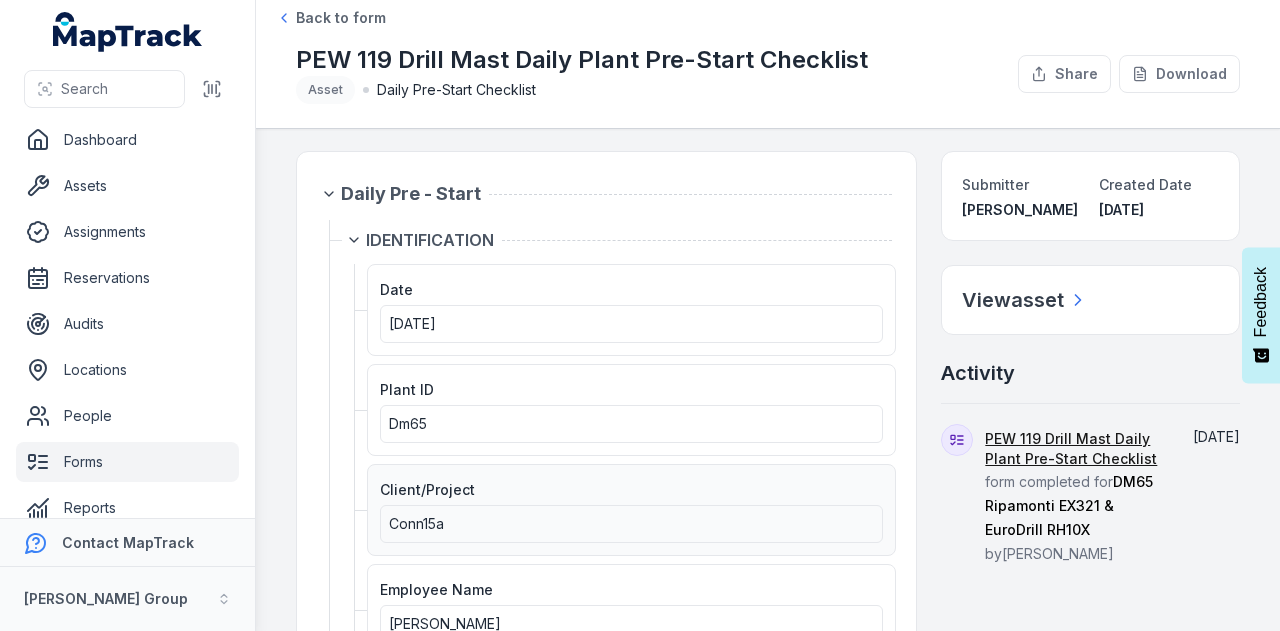 scroll, scrollTop: 0, scrollLeft: 0, axis: both 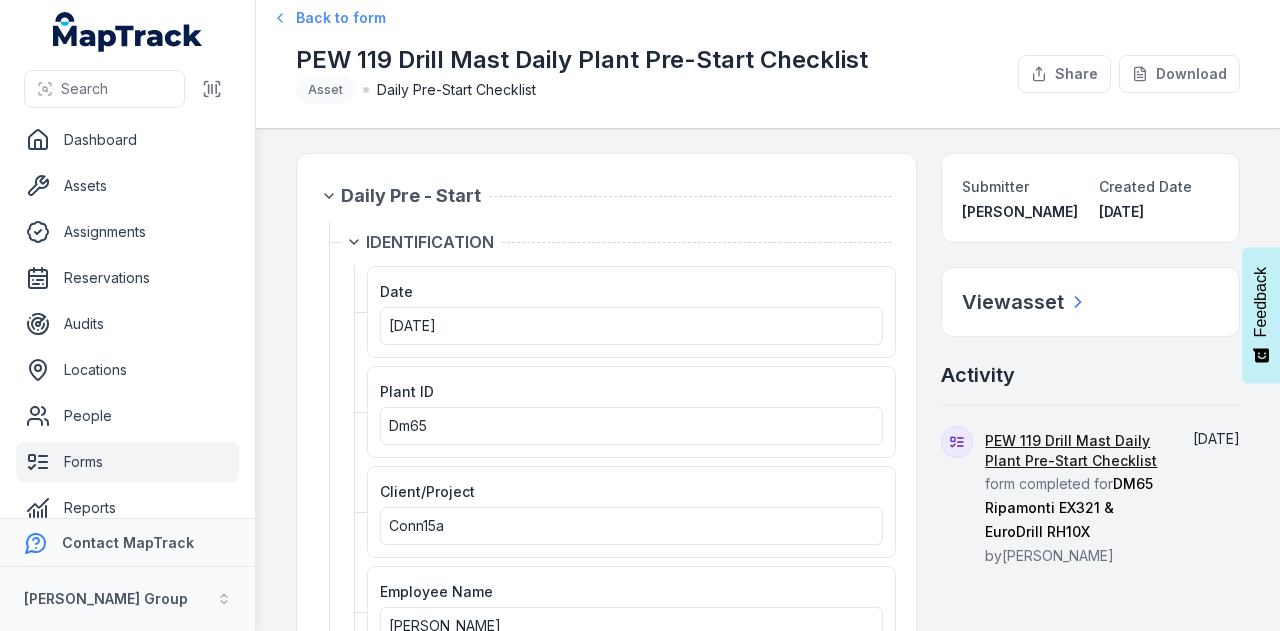 click on "Back to form" at bounding box center (341, 18) 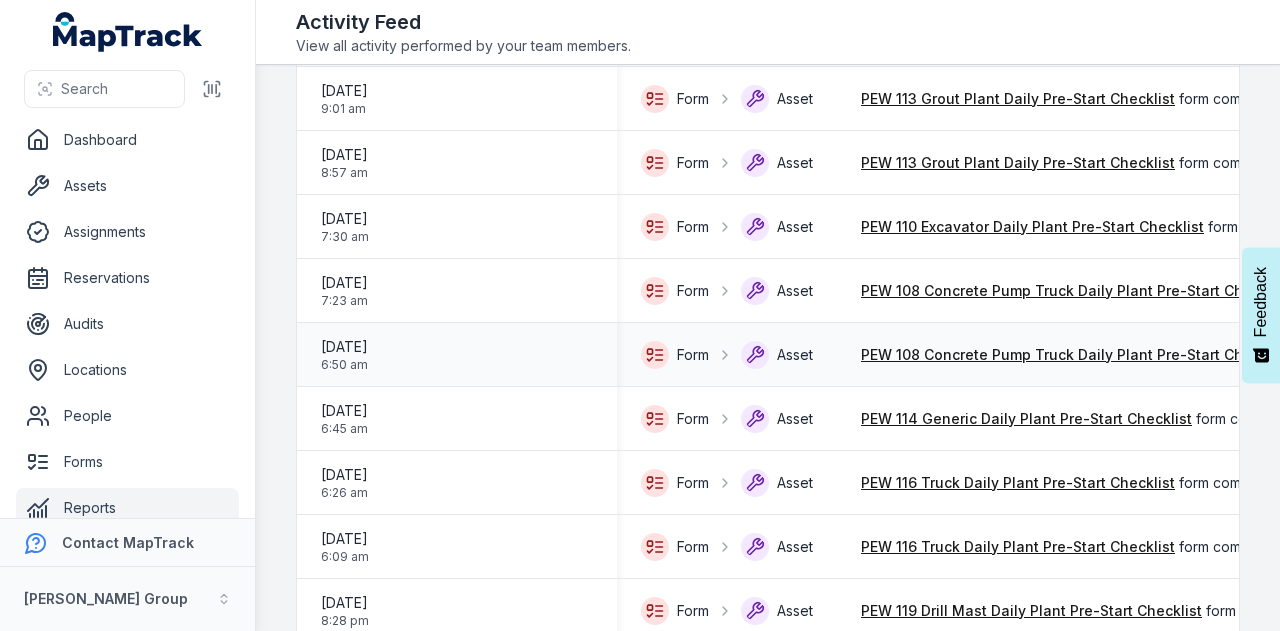 scroll, scrollTop: 300, scrollLeft: 0, axis: vertical 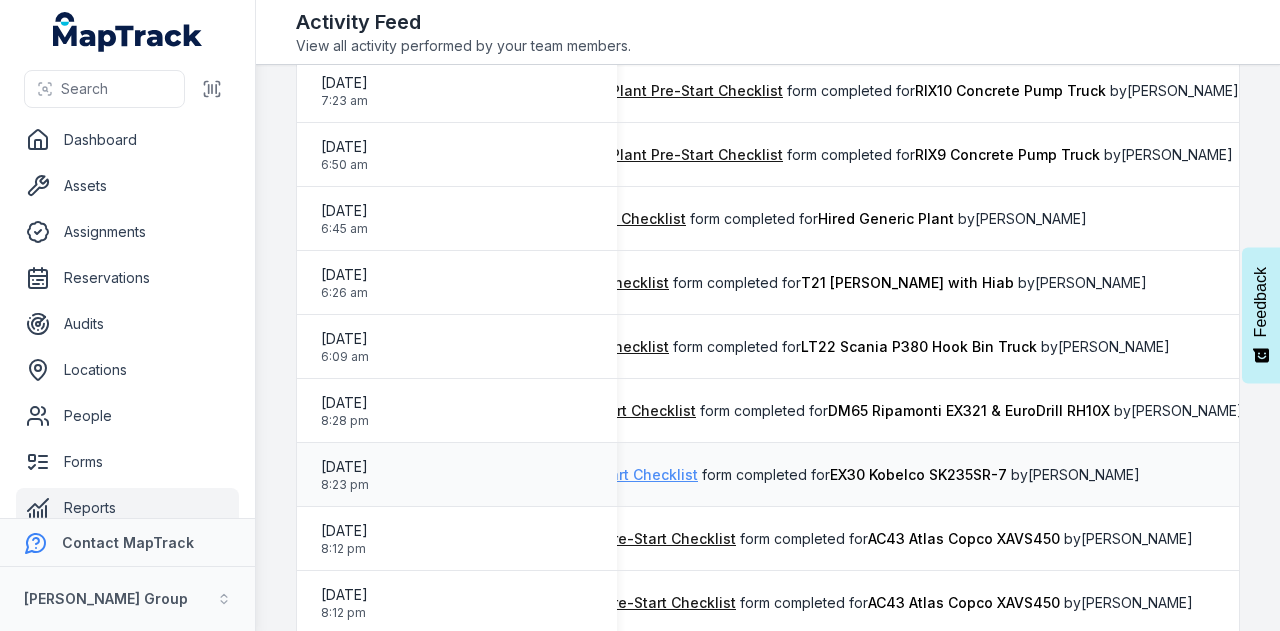click on "PEW 110 Excavator Daily Plant Pre-Start Checklist" at bounding box center [526, 475] 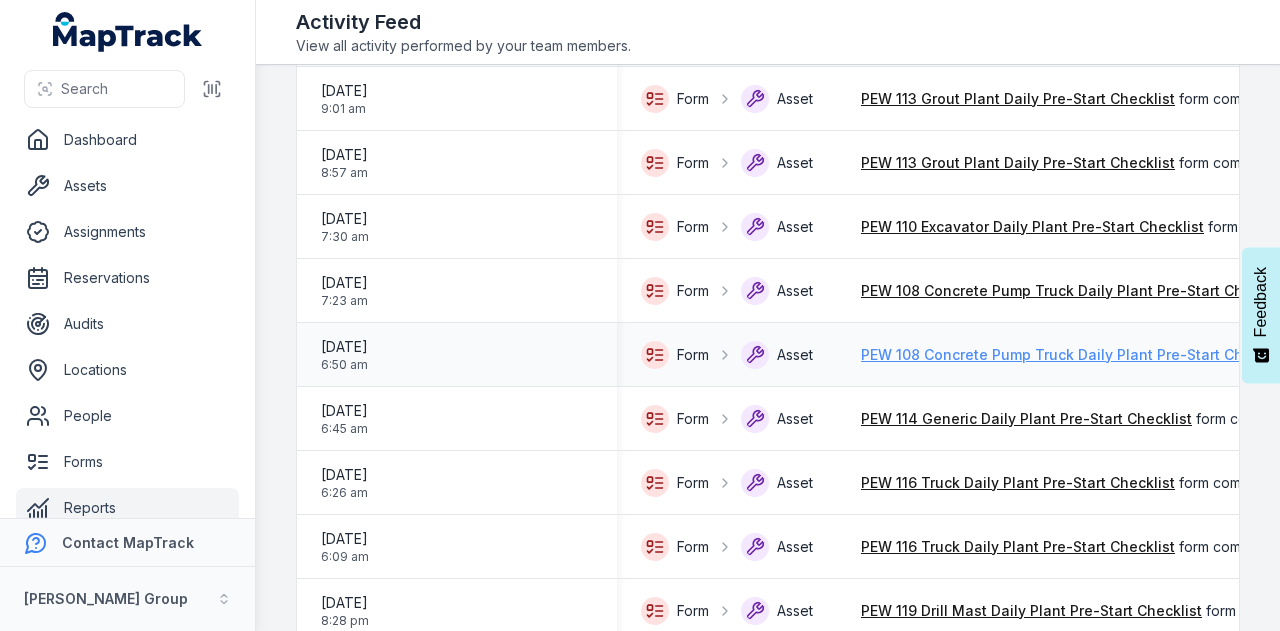 scroll, scrollTop: 400, scrollLeft: 0, axis: vertical 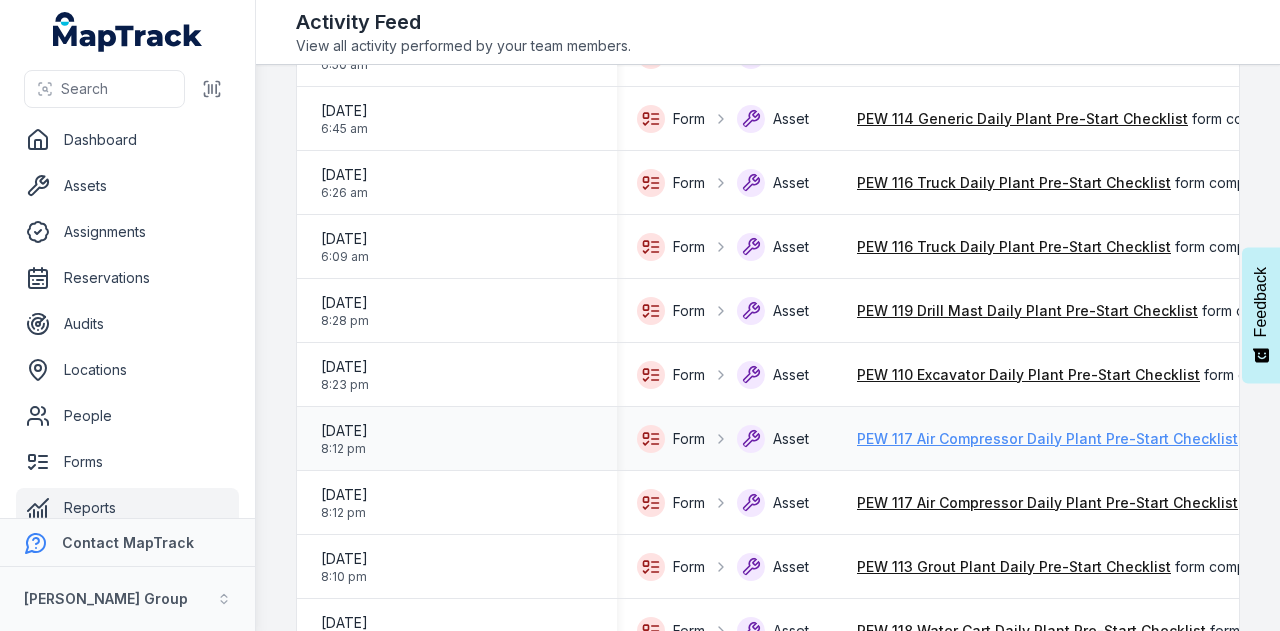 click on "PEW 117 Air Compressor Daily Plant Pre-Start Checklist" at bounding box center (1047, 439) 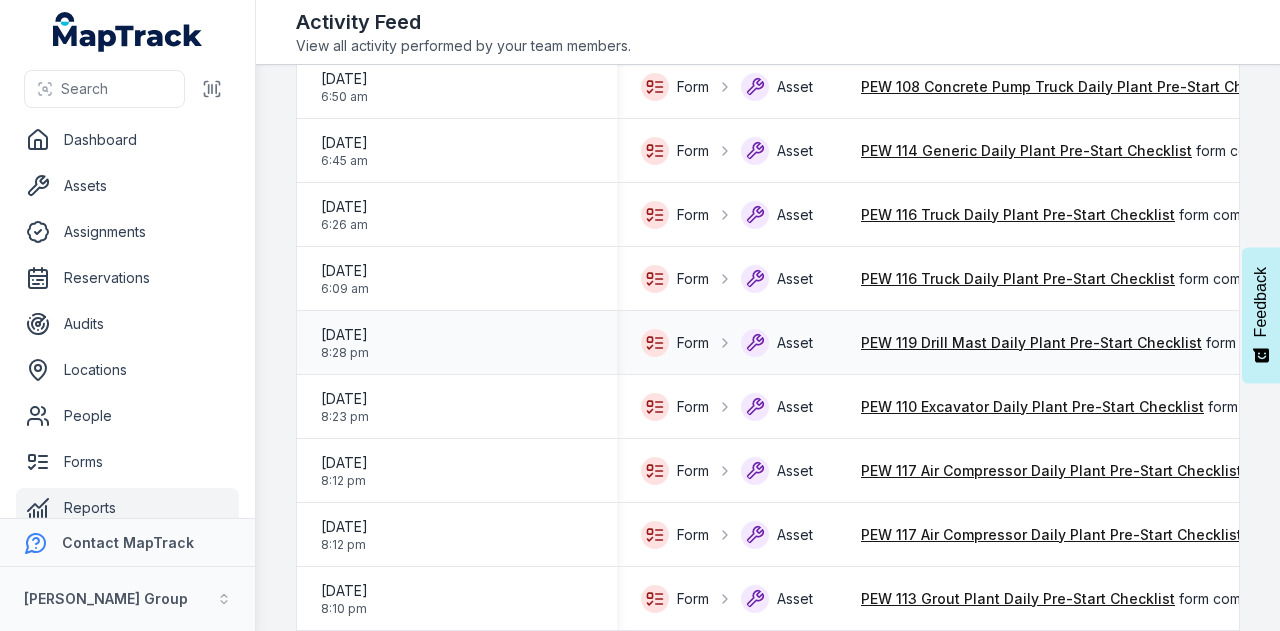 scroll, scrollTop: 500, scrollLeft: 0, axis: vertical 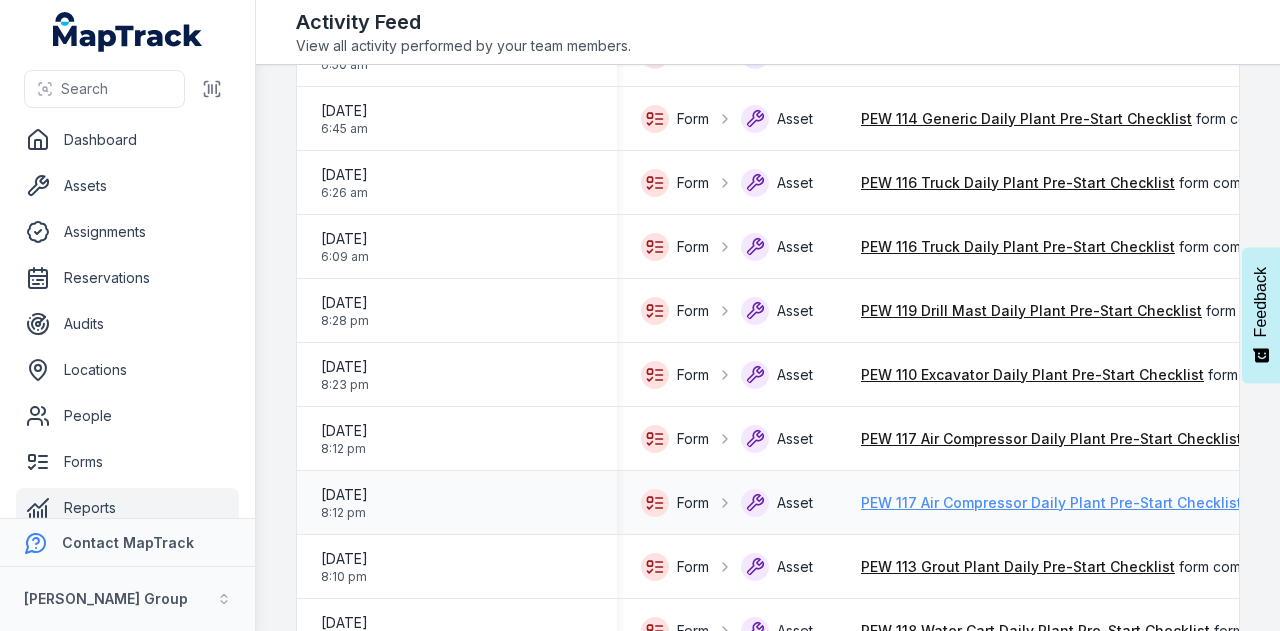 click on "PEW 117 Air Compressor Daily Plant Pre-Start Checklist" at bounding box center (1051, 503) 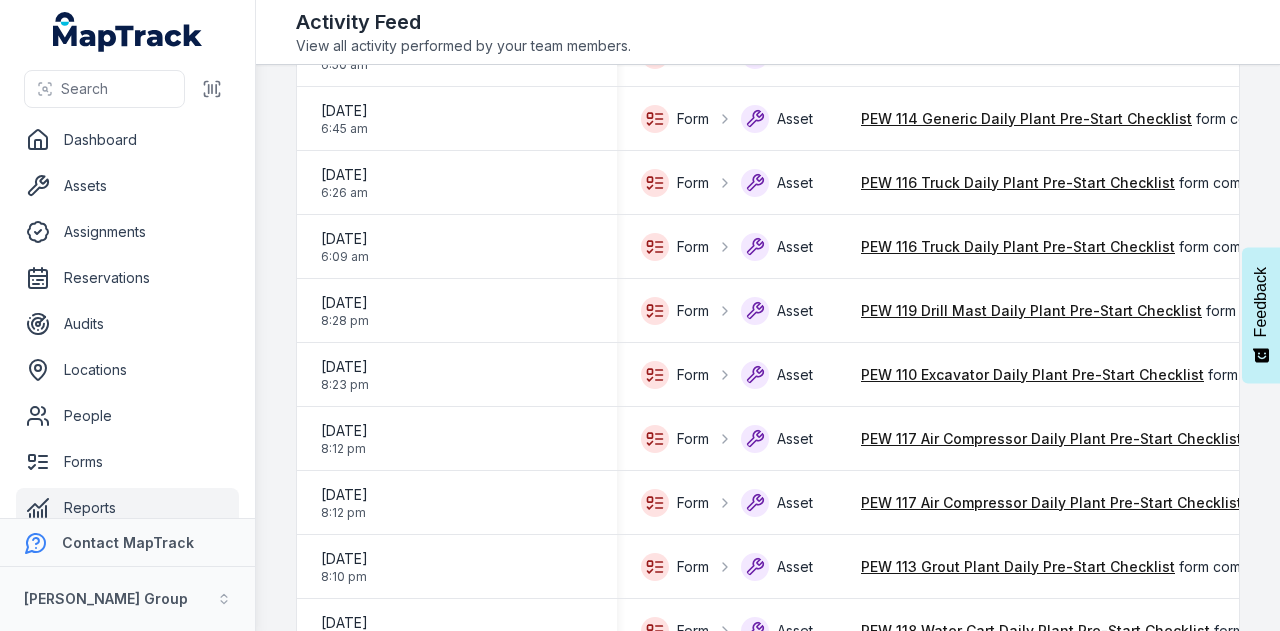scroll, scrollTop: 600, scrollLeft: 0, axis: vertical 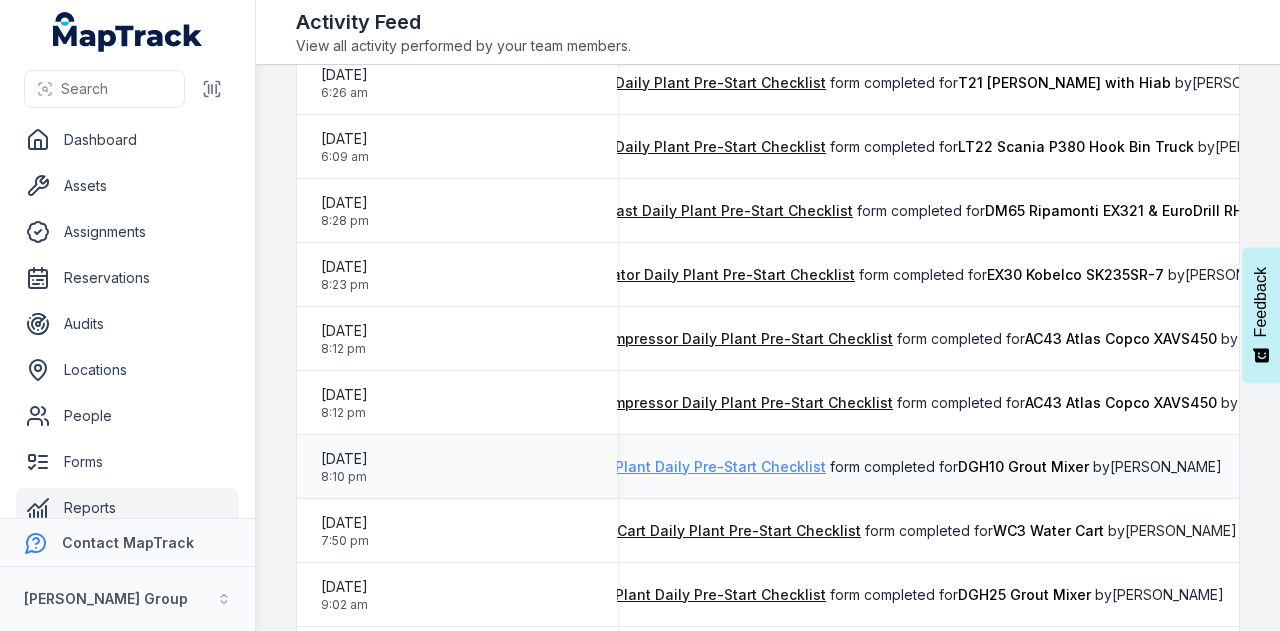 click on "PEW 113 Grout Plant Daily Pre-Start  Checklist" at bounding box center (669, 467) 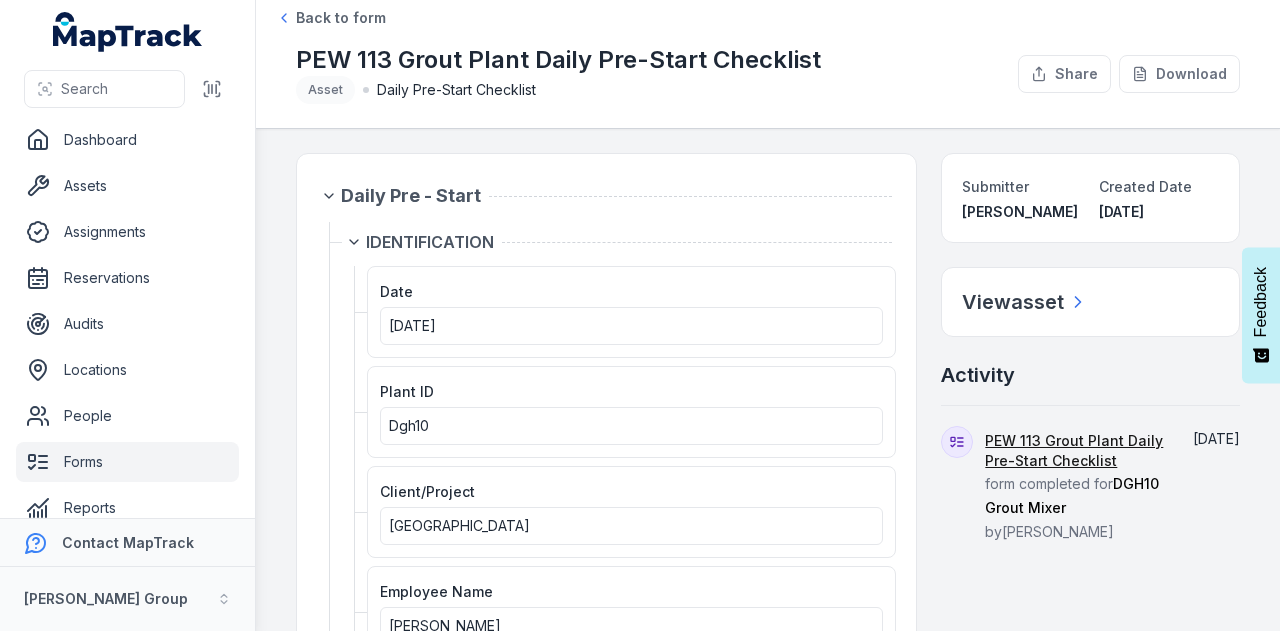 scroll, scrollTop: 0, scrollLeft: 0, axis: both 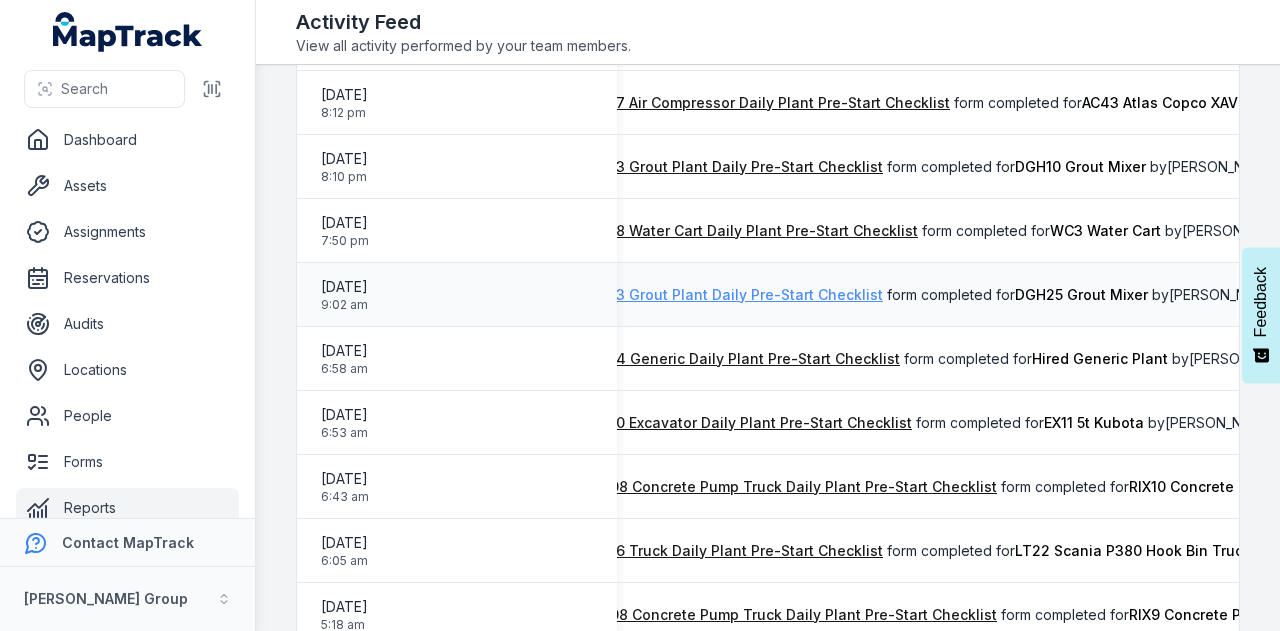 click on "PEW 113 Grout Plant Daily Pre-Start  Checklist" at bounding box center [726, 295] 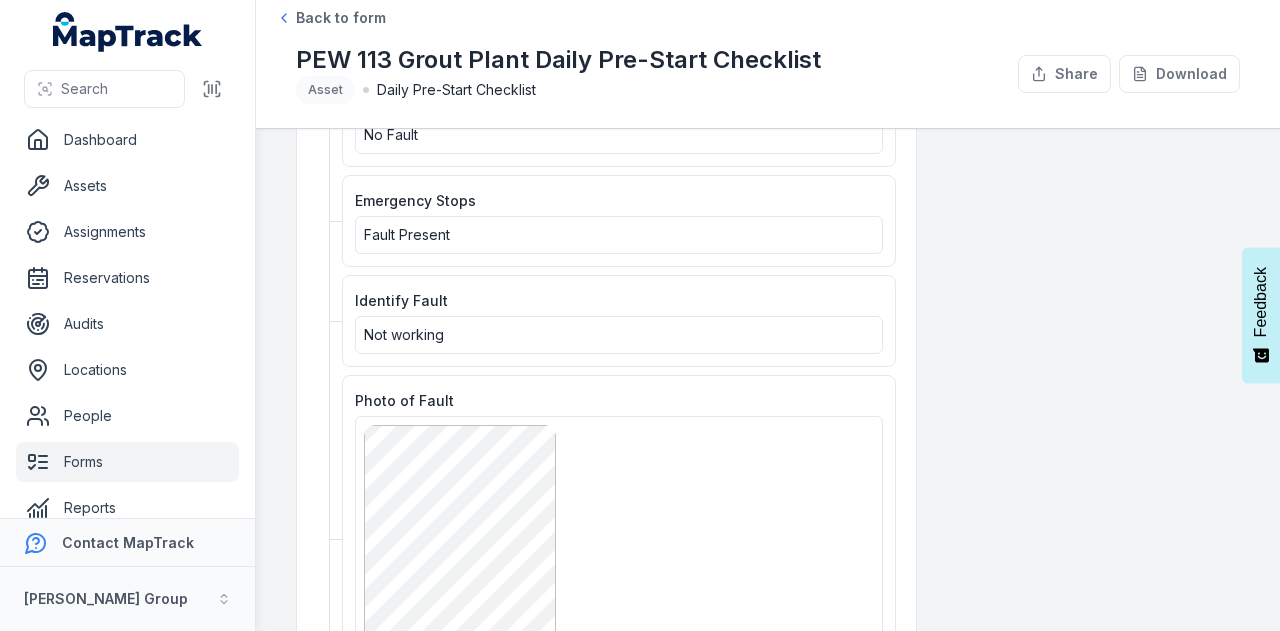 scroll, scrollTop: 1700, scrollLeft: 0, axis: vertical 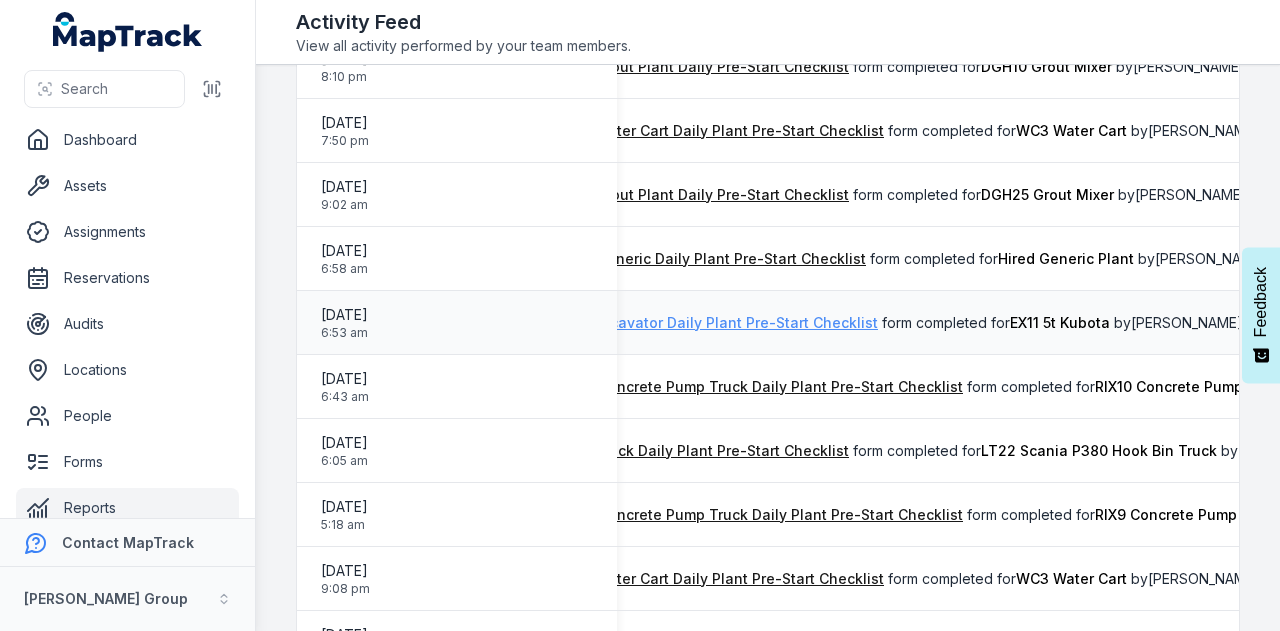 click on "PEW 110 Excavator Daily Plant Pre-Start Checklist" at bounding box center [706, 323] 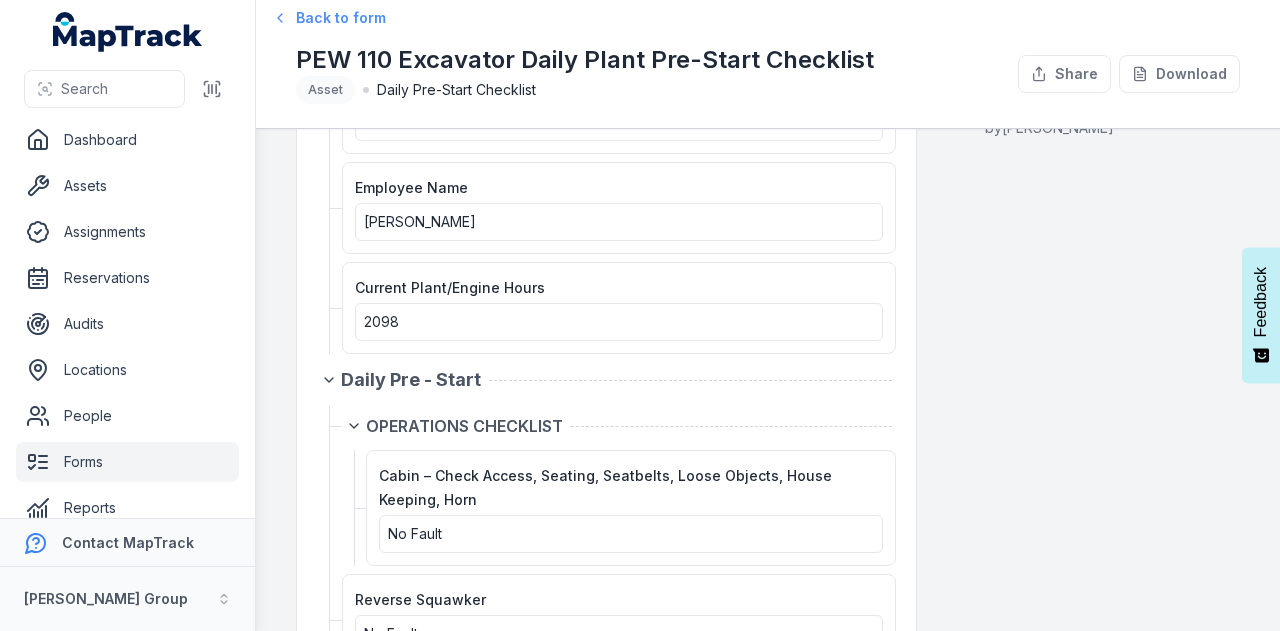 scroll, scrollTop: 400, scrollLeft: 0, axis: vertical 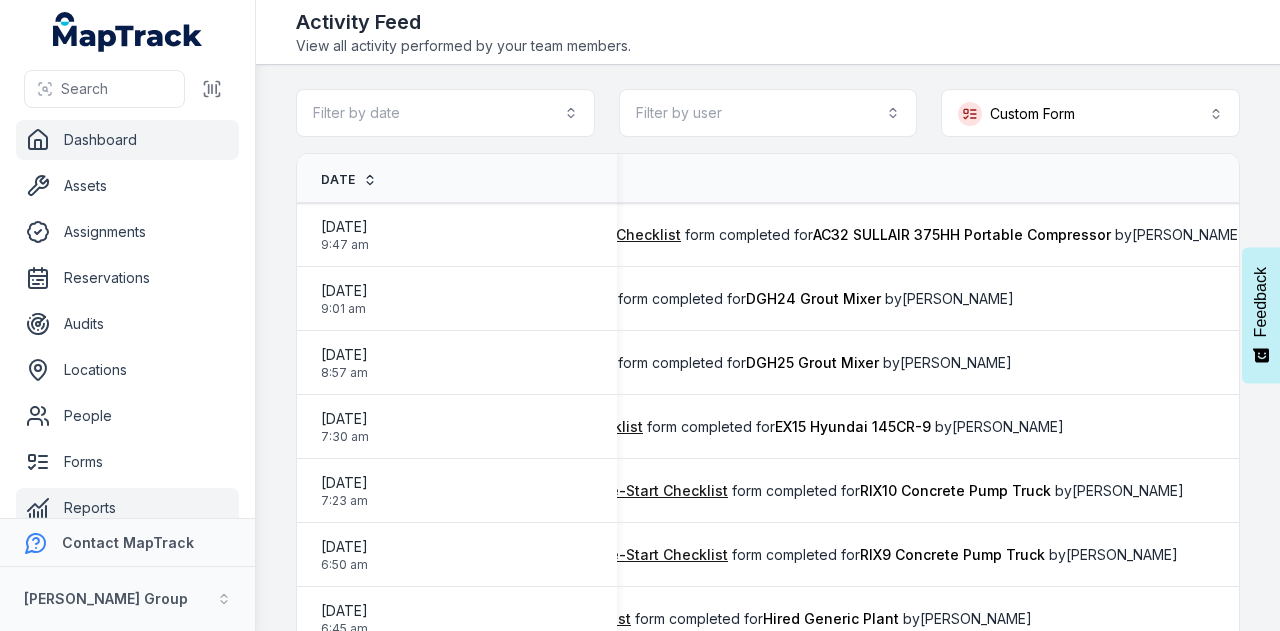 click on "Dashboard" at bounding box center (127, 140) 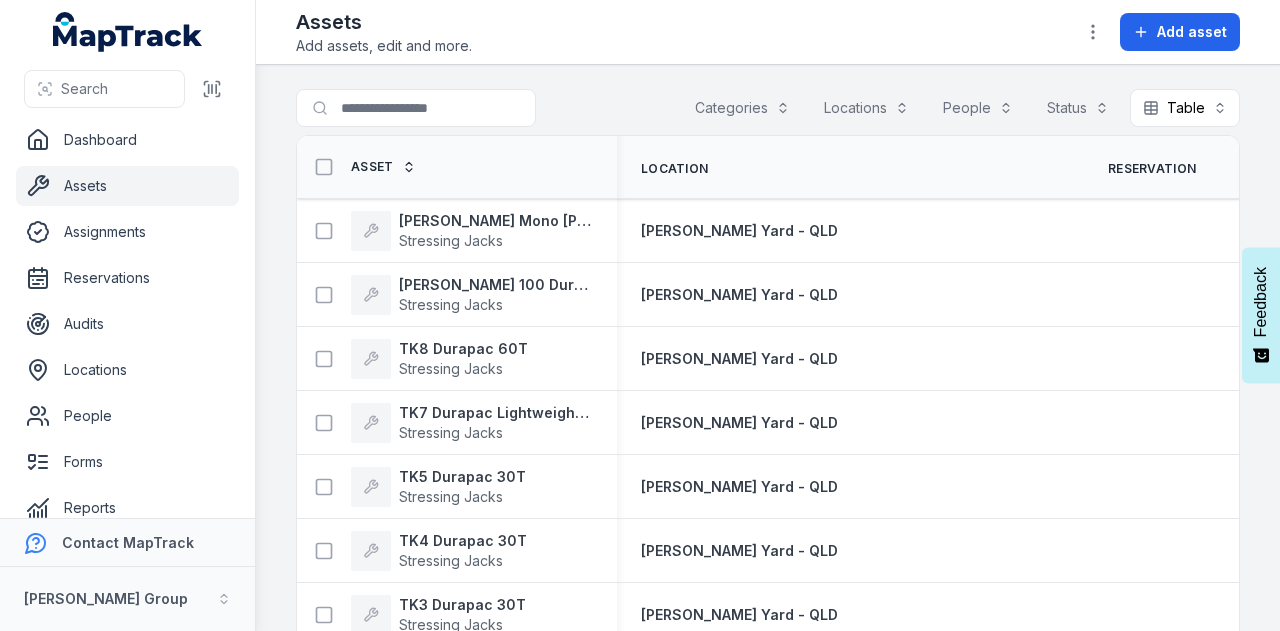 scroll, scrollTop: 0, scrollLeft: 0, axis: both 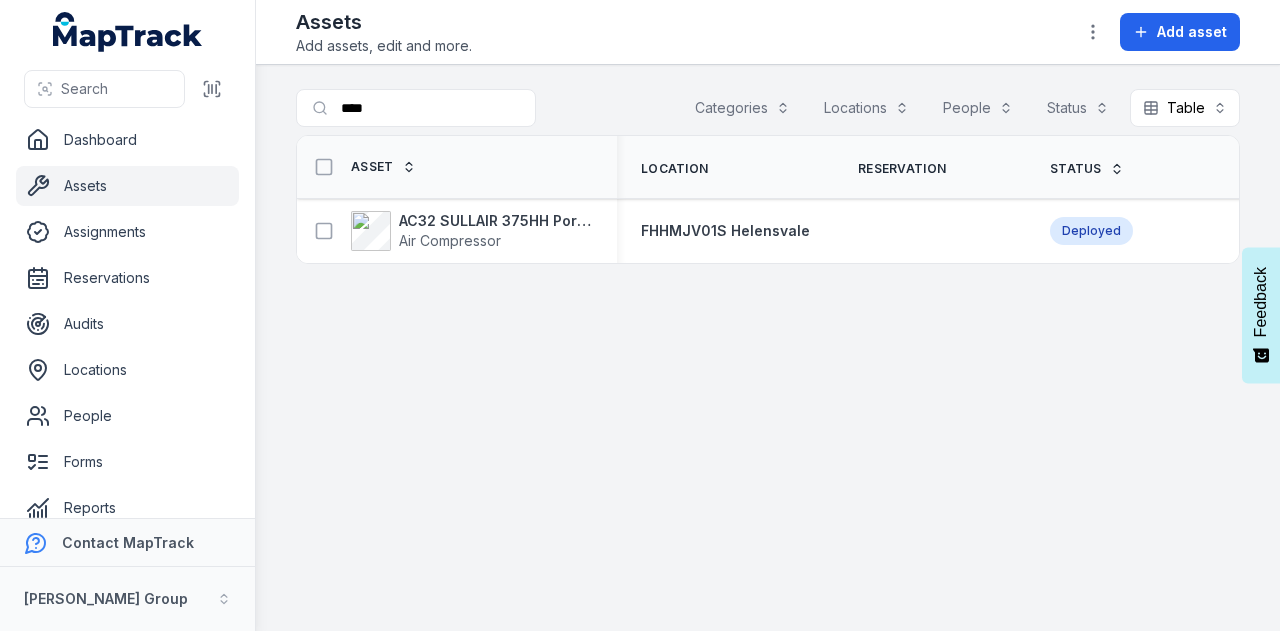 type on "****" 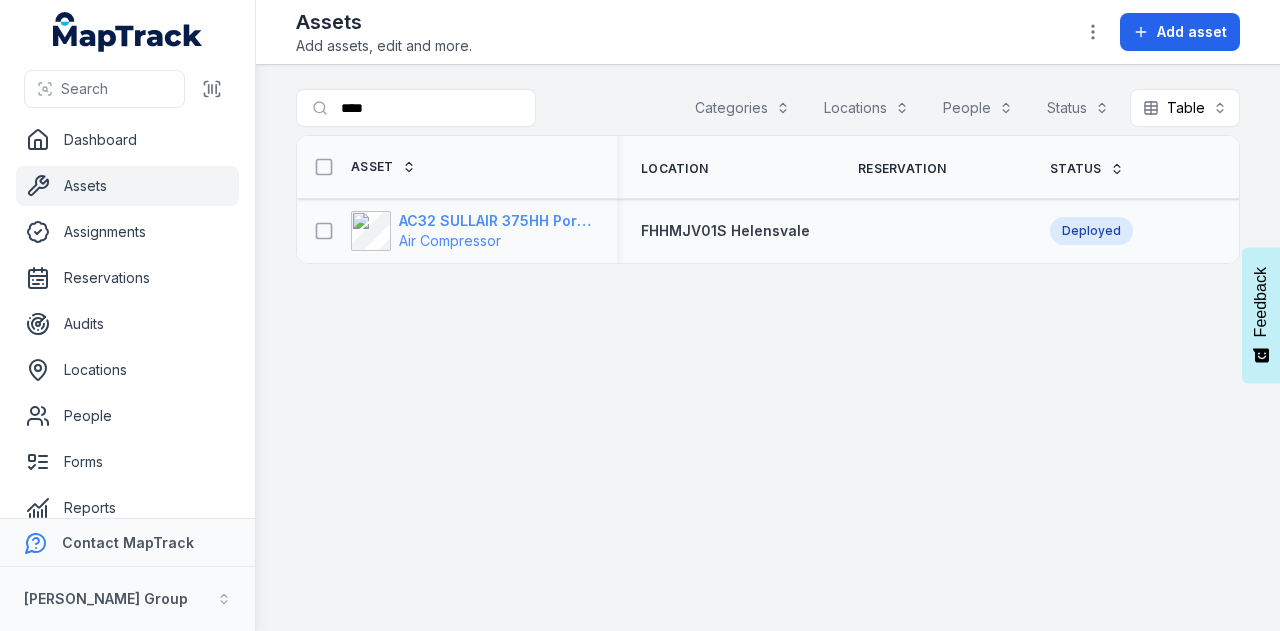 click on "AC32 SULLAIR 375HH Portable Compressor" at bounding box center [496, 221] 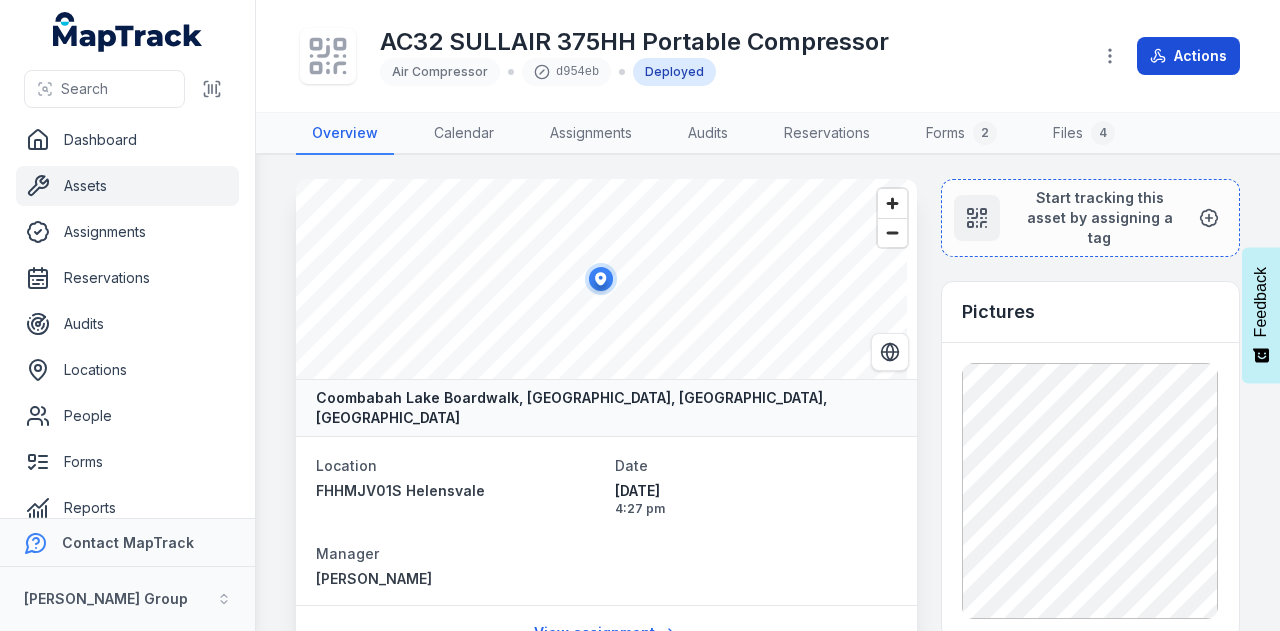 click on "Actions" at bounding box center (1188, 56) 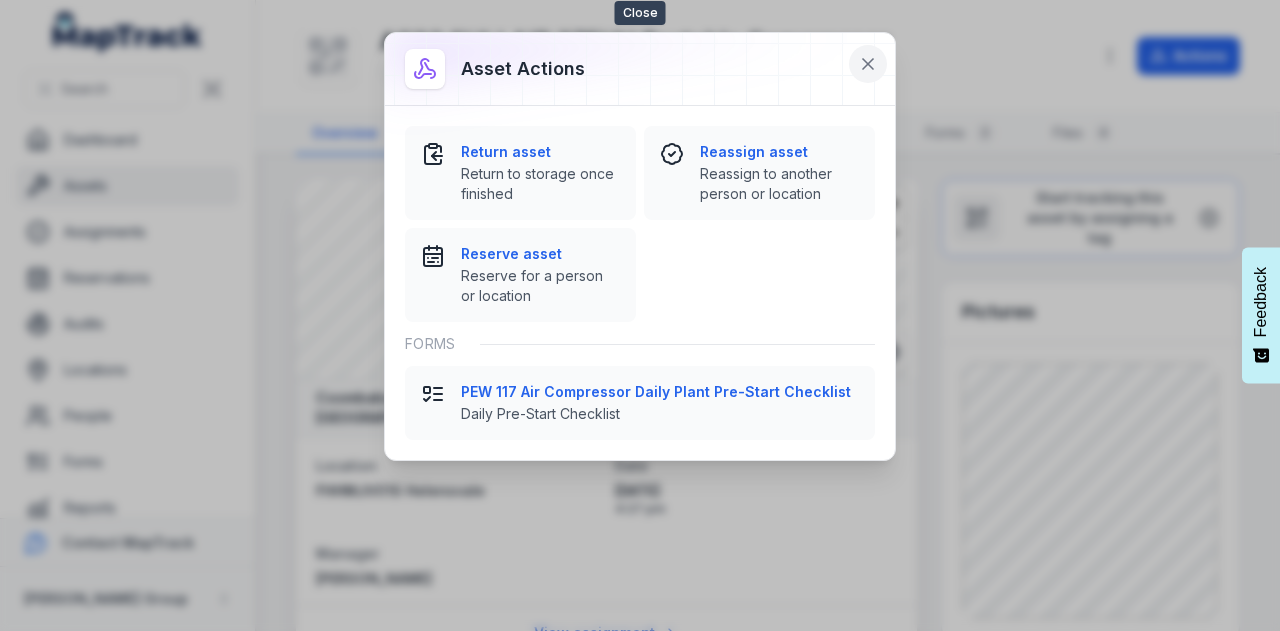 click 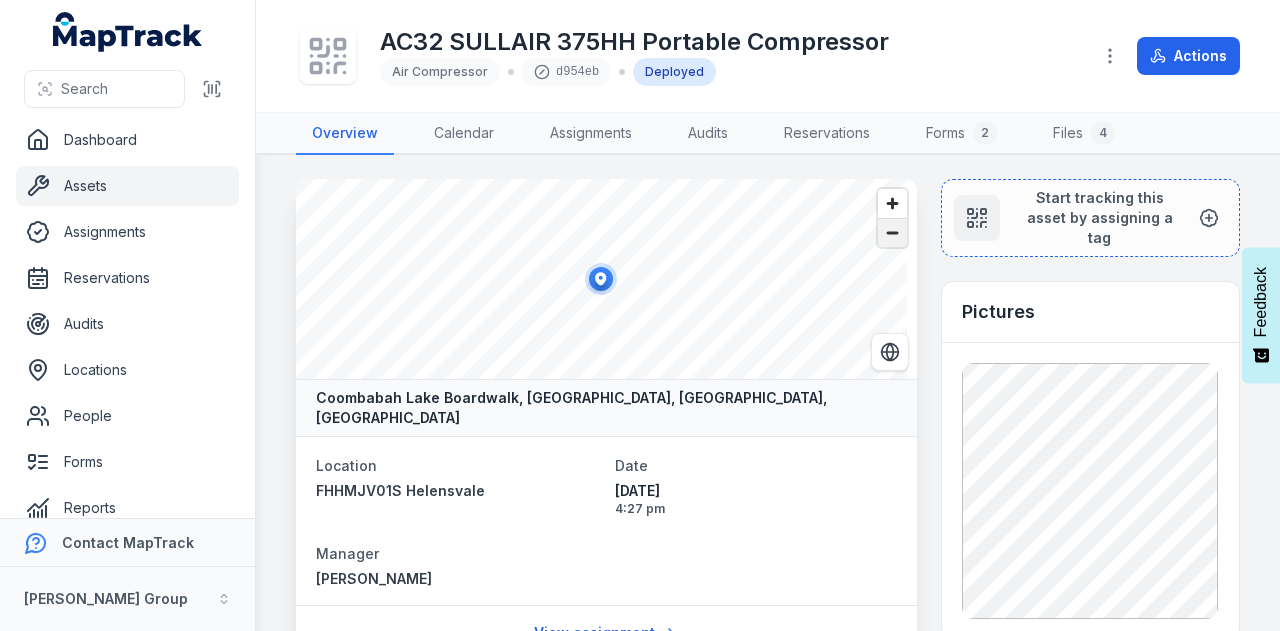 click at bounding box center [892, 233] 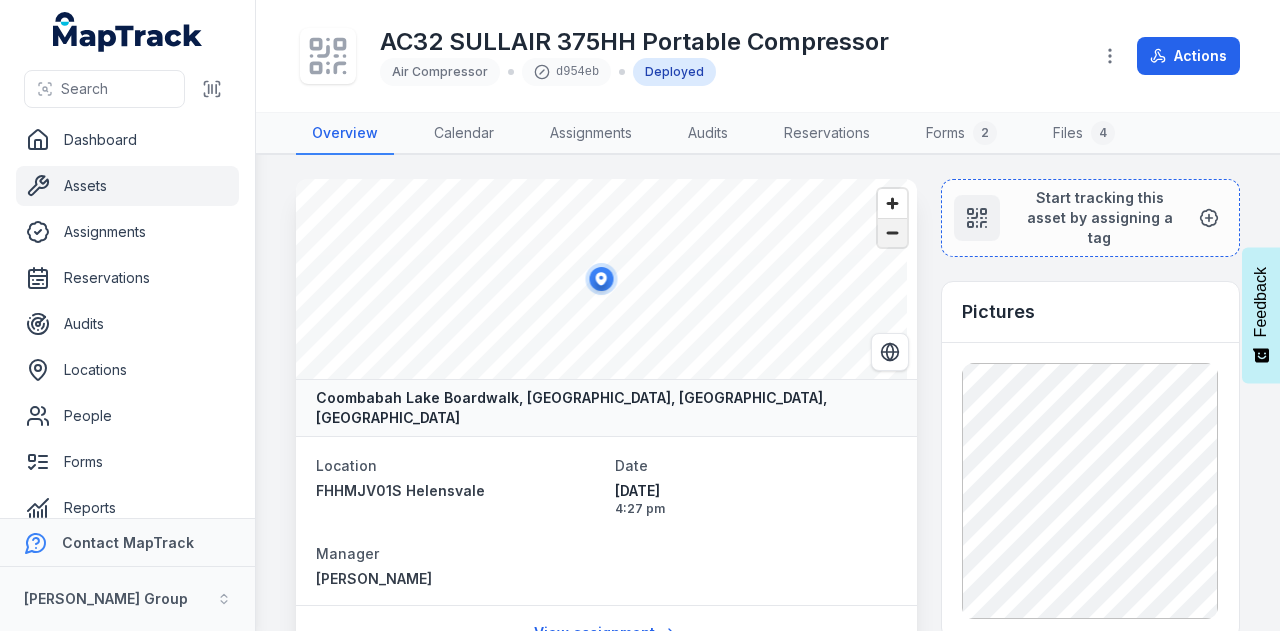 click at bounding box center (892, 233) 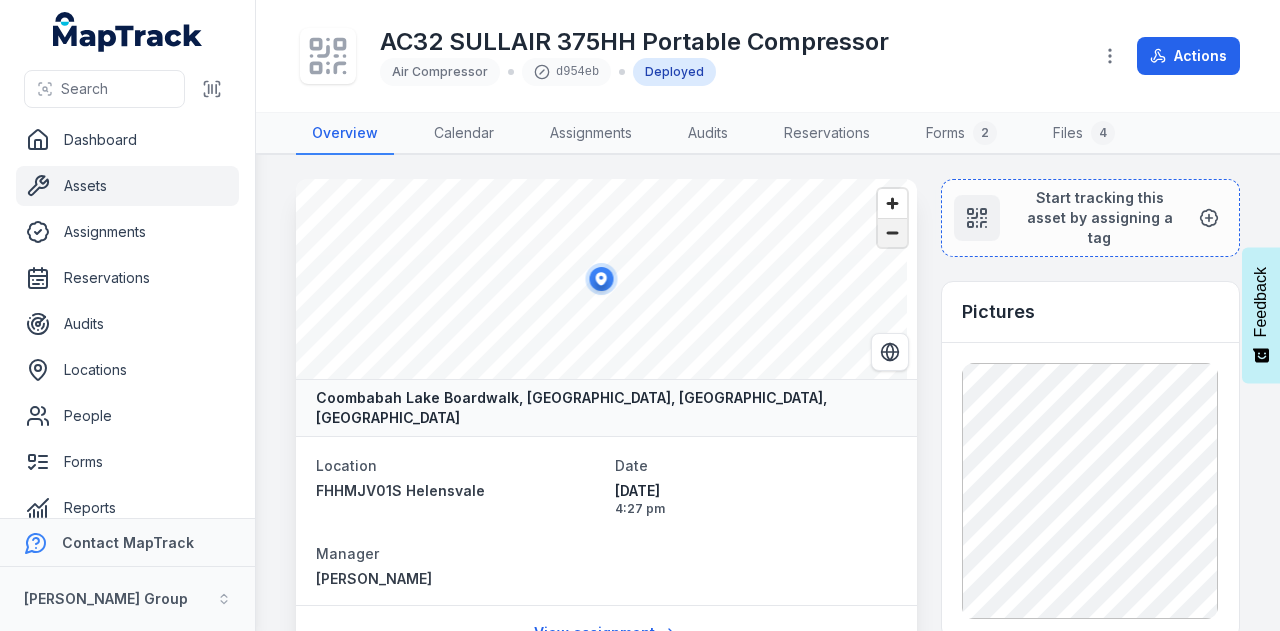 click at bounding box center (892, 233) 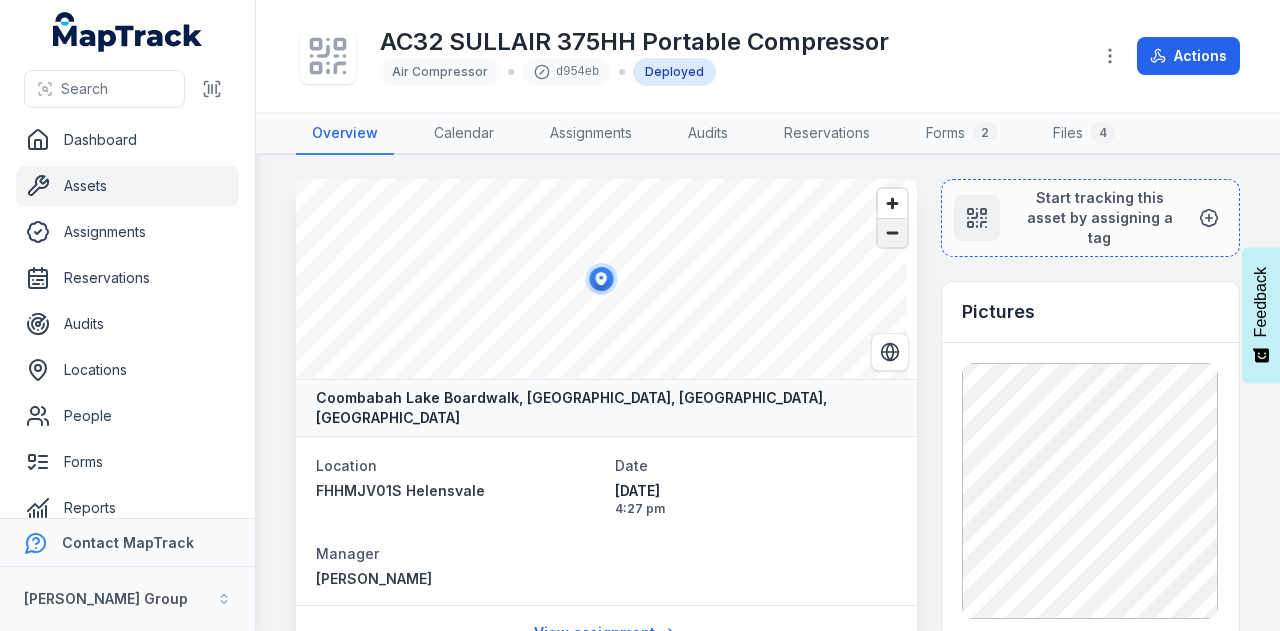 click at bounding box center (892, 233) 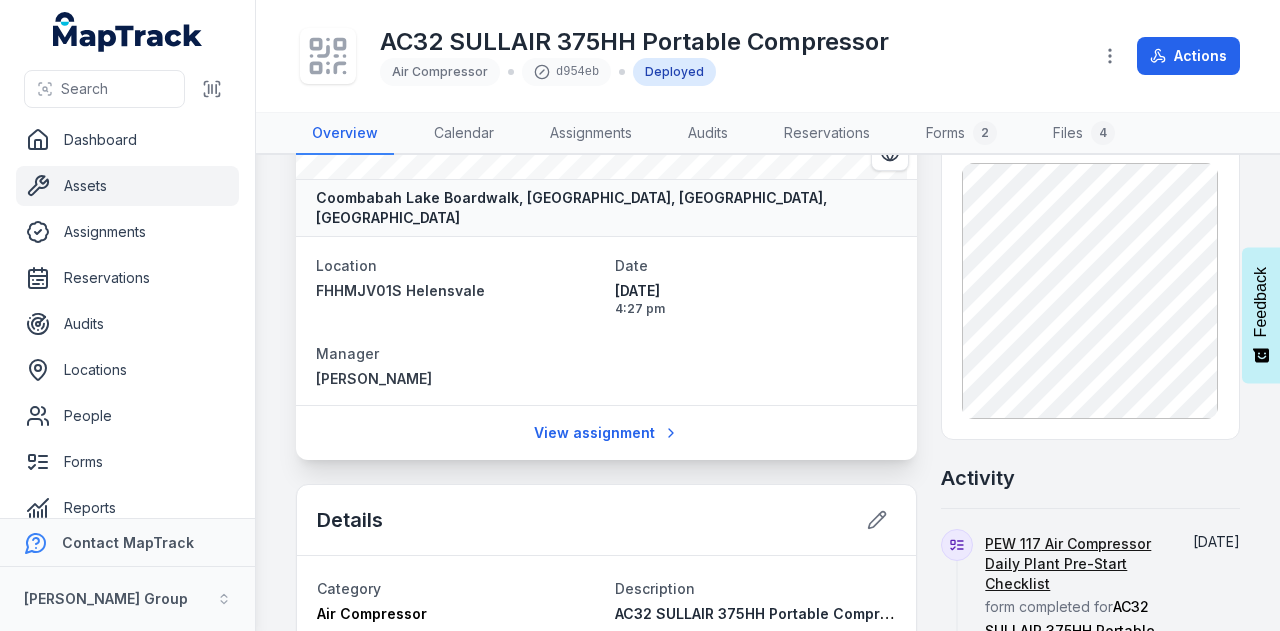 scroll, scrollTop: 500, scrollLeft: 0, axis: vertical 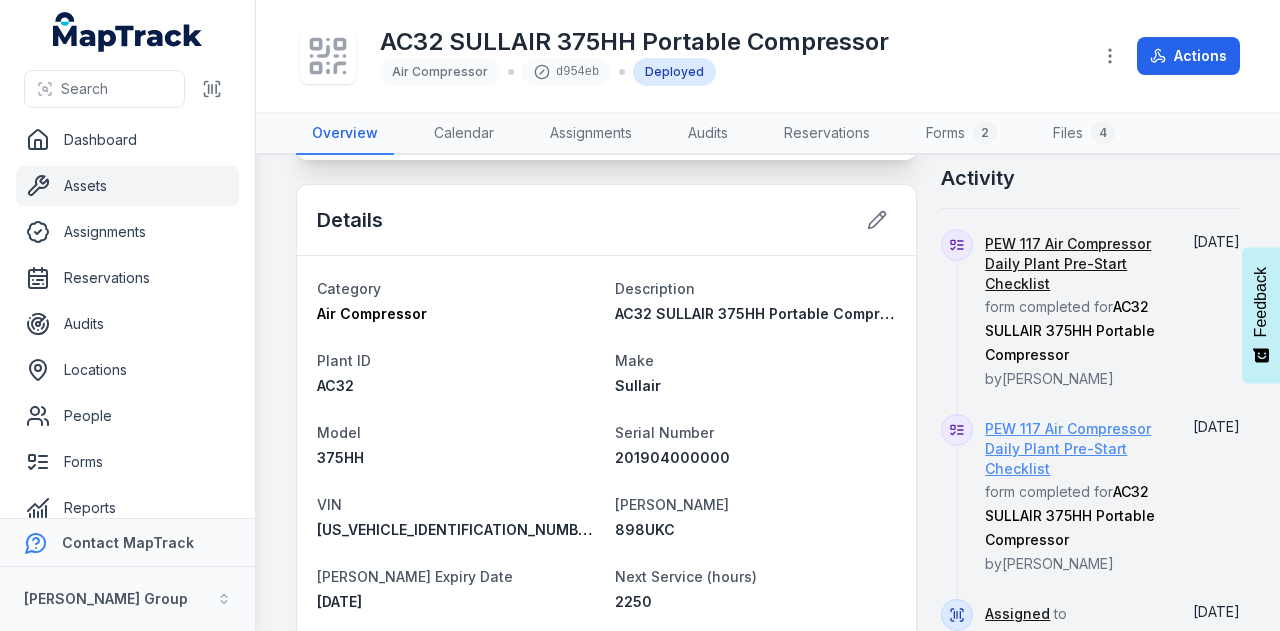 click on "PEW 117 Air Compressor Daily Plant Pre-Start Checklist" at bounding box center (1074, 449) 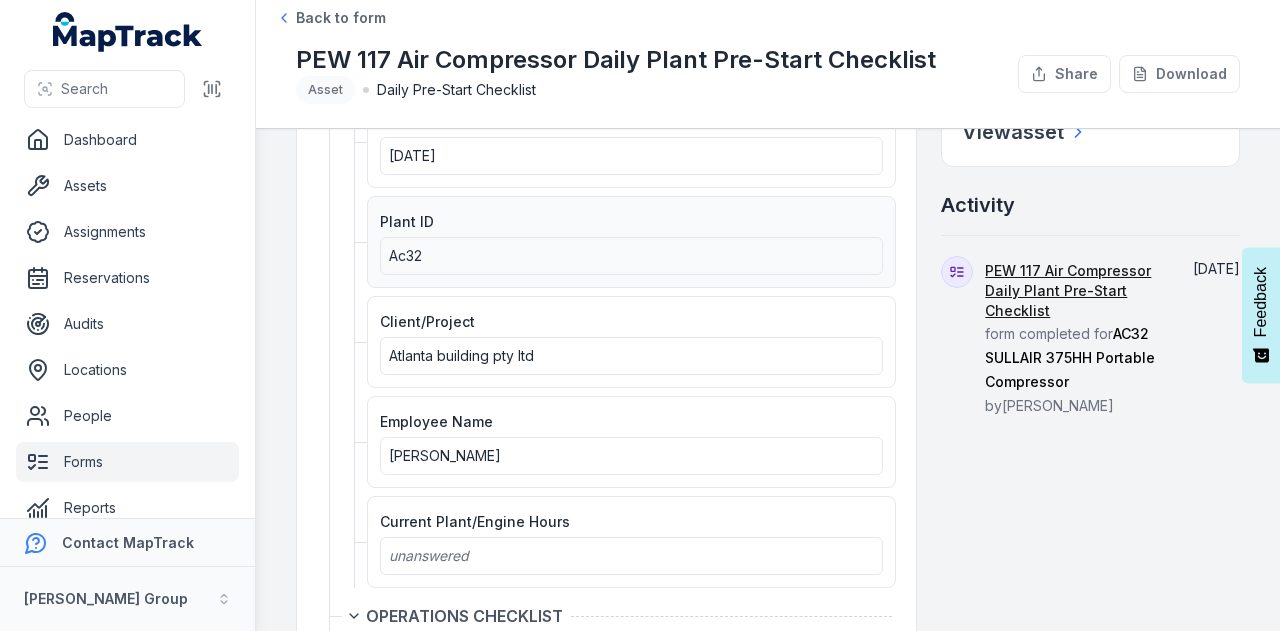 scroll, scrollTop: 0, scrollLeft: 0, axis: both 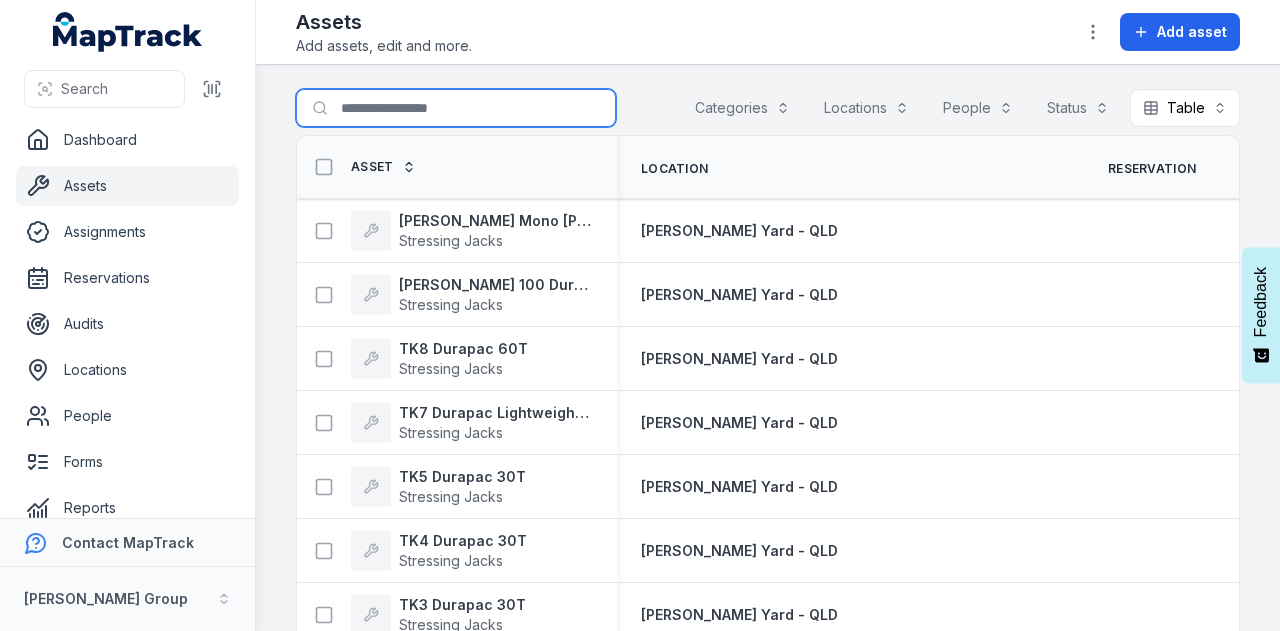 click on "Search for  assets" at bounding box center (456, 108) 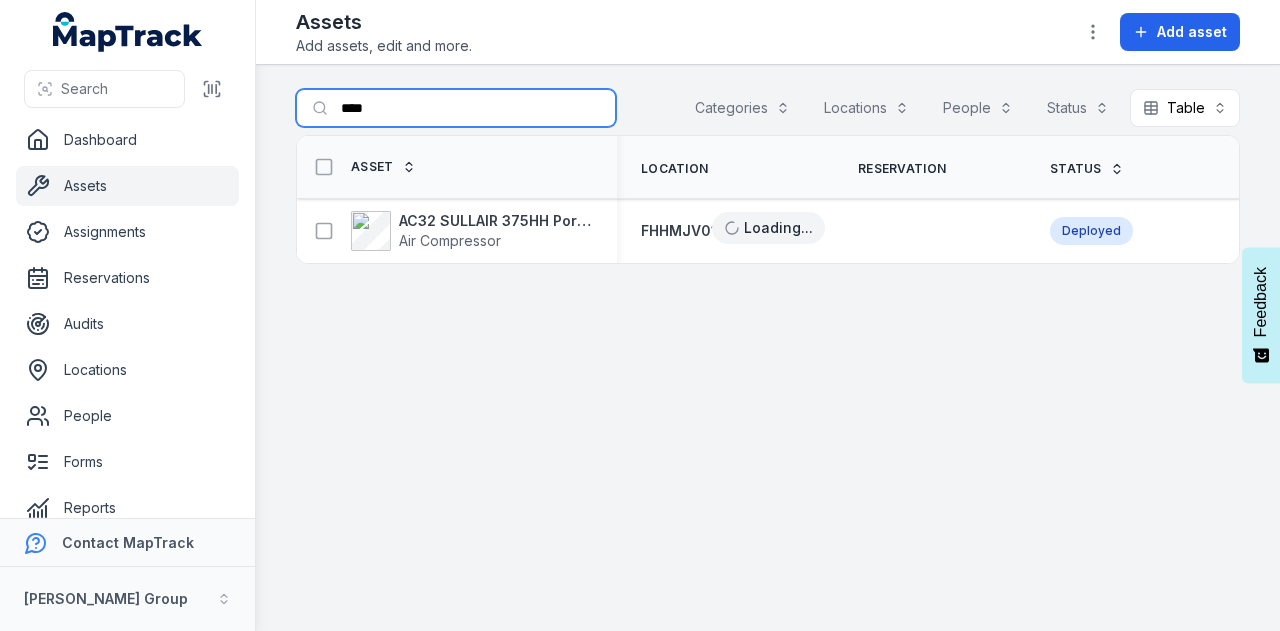 type on "****" 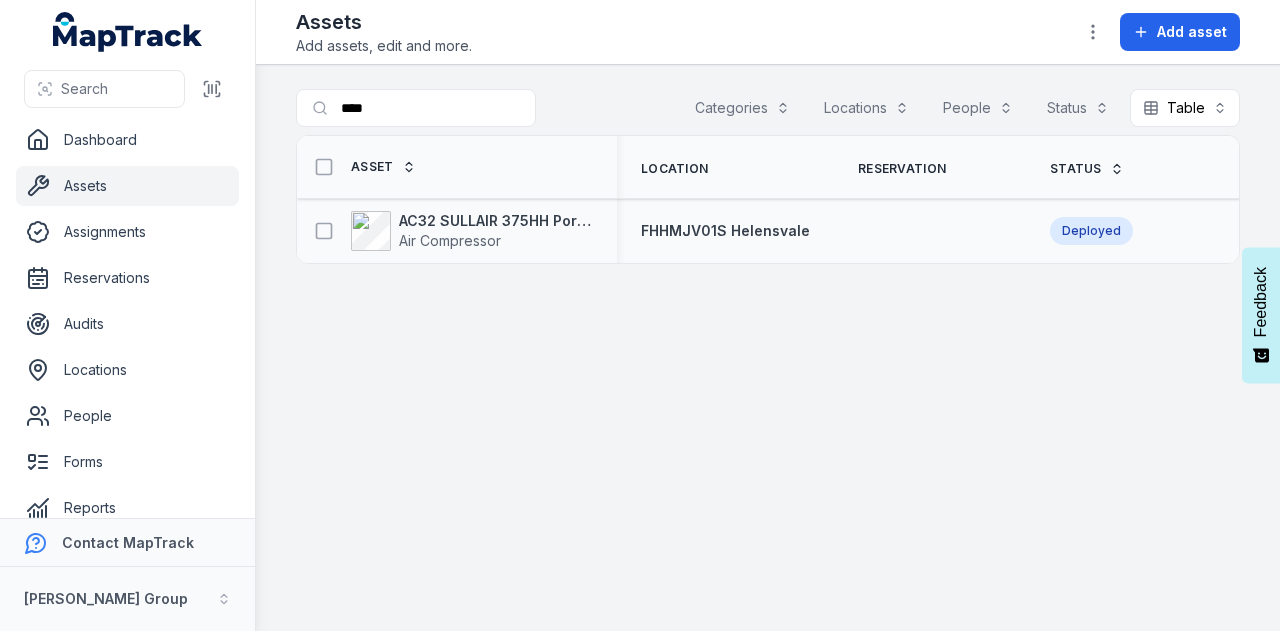 drag, startPoint x: 316, startPoint y: 237, endPoint x: 329, endPoint y: 247, distance: 16.40122 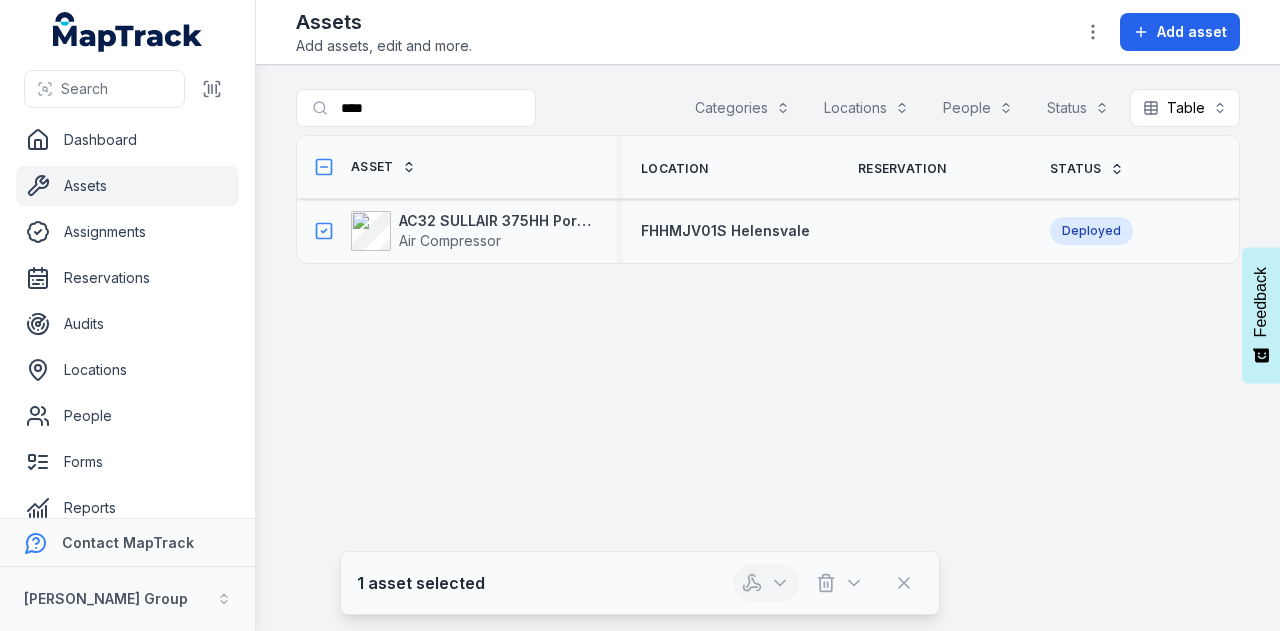 click 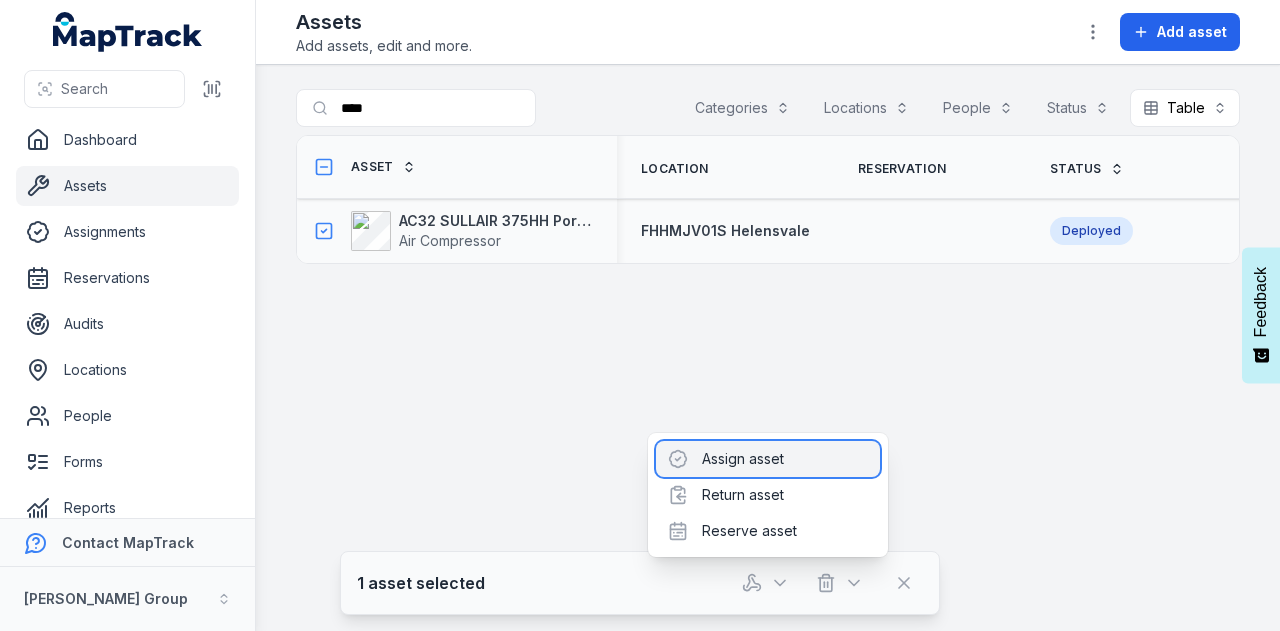 click on "Assign asset" at bounding box center [768, 459] 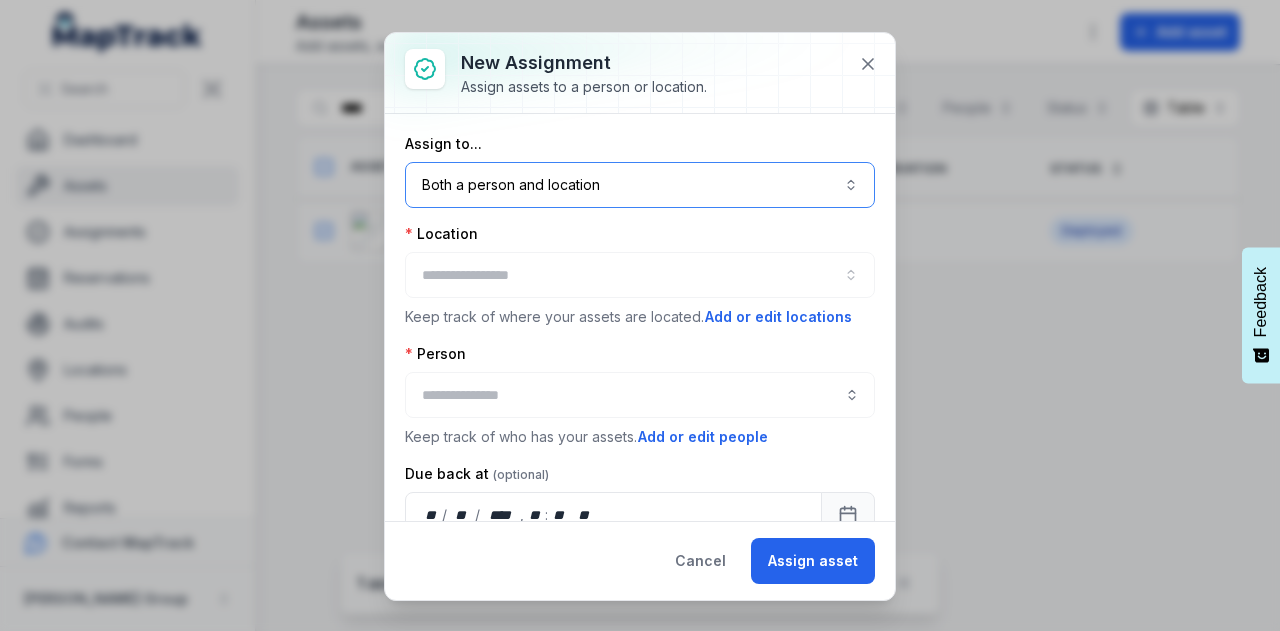 click on "Both a person and location ****" at bounding box center (640, 185) 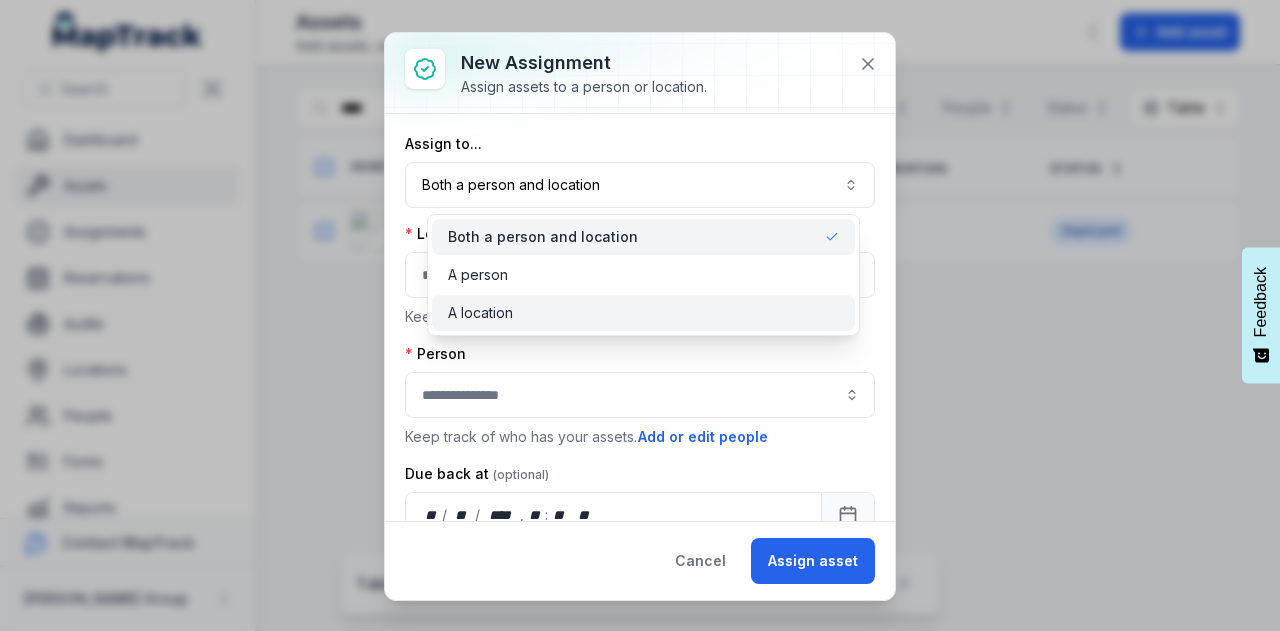 drag, startPoint x: 597, startPoint y: 309, endPoint x: 588, endPoint y: 294, distance: 17.492855 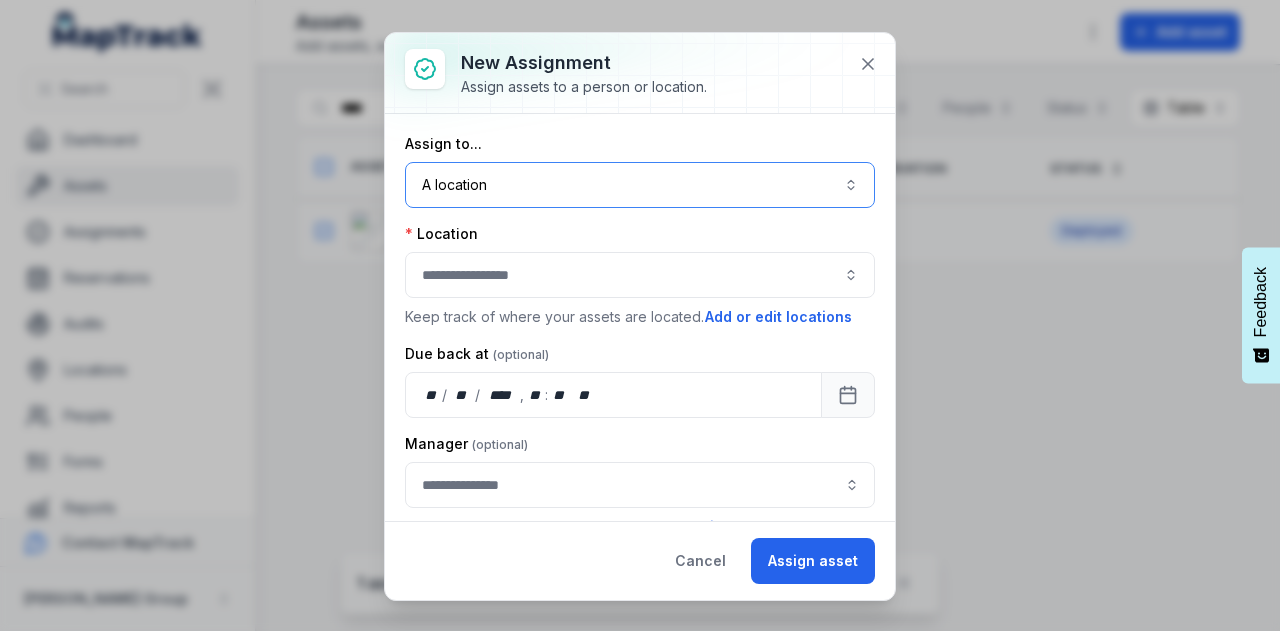 click at bounding box center (640, 275) 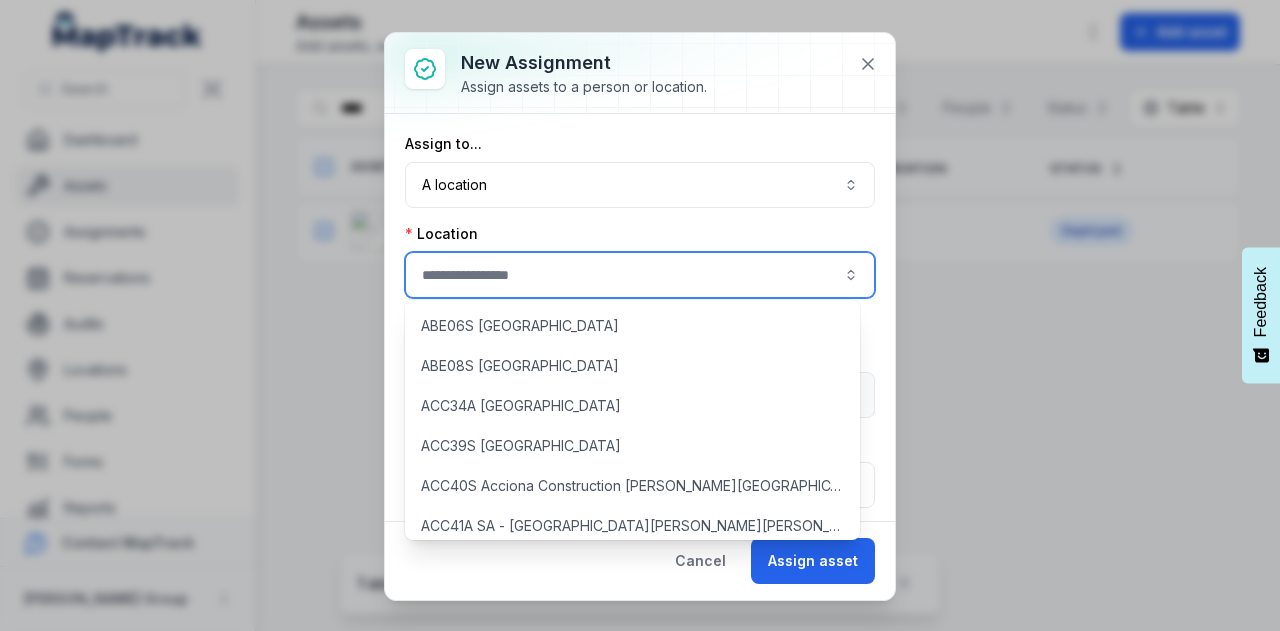 drag, startPoint x: 569, startPoint y: 271, endPoint x: 457, endPoint y: 273, distance: 112.01785 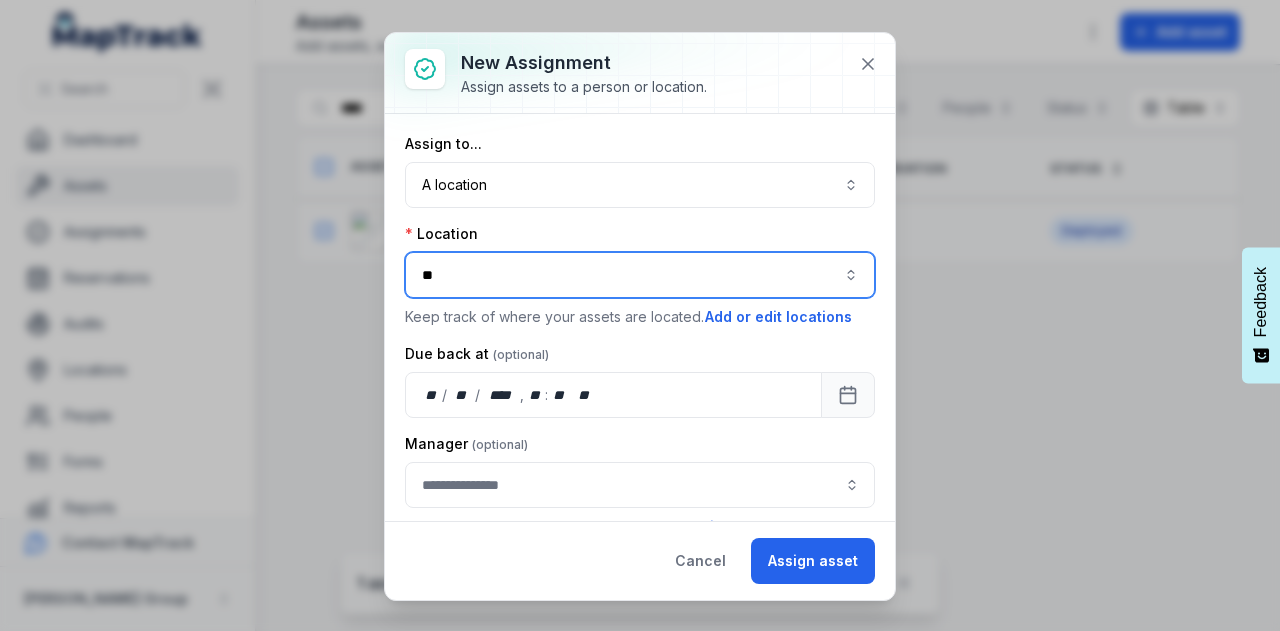 type on "*" 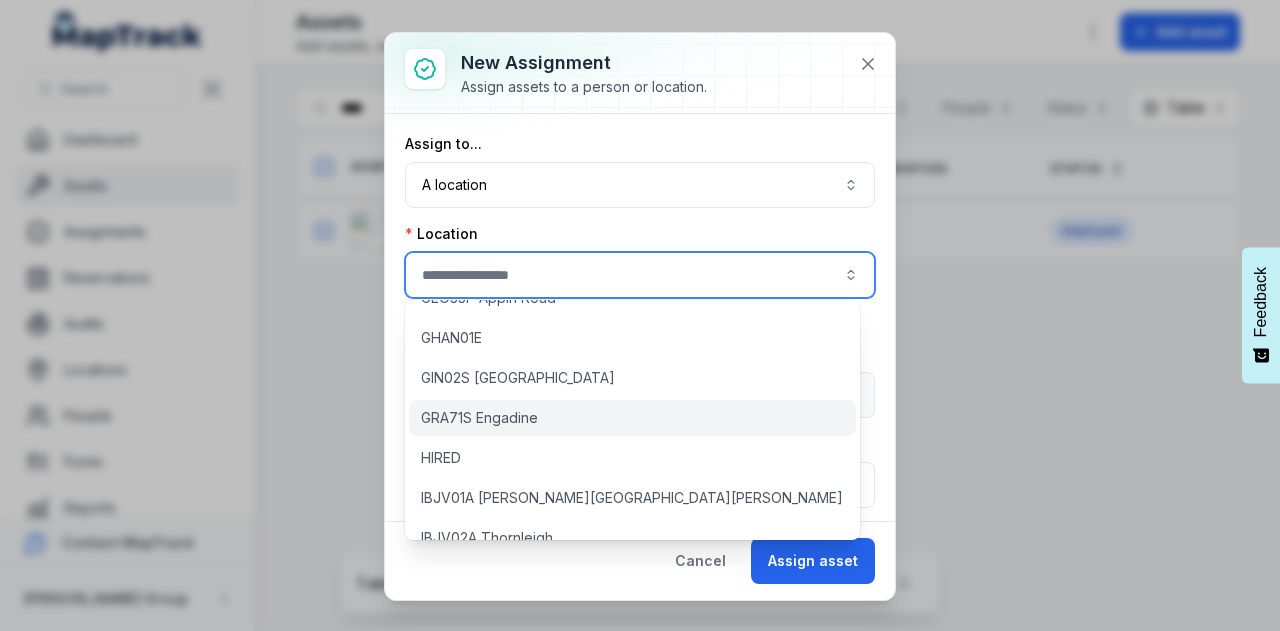 scroll, scrollTop: 4400, scrollLeft: 0, axis: vertical 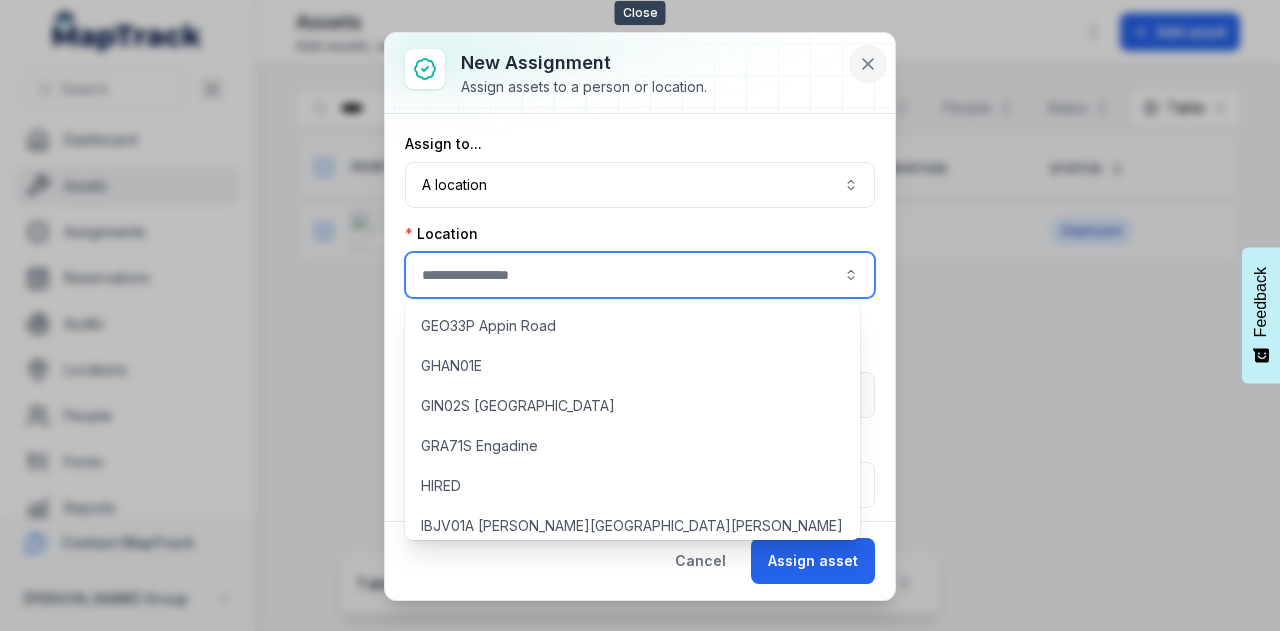 click 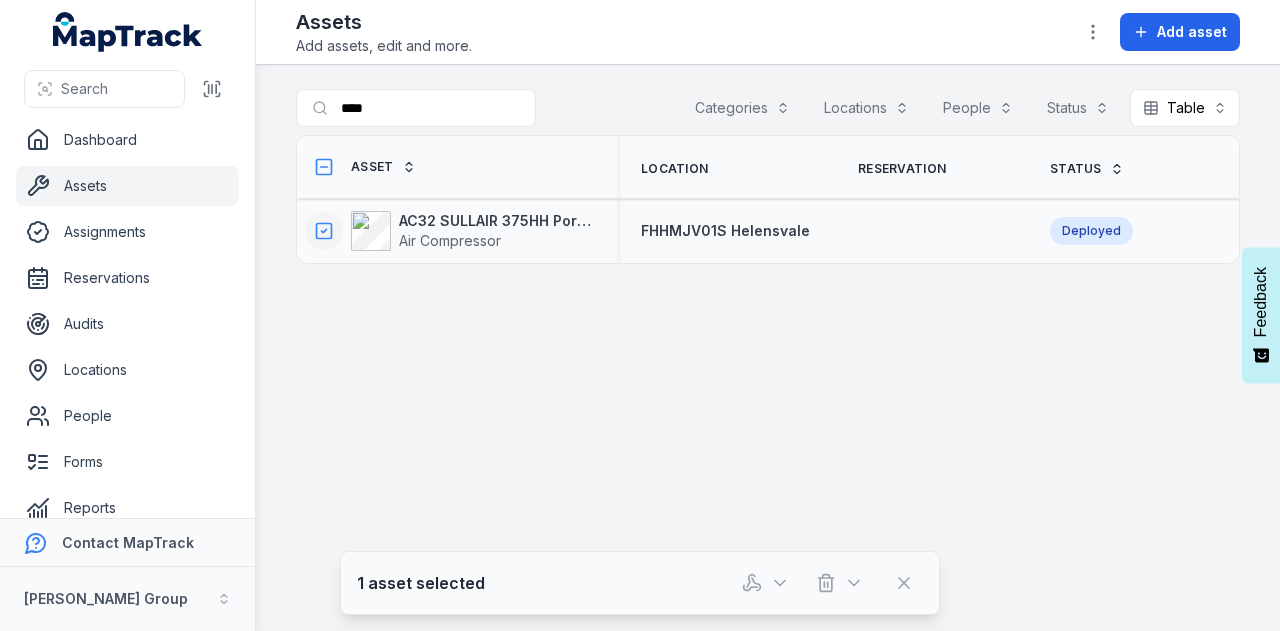 click 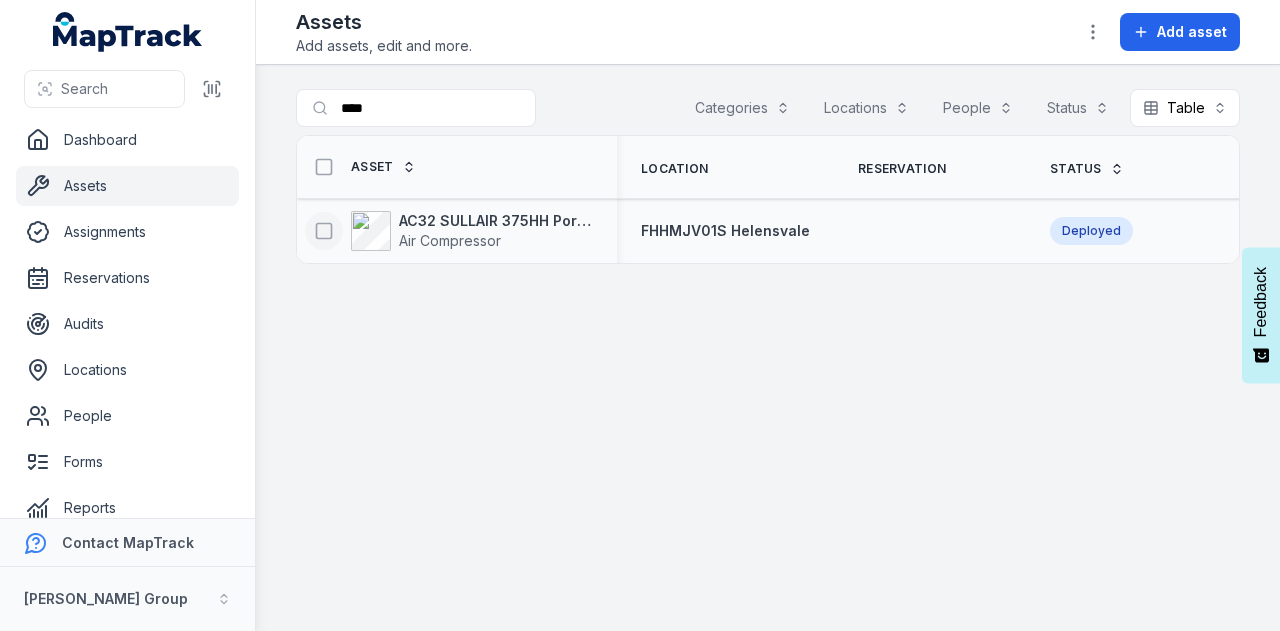 click at bounding box center [324, 231] 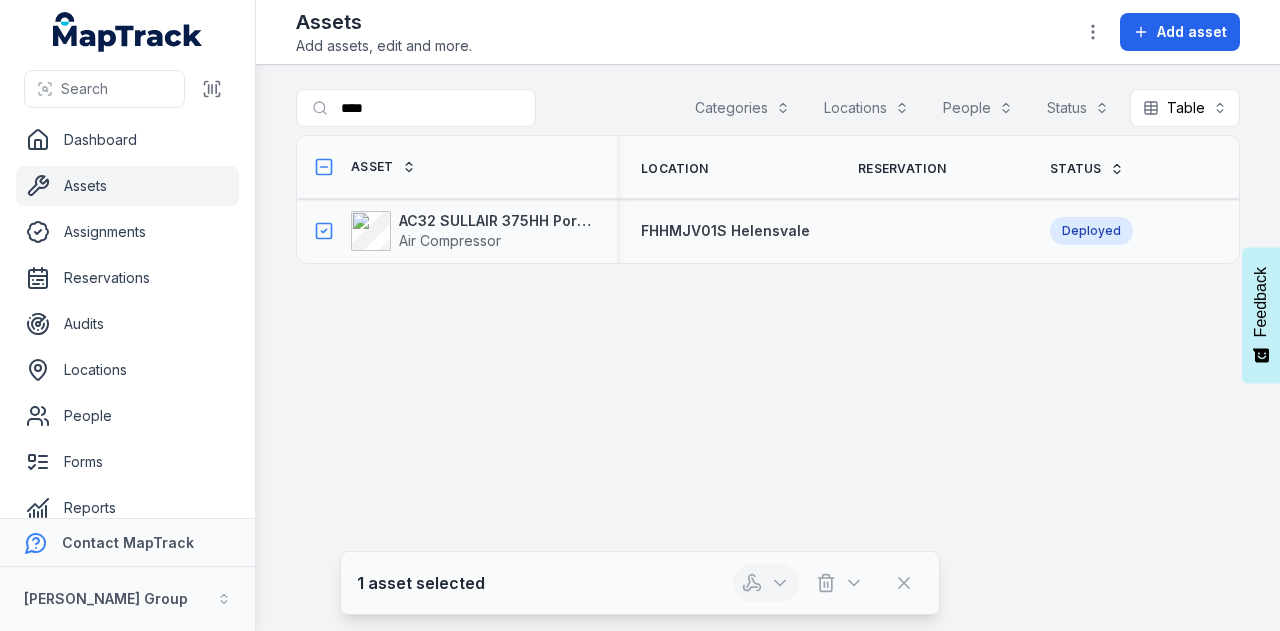 click at bounding box center (766, 583) 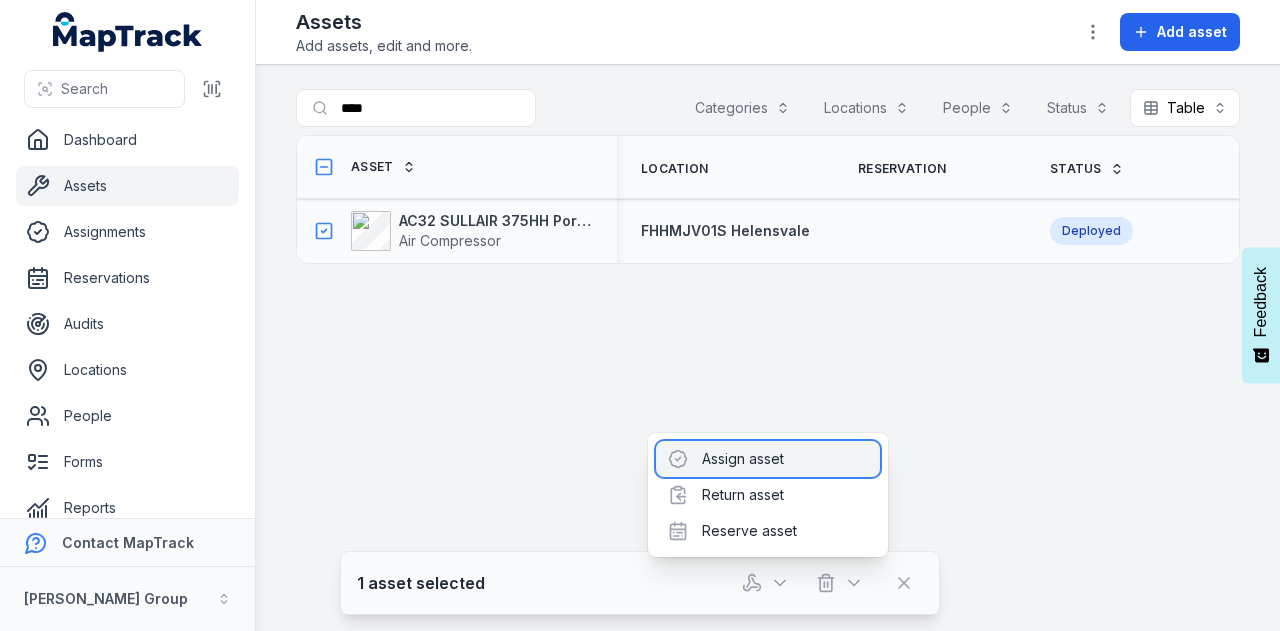 click on "Assign asset" at bounding box center (768, 459) 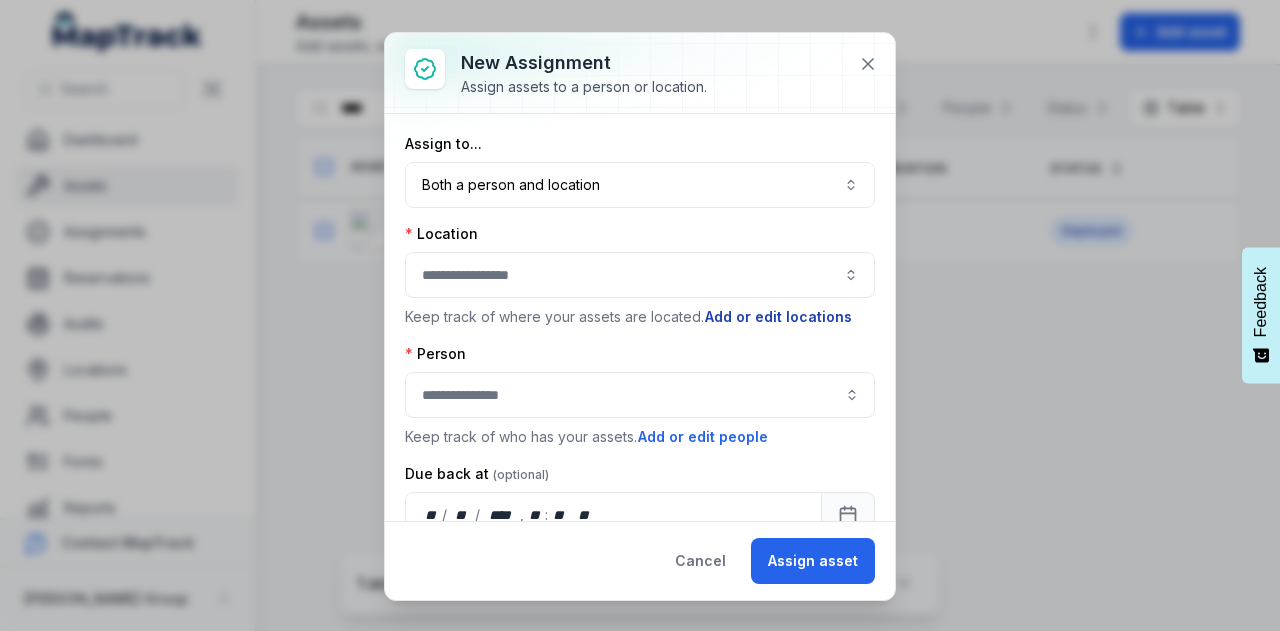 click on "Add or edit locations" at bounding box center [778, 317] 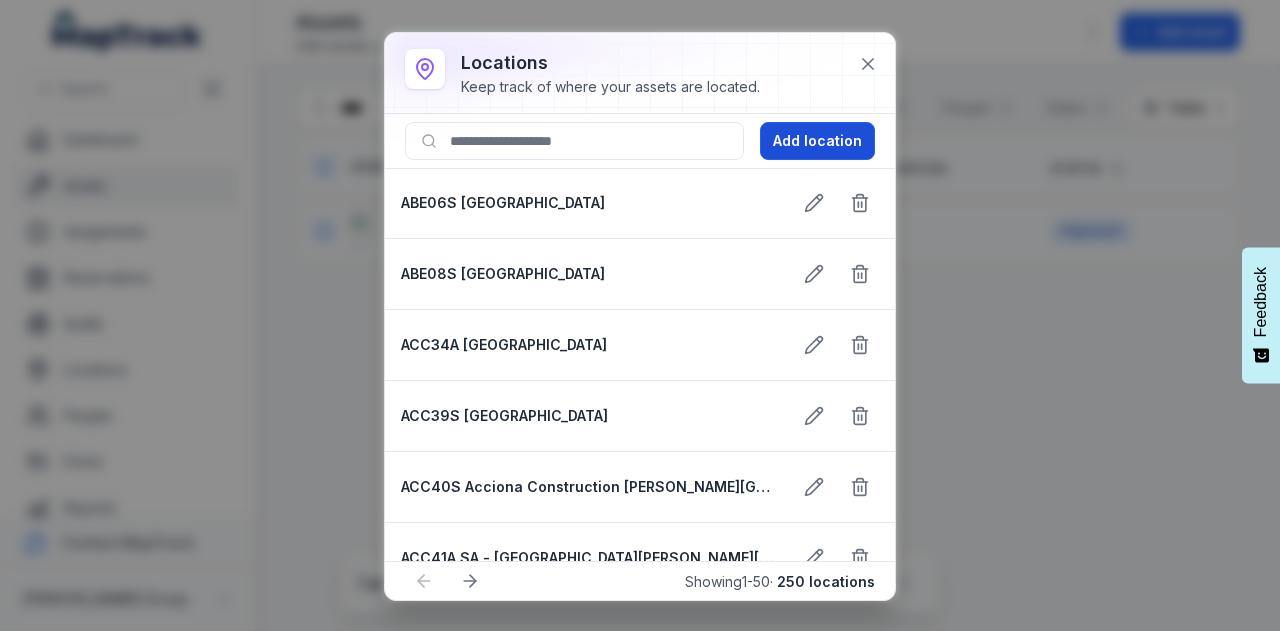 click on "Add location" at bounding box center (817, 141) 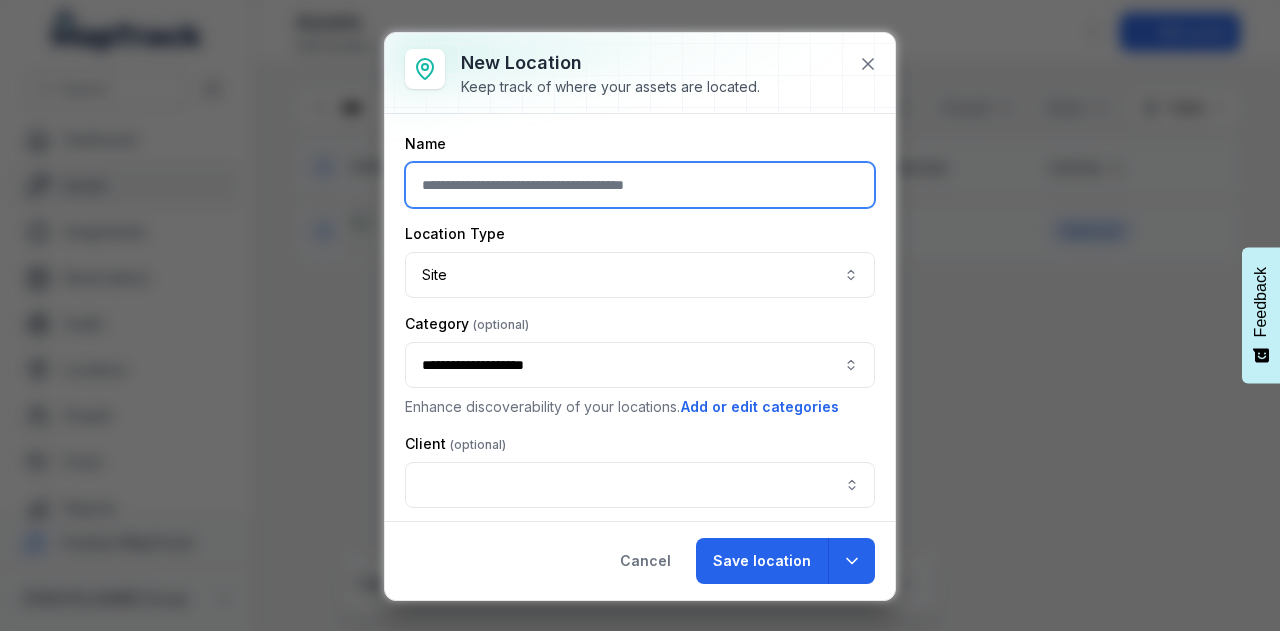 click at bounding box center (640, 185) 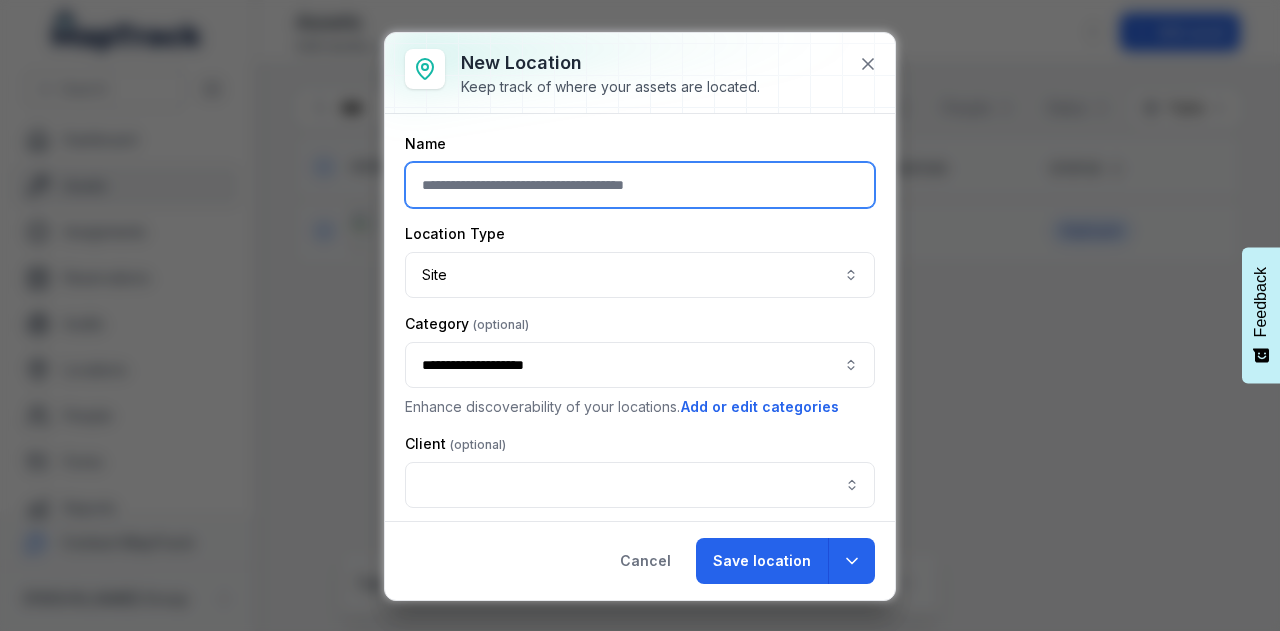 paste on "*******" 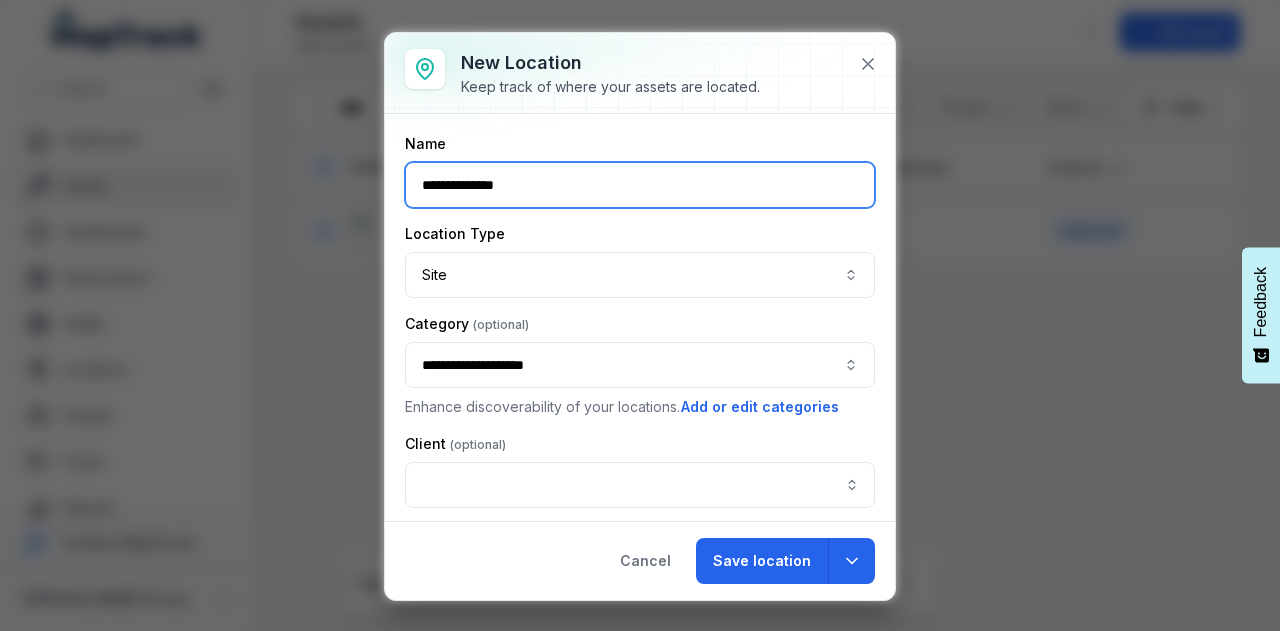 click on "**********" at bounding box center [640, 365] 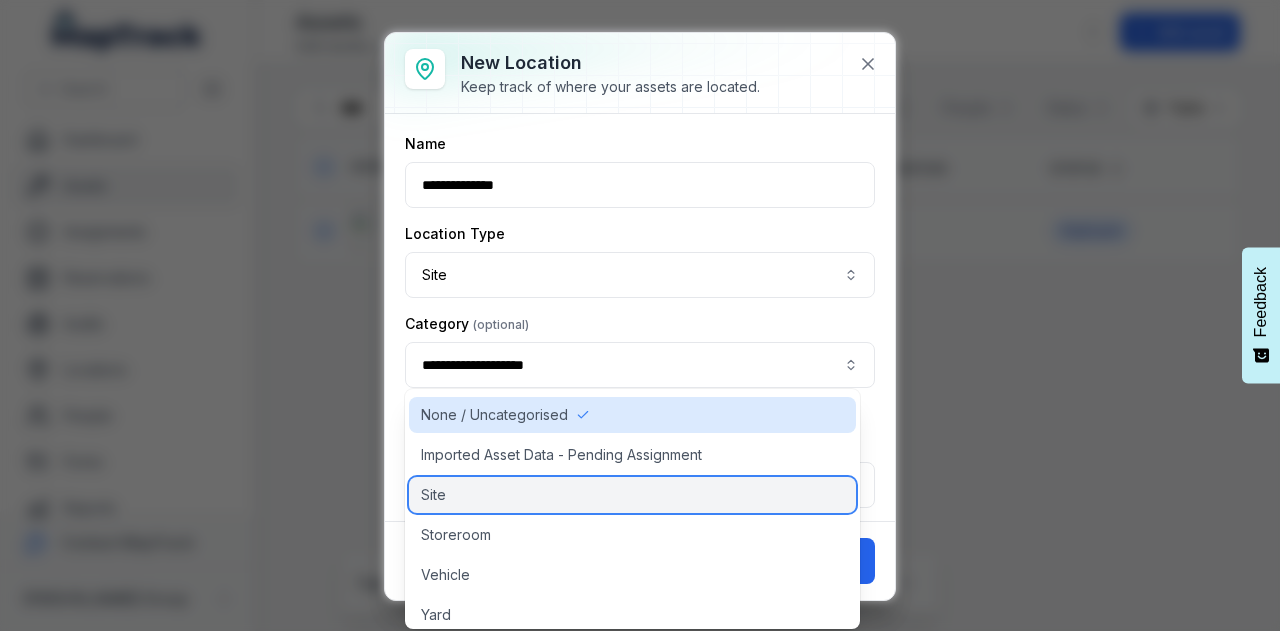 click on "Site" at bounding box center [632, 495] 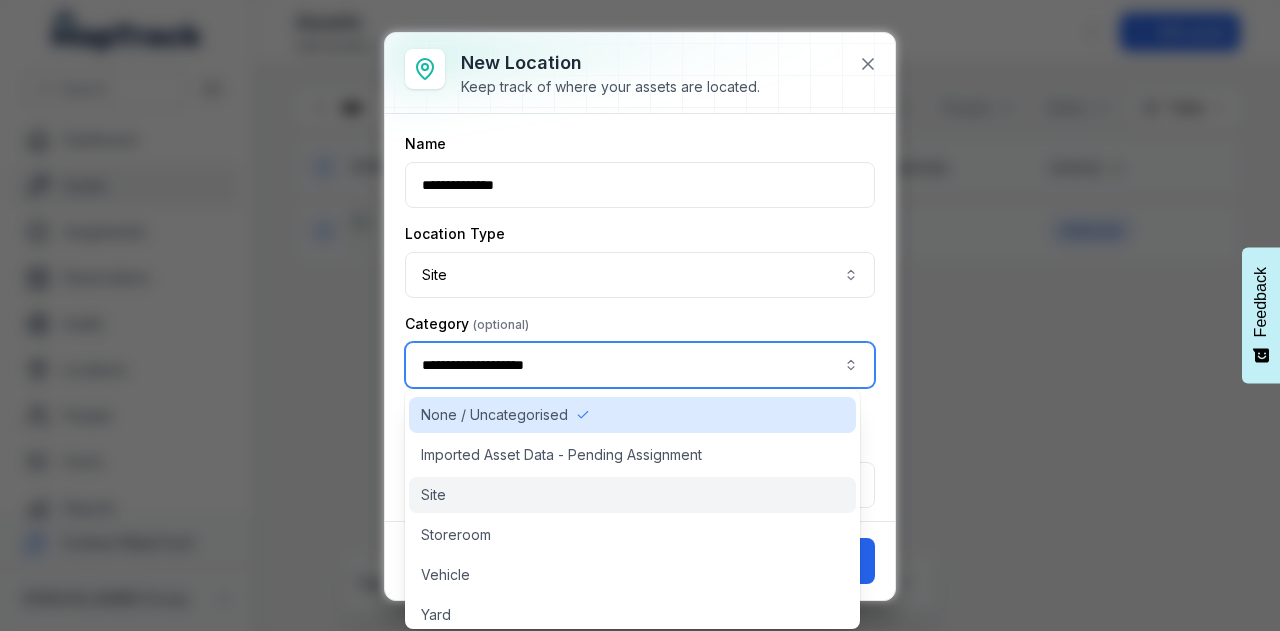 type on "****" 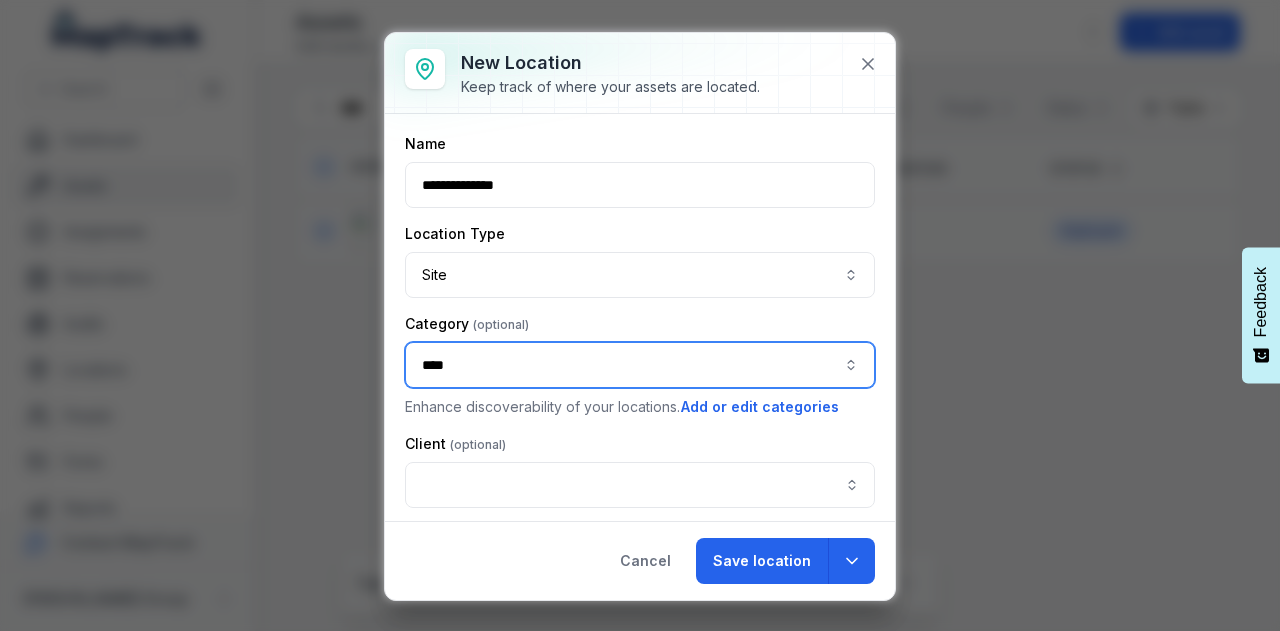 scroll, scrollTop: 200, scrollLeft: 0, axis: vertical 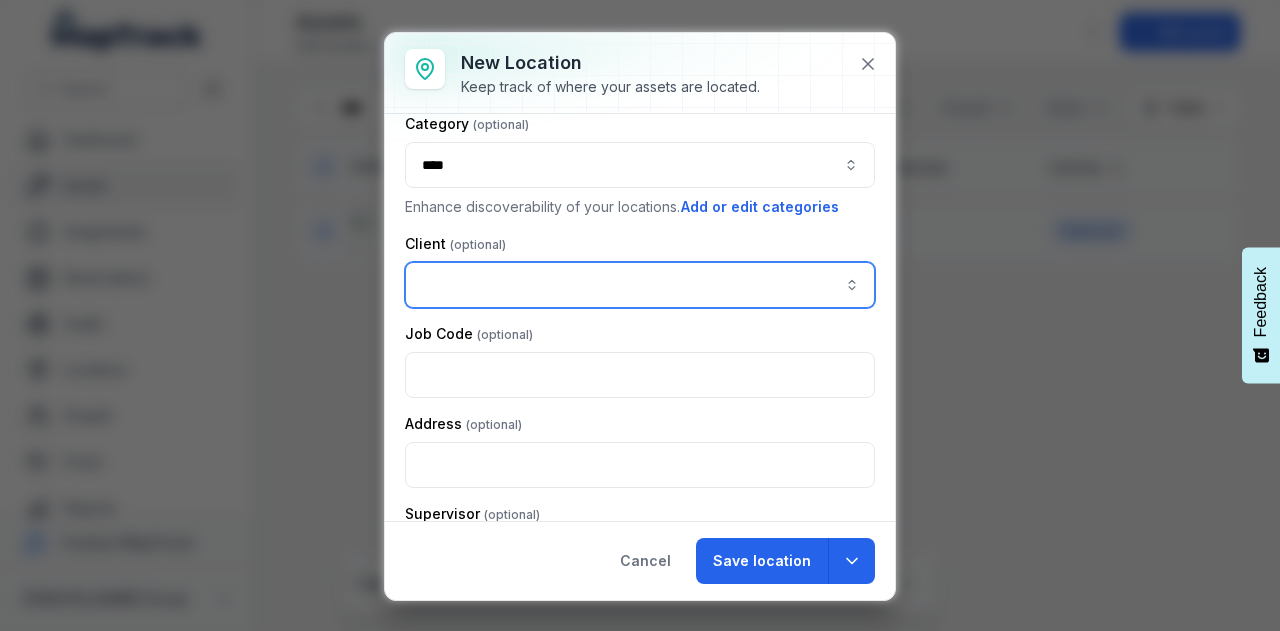 click at bounding box center [640, 285] 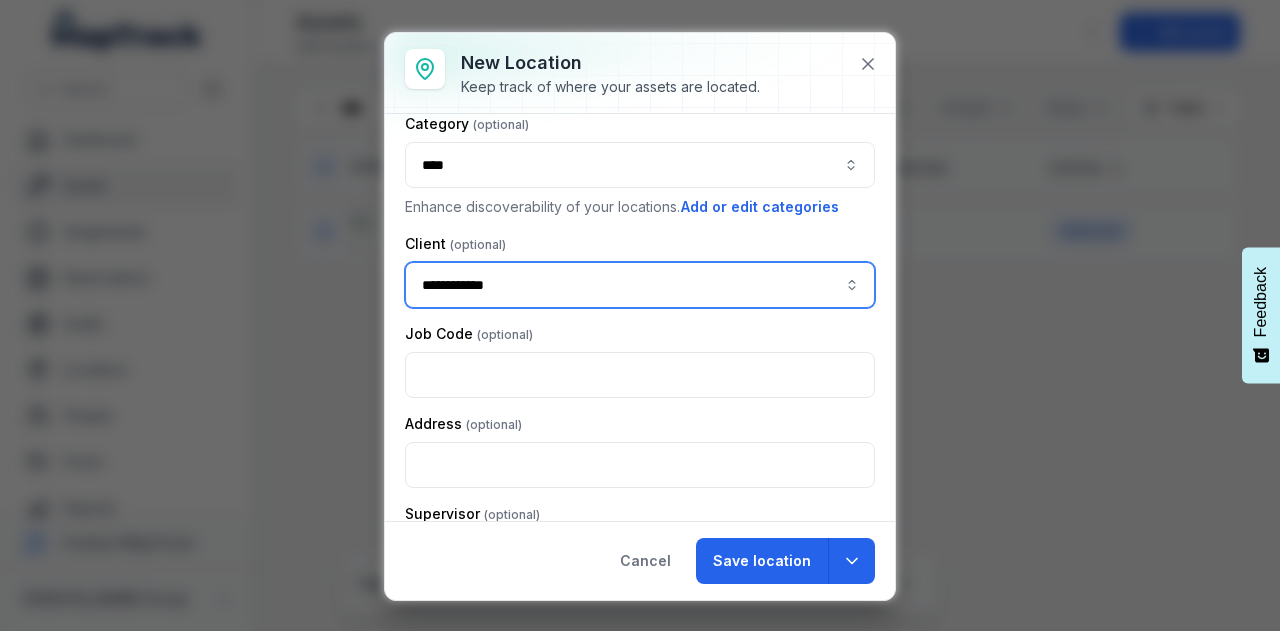 click on "Create   " L&C [PERSON_NAME] "" at bounding box center [632, 335] 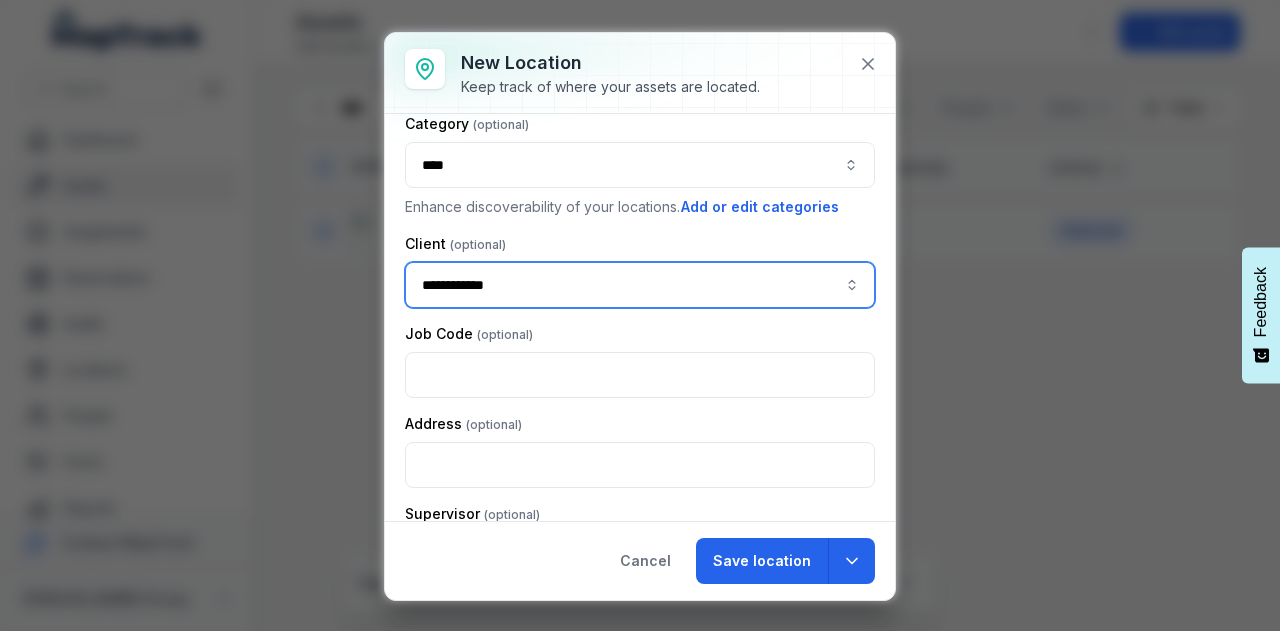 type on "**********" 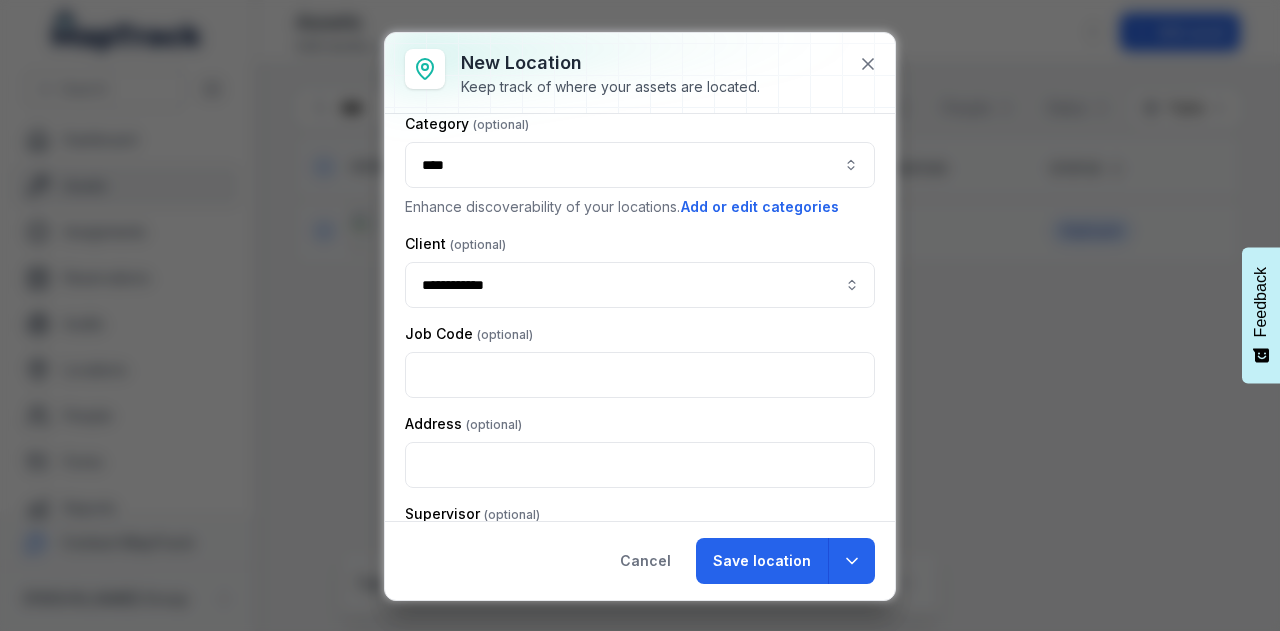 click on "**********" at bounding box center [640, 271] 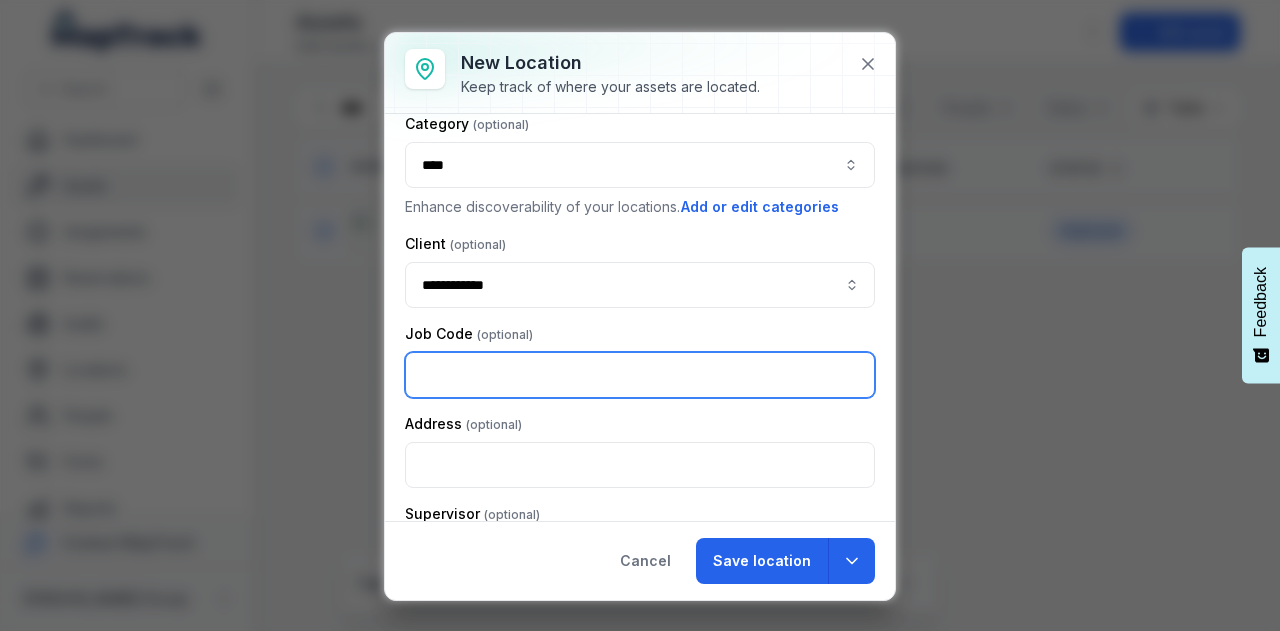 click at bounding box center (640, 375) 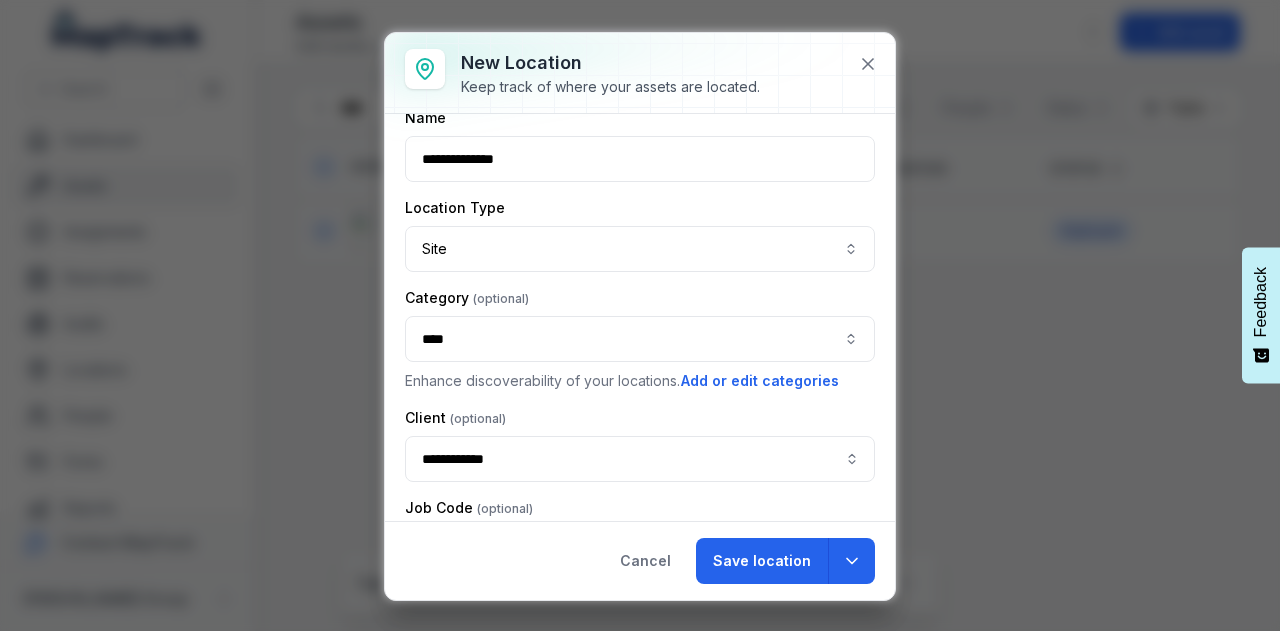 scroll, scrollTop: 0, scrollLeft: 0, axis: both 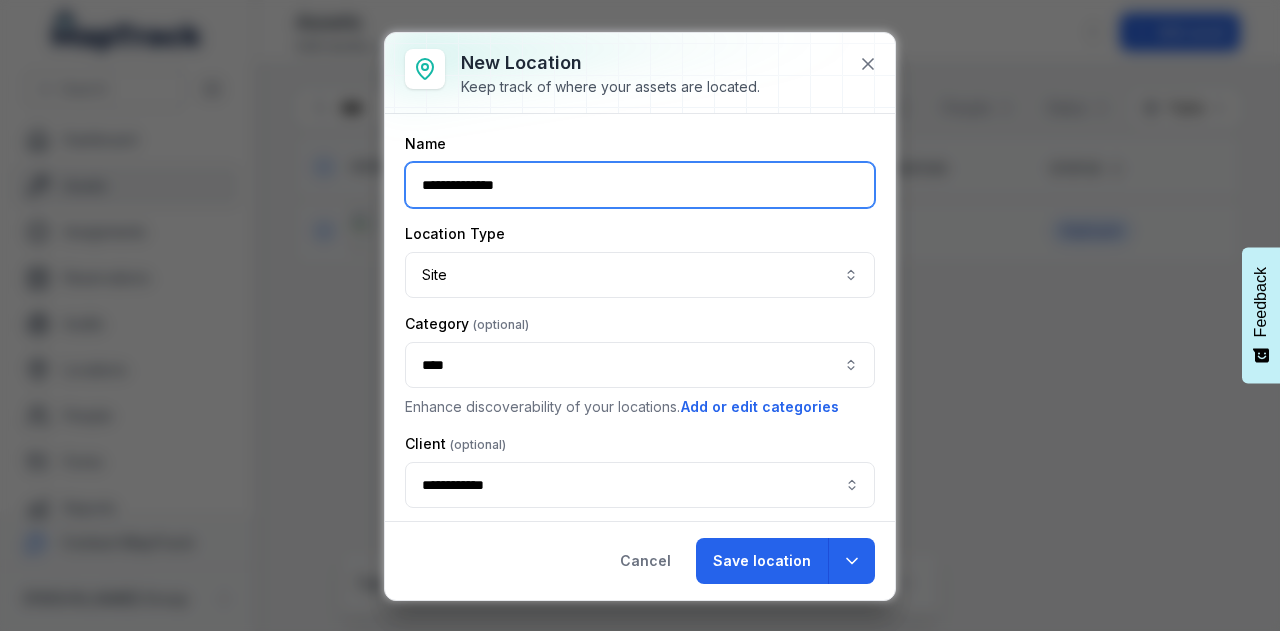drag, startPoint x: 478, startPoint y: 185, endPoint x: 422, endPoint y: 181, distance: 56.142673 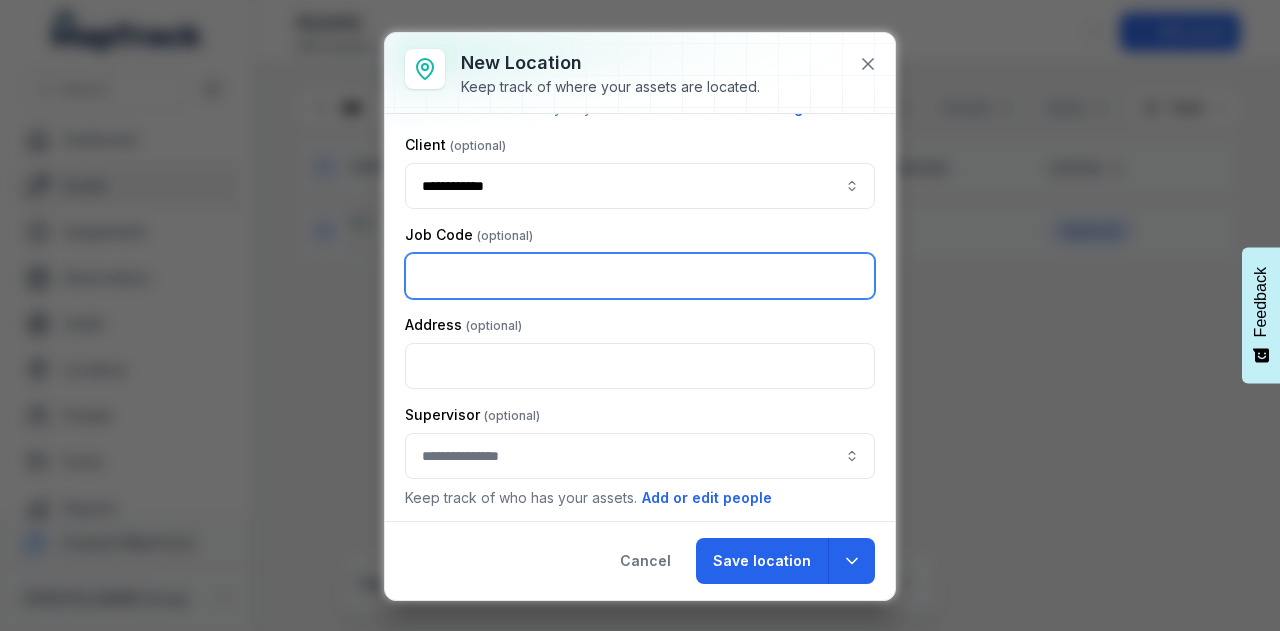 drag, startPoint x: 485, startPoint y: 293, endPoint x: 497, endPoint y: 274, distance: 22.472204 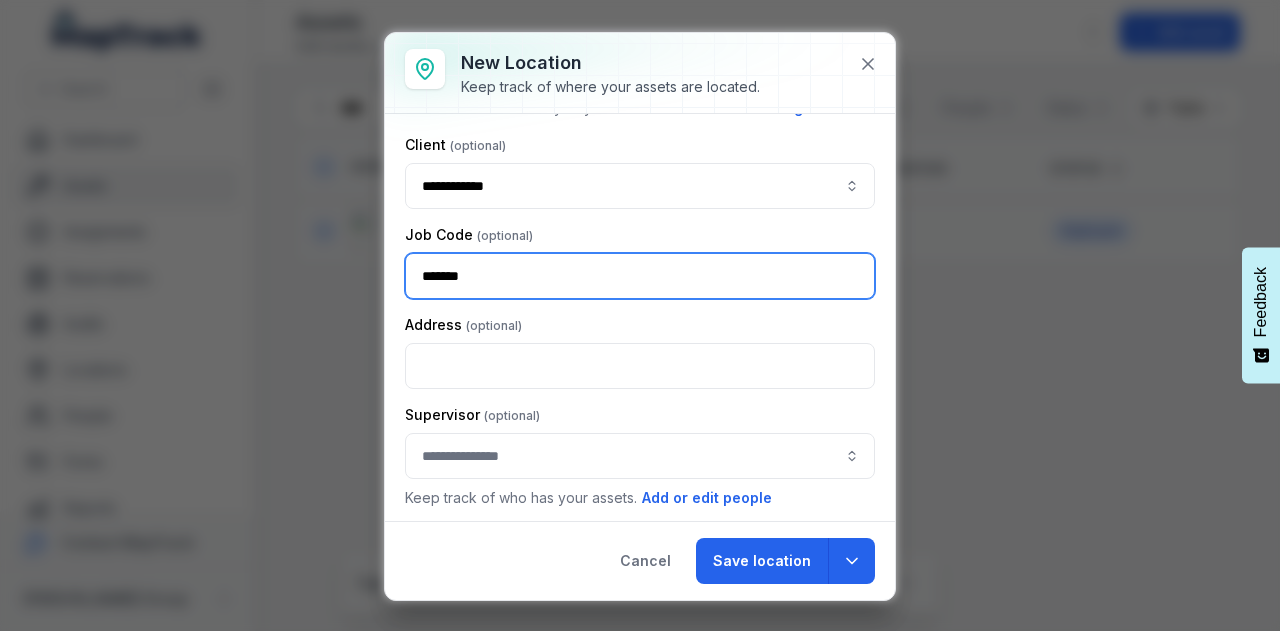 type on "*******" 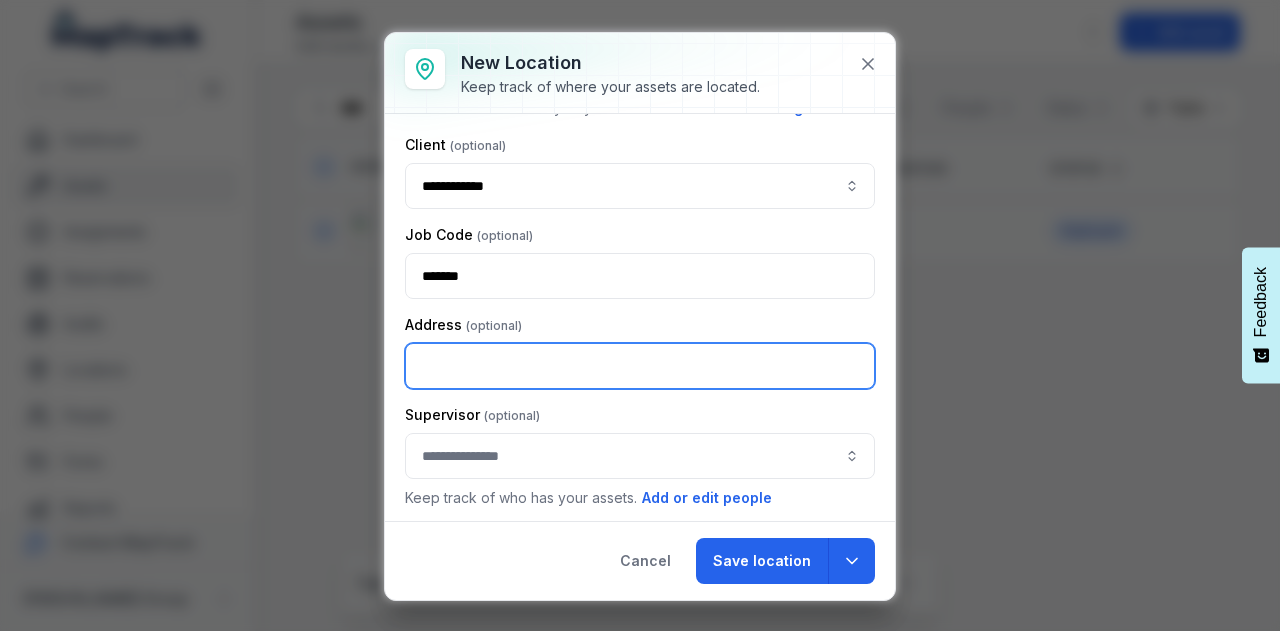 click at bounding box center (640, 366) 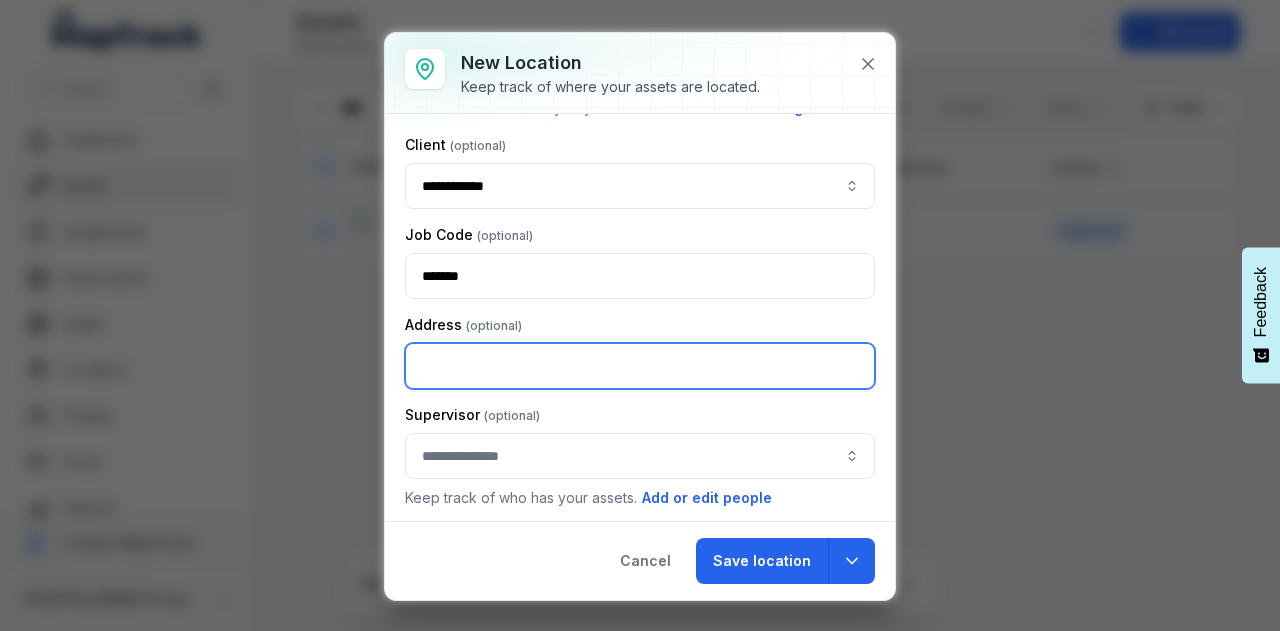 paste on "**********" 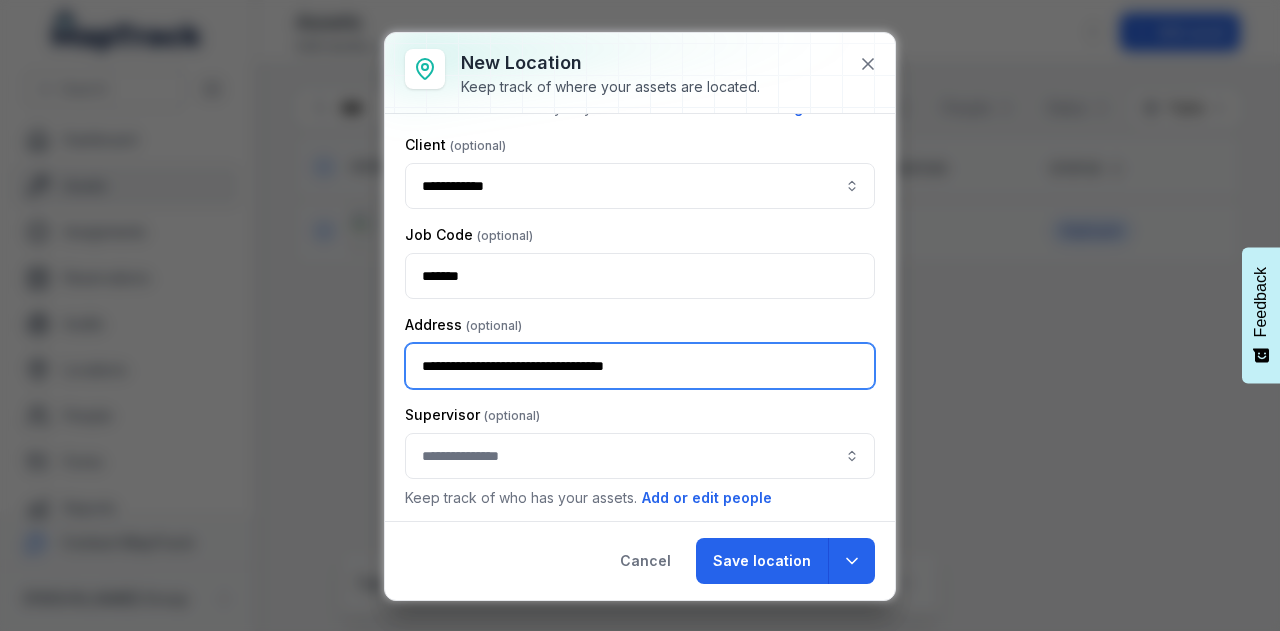 type on "**********" 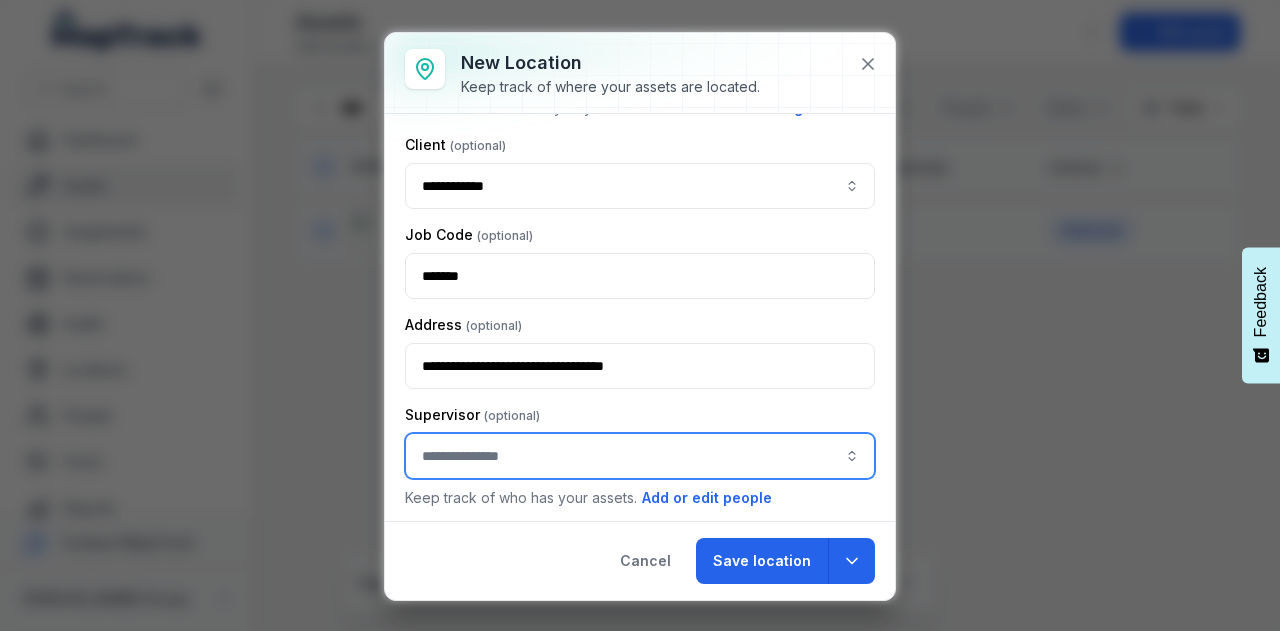 click at bounding box center [640, 456] 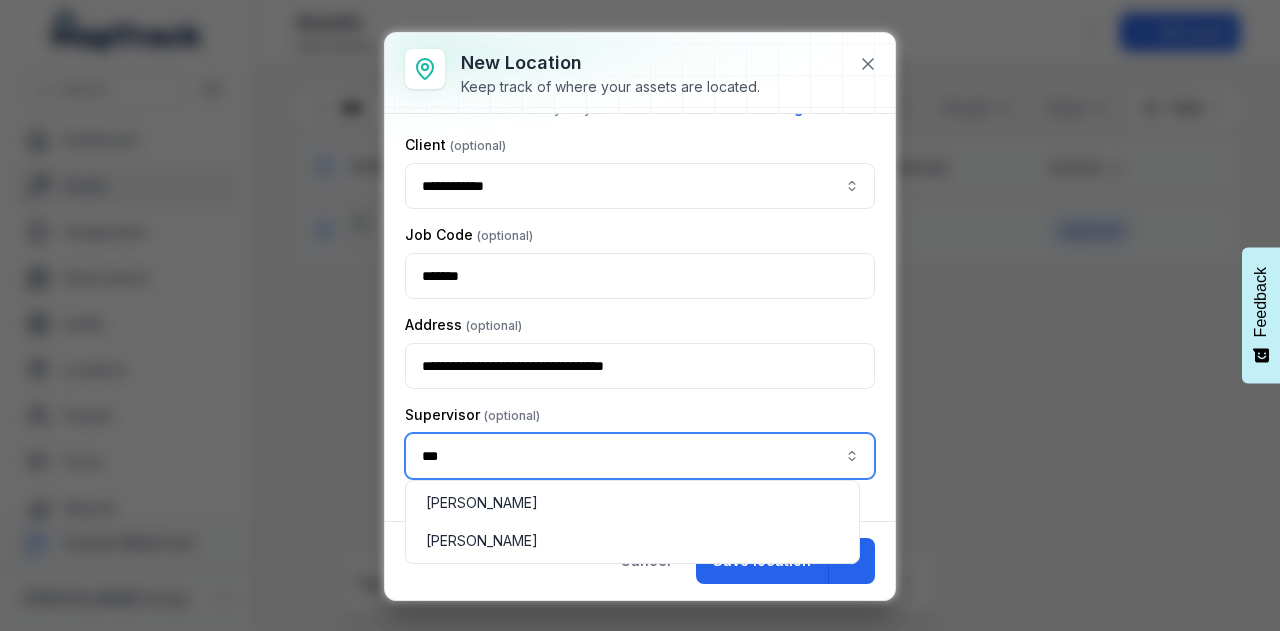 type on "***" 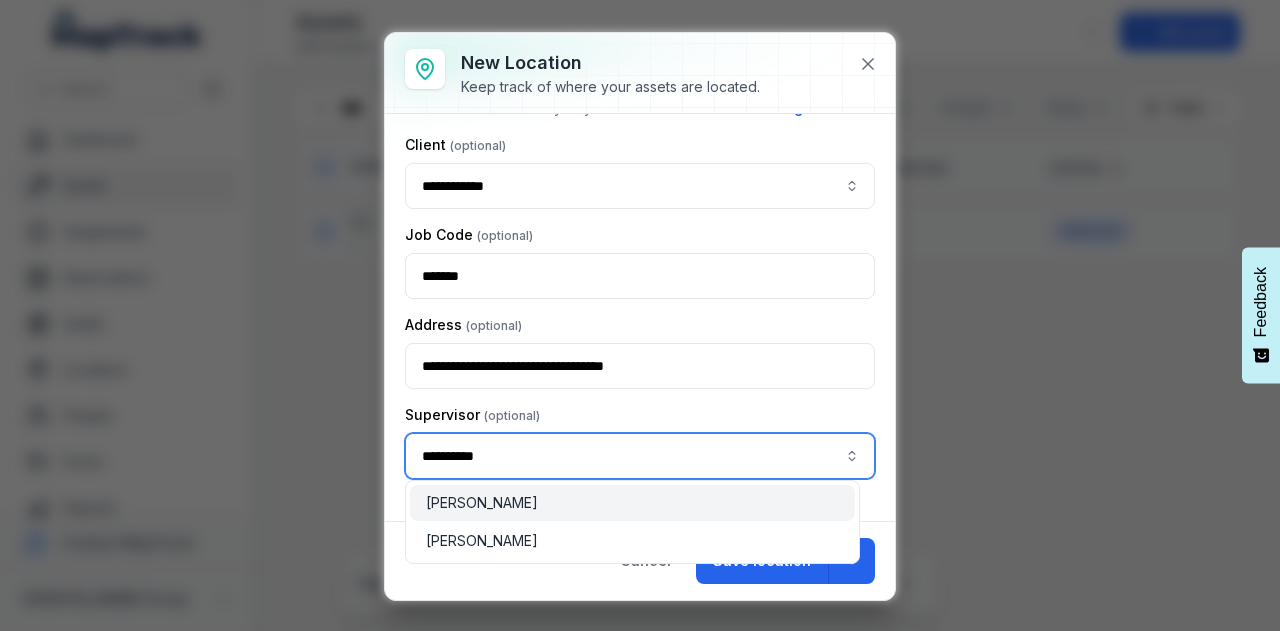 click on "[PERSON_NAME]" at bounding box center [632, 503] 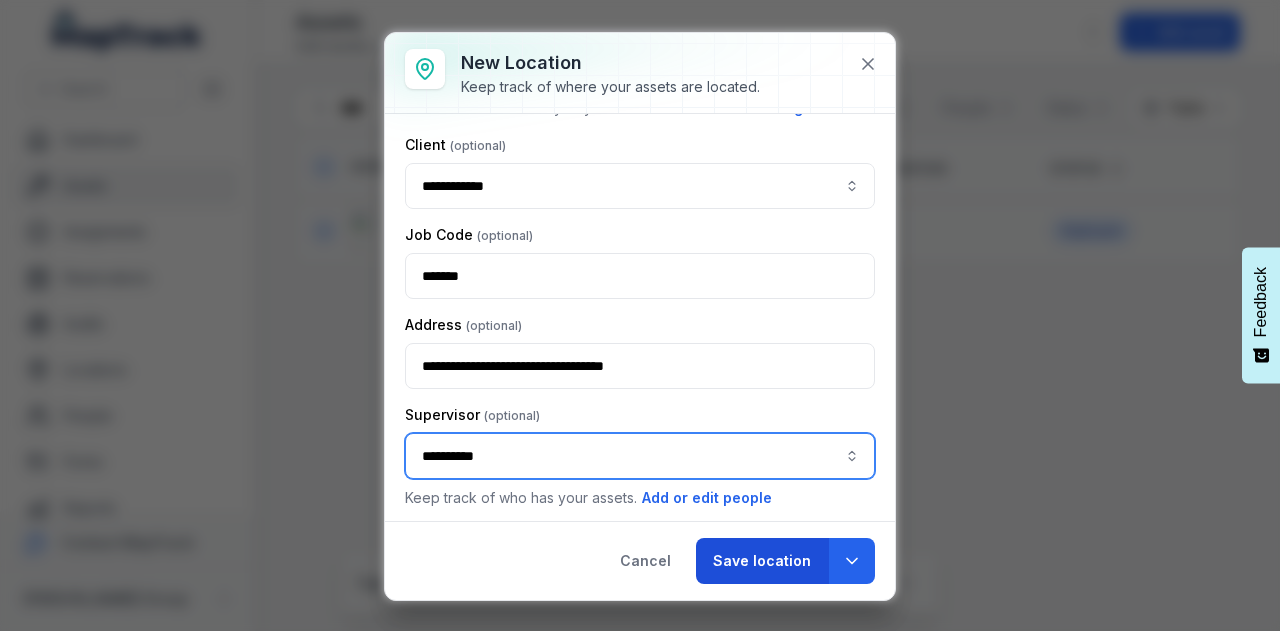 type on "**********" 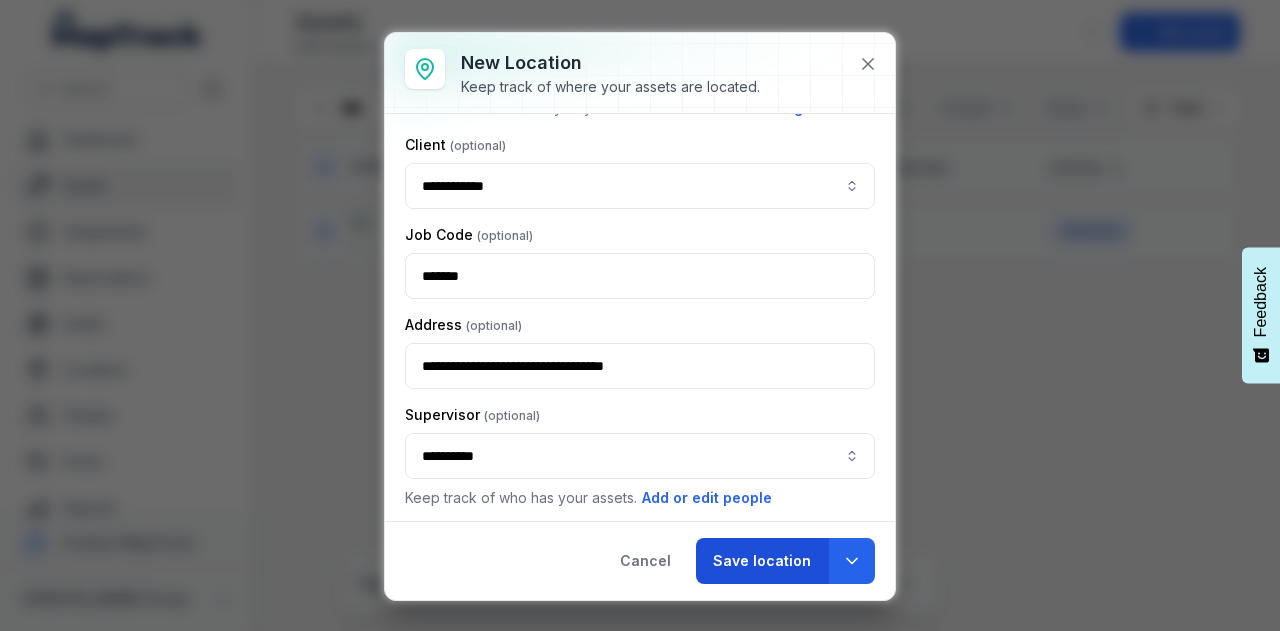click on "Save location" at bounding box center (762, 561) 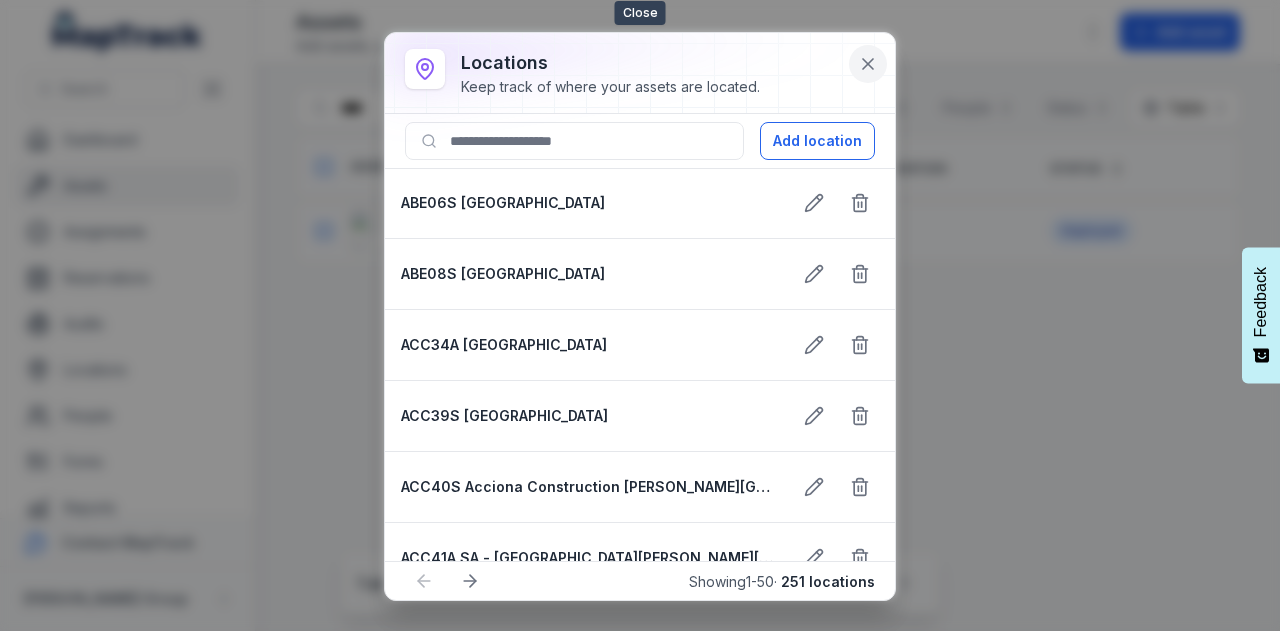 click 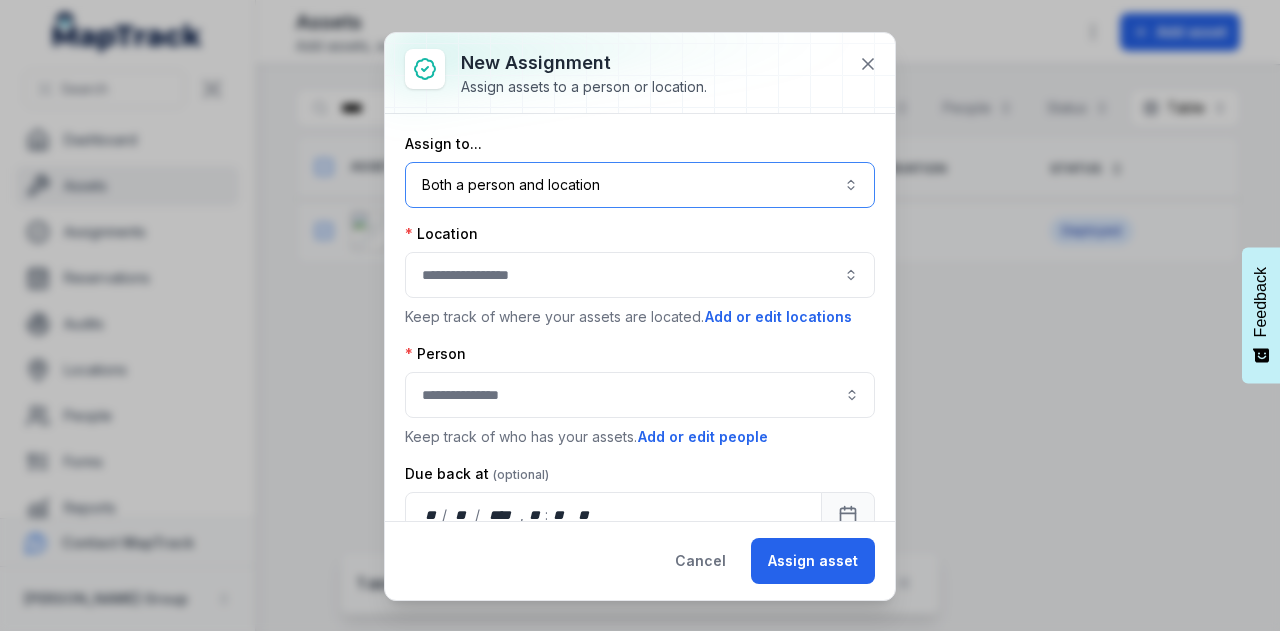 click on "Both a person and location ****" at bounding box center [640, 185] 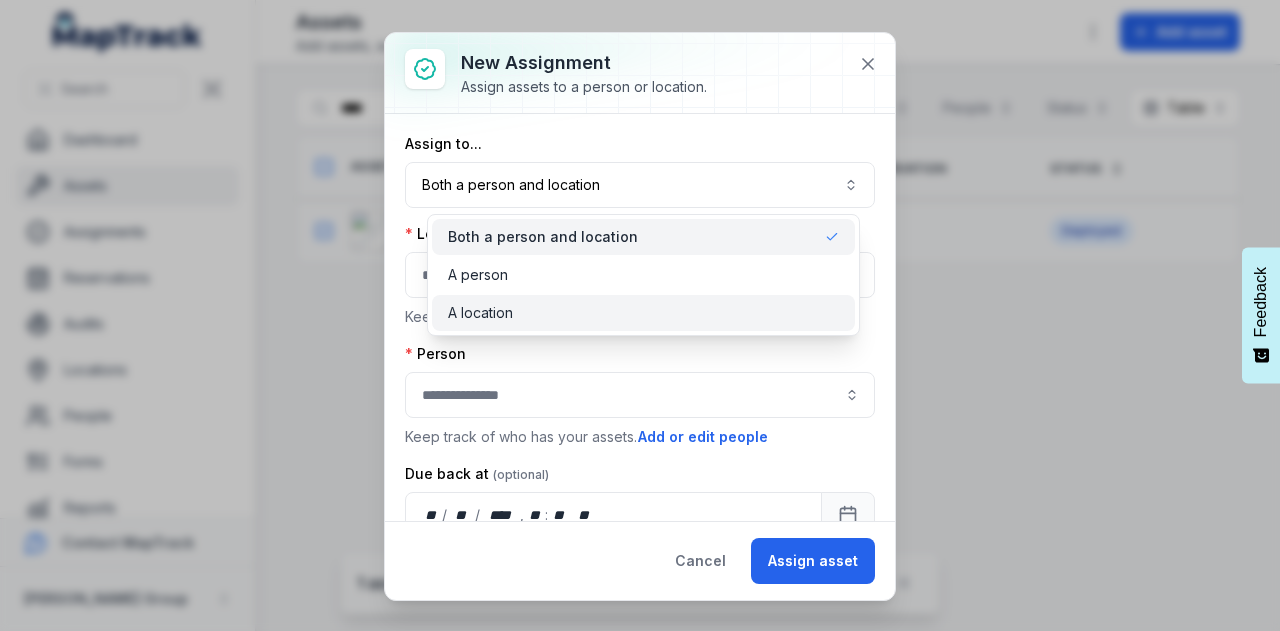 click on "A location" at bounding box center [643, 313] 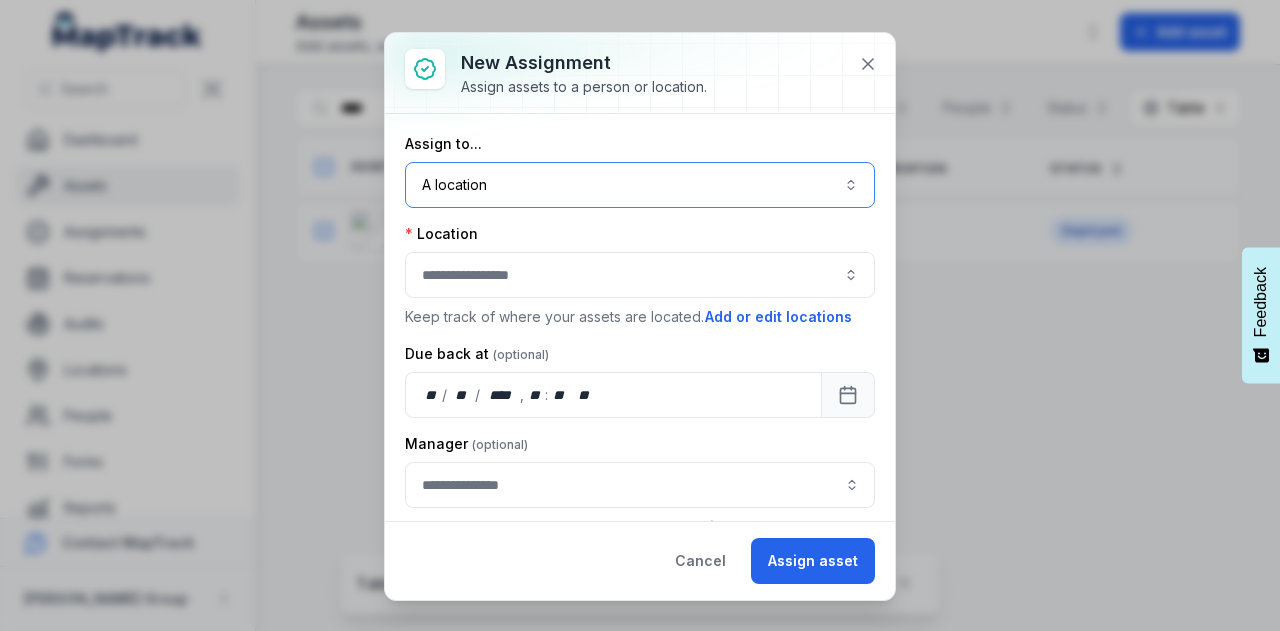 click at bounding box center [640, 275] 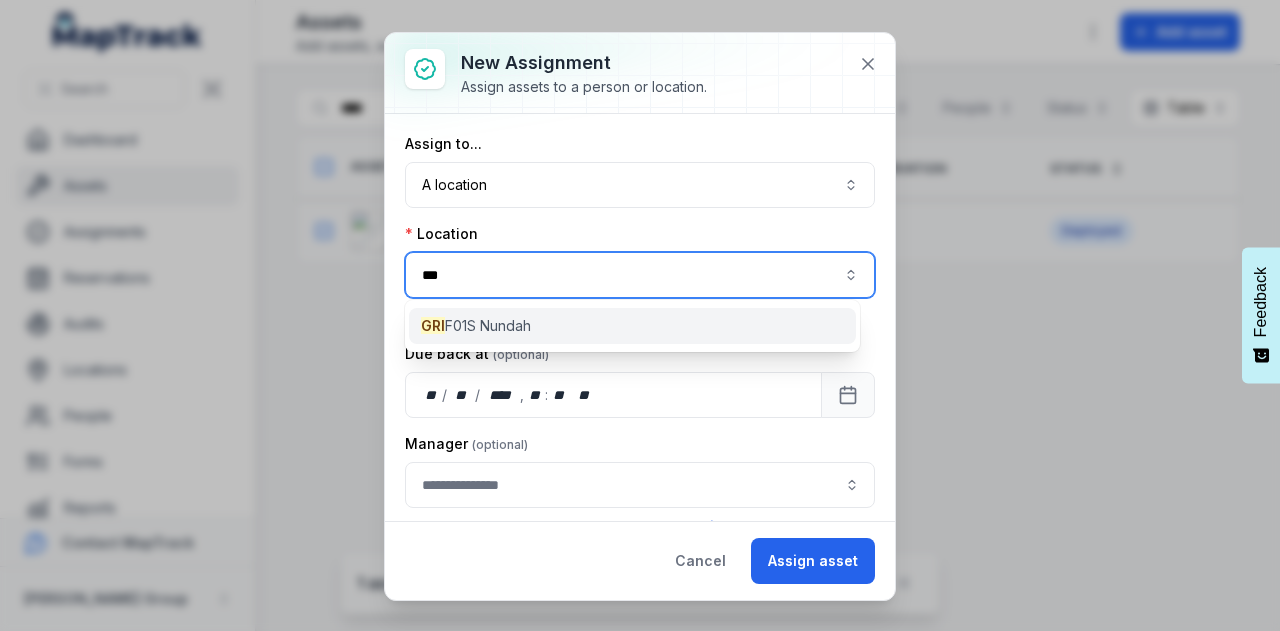 type on "***" 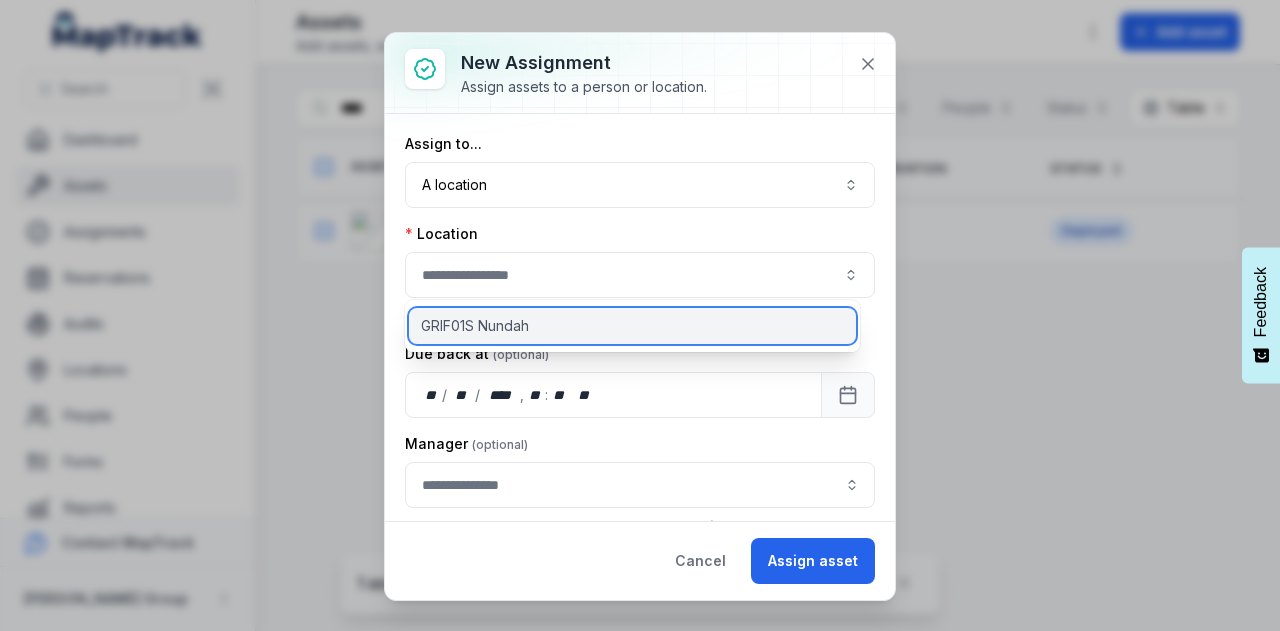 click on "GRIF01S Nundah" at bounding box center (632, 326) 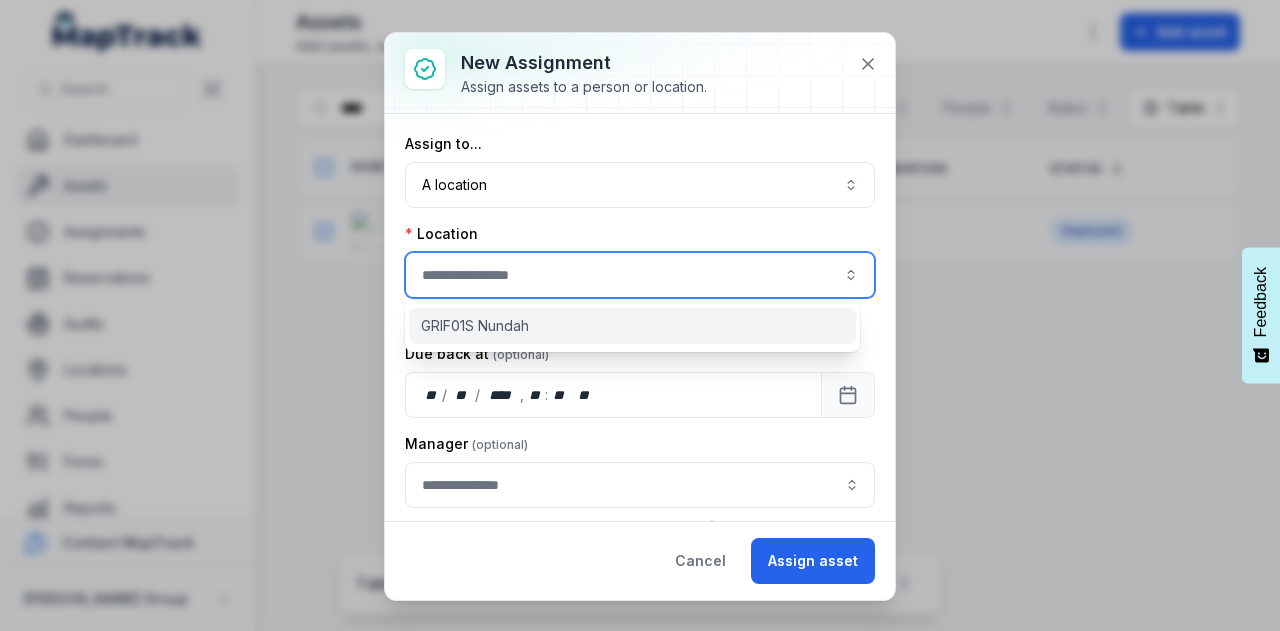 type on "**********" 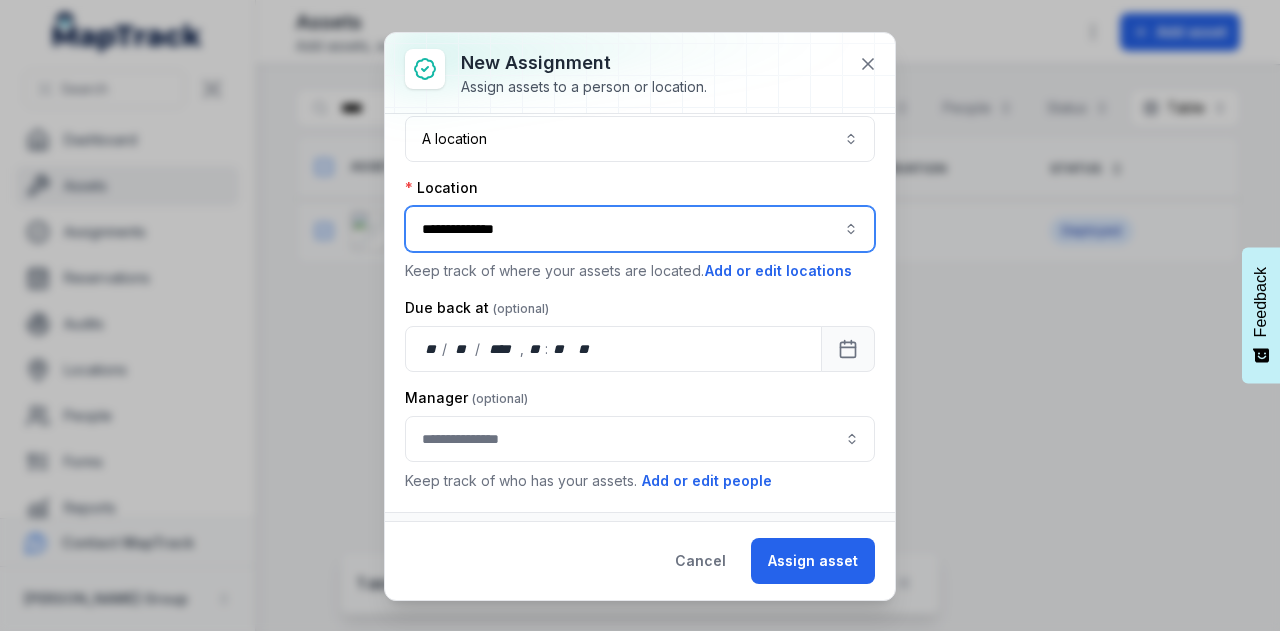 scroll, scrollTop: 72, scrollLeft: 0, axis: vertical 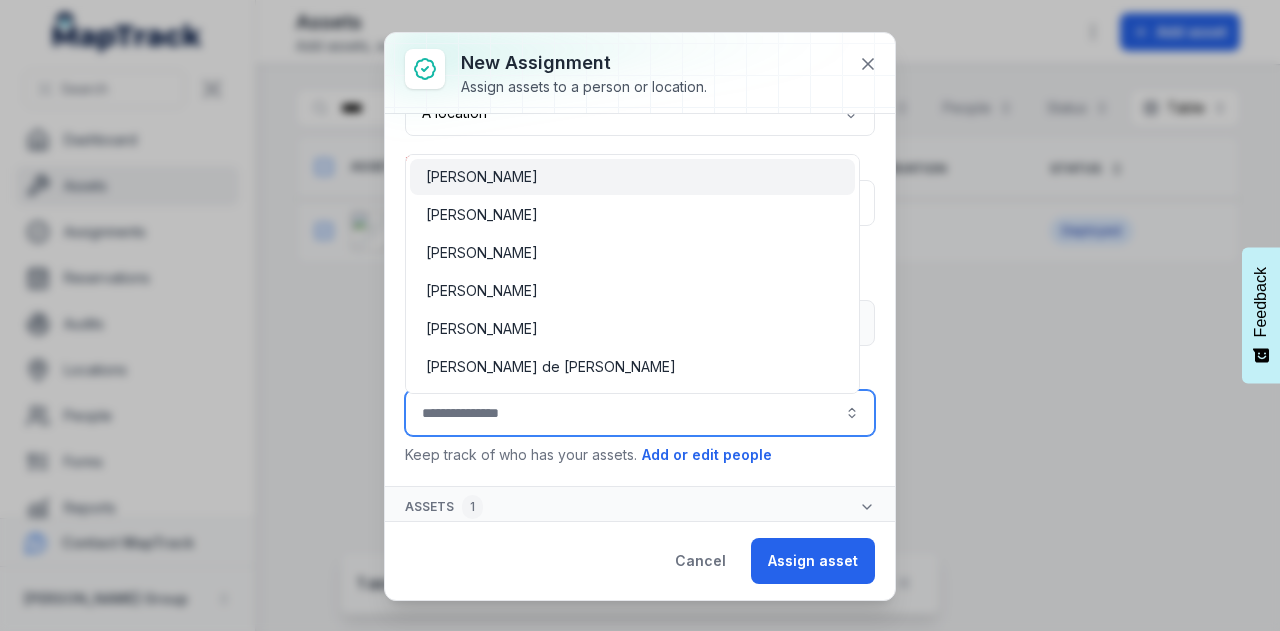 click at bounding box center [640, 413] 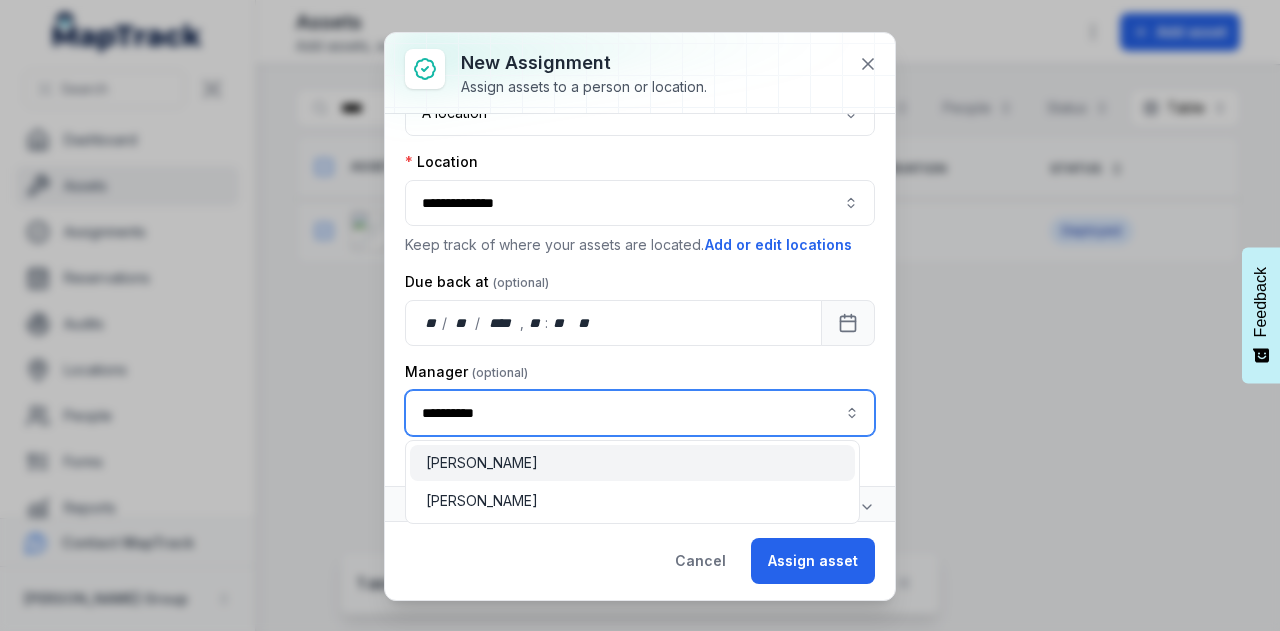 click on "[PERSON_NAME]" at bounding box center [632, 463] 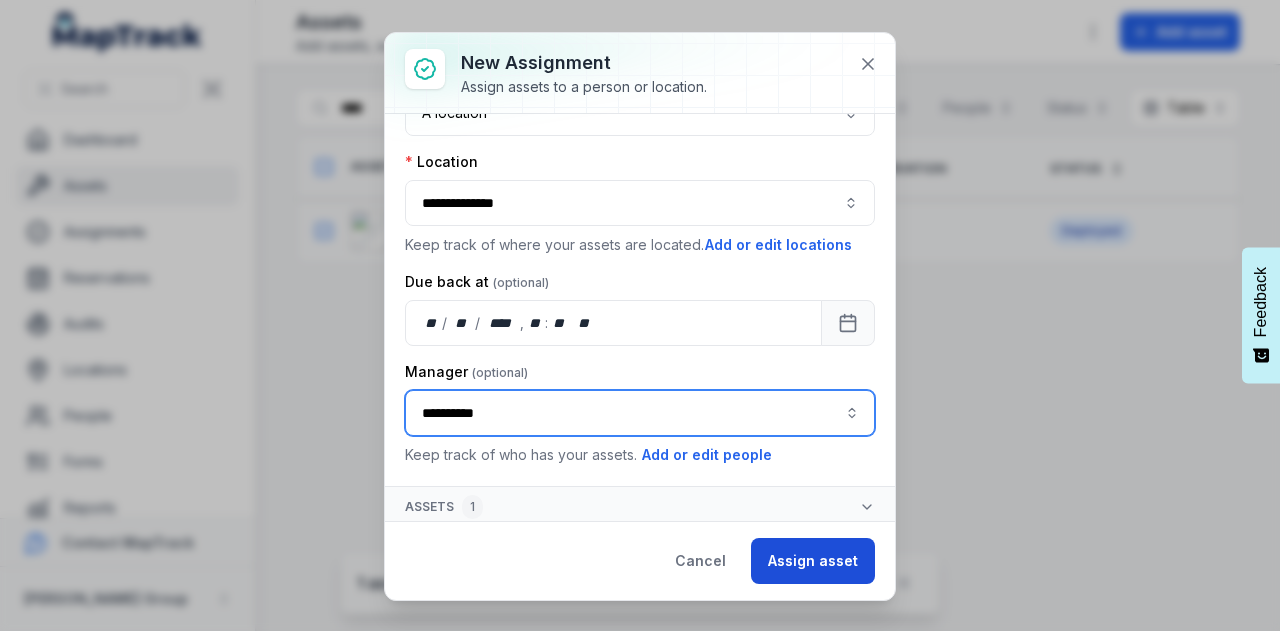 type on "**********" 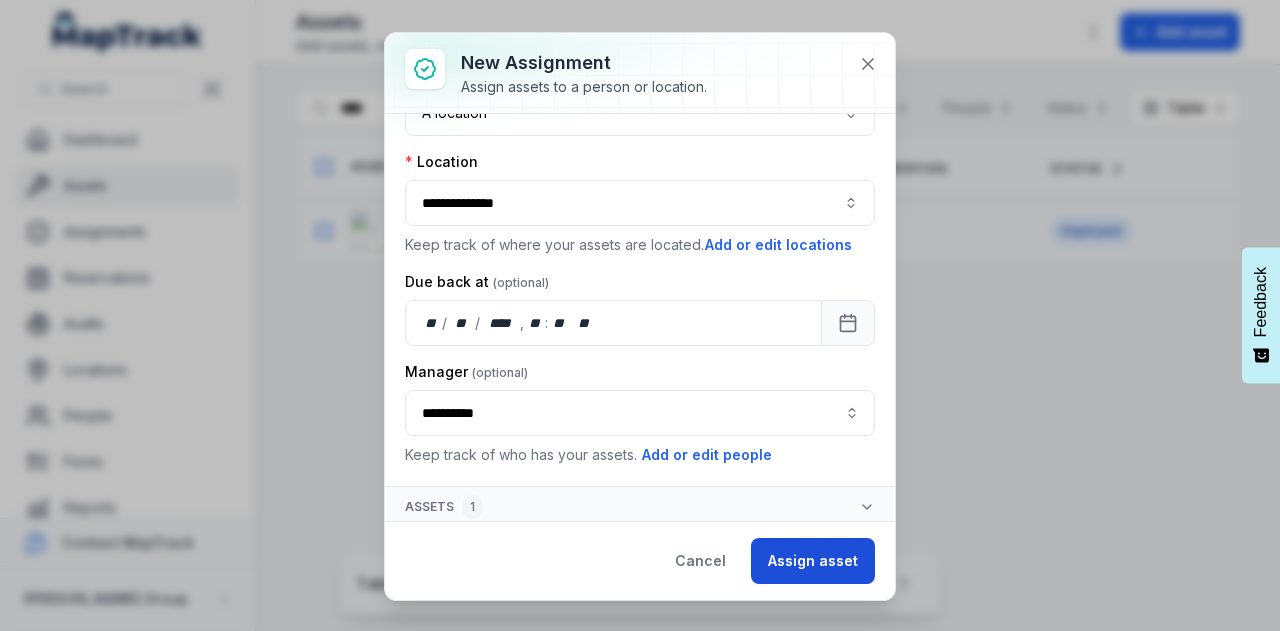 click on "Assign asset" at bounding box center [813, 561] 